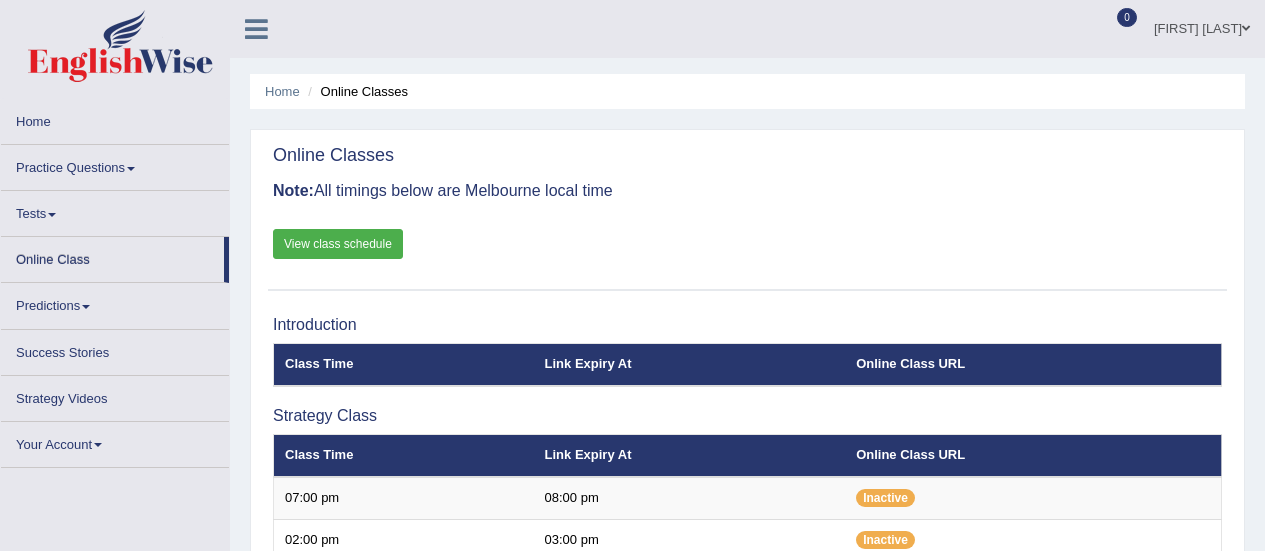 scroll, scrollTop: 226, scrollLeft: 0, axis: vertical 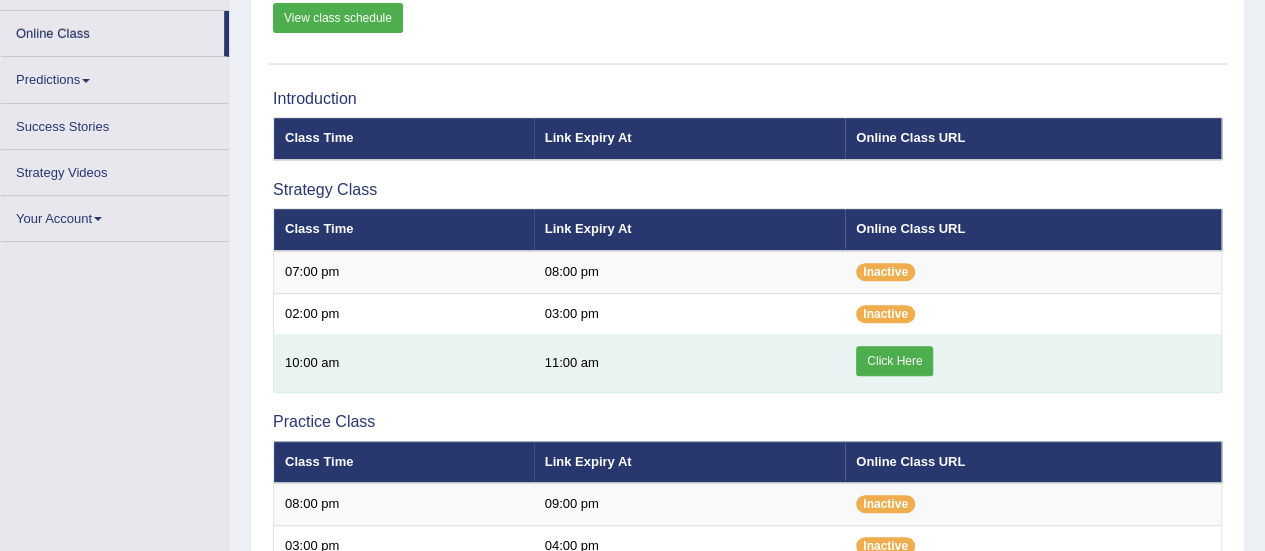 click on "Click Here" at bounding box center (894, 361) 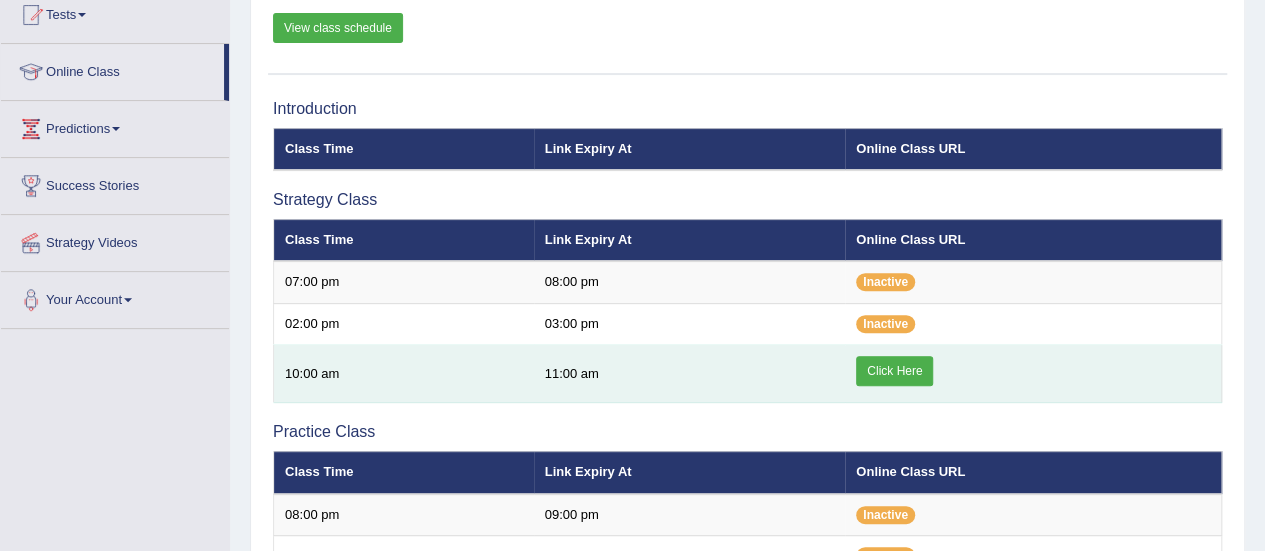 scroll, scrollTop: 248, scrollLeft: 0, axis: vertical 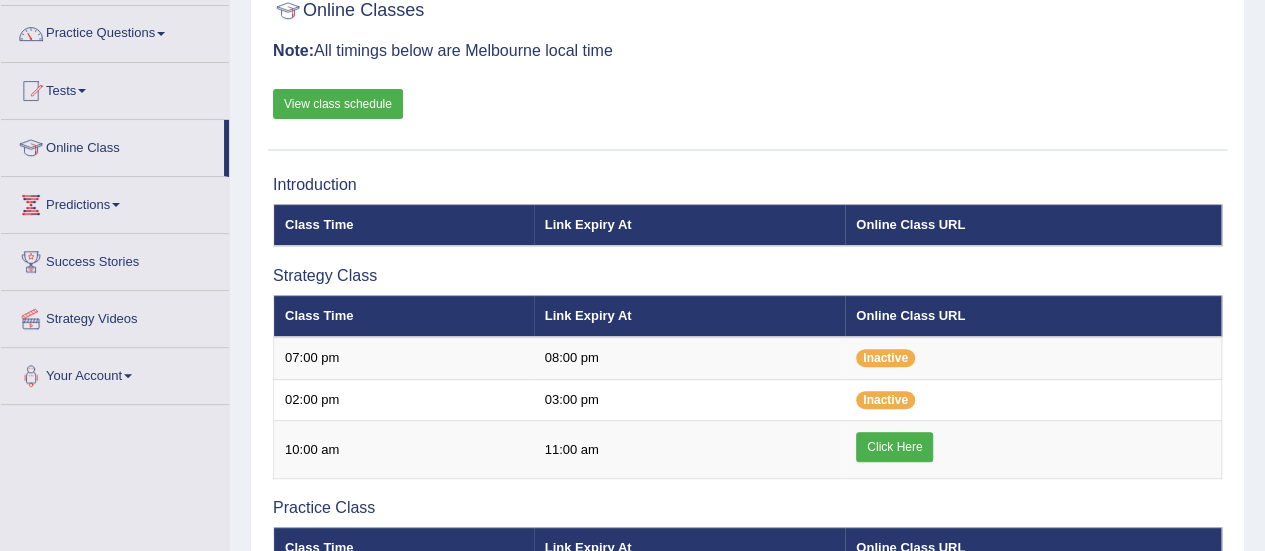 click on "View class schedule" at bounding box center (338, 104) 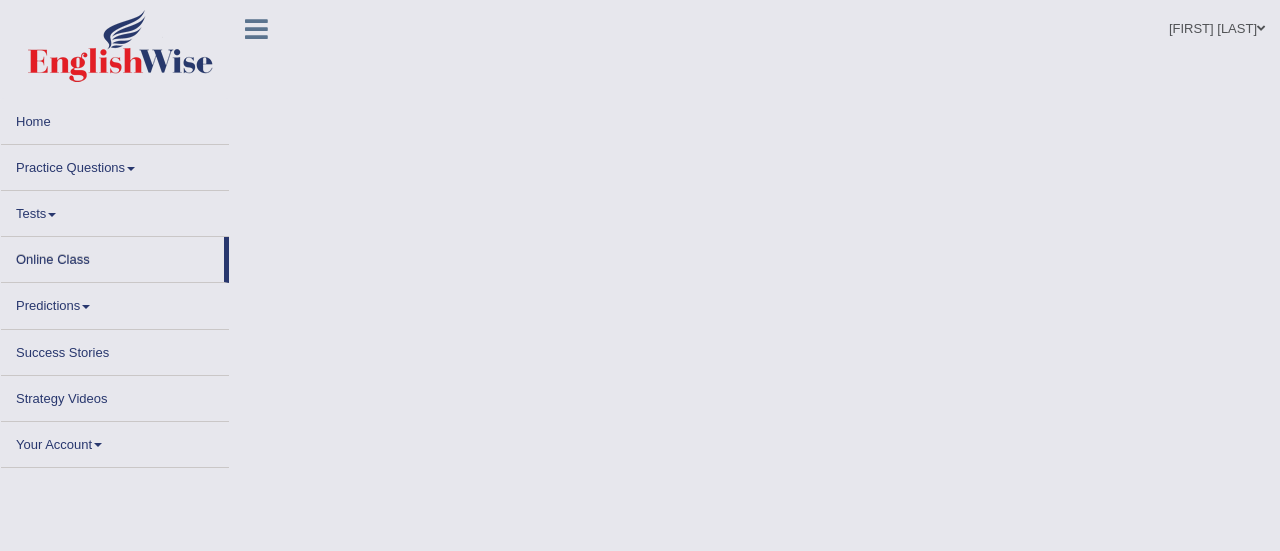 scroll, scrollTop: 0, scrollLeft: 0, axis: both 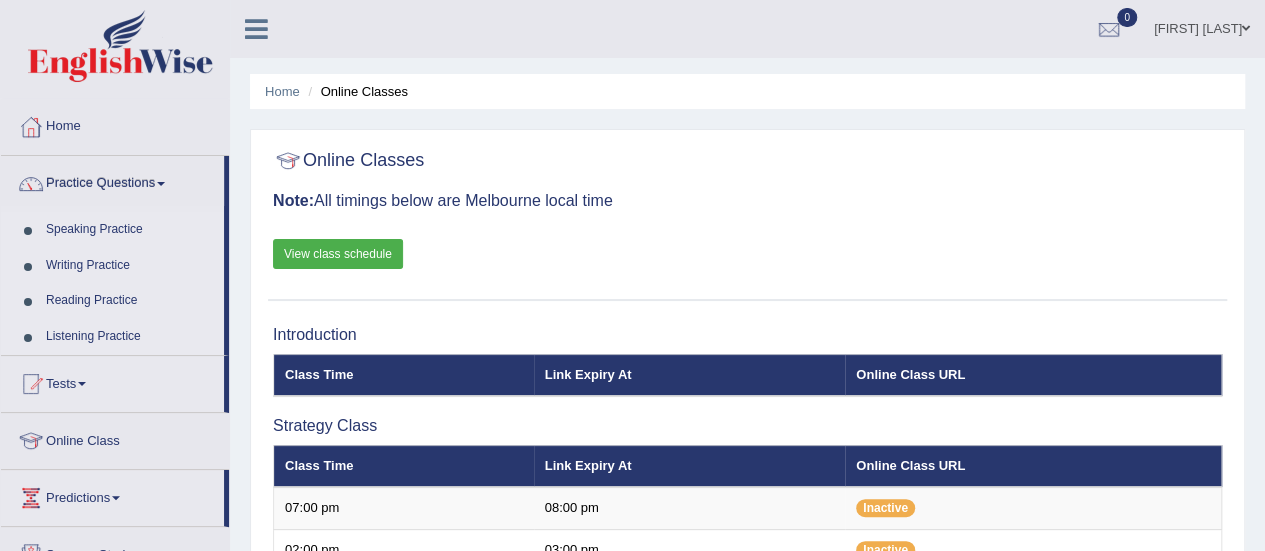 click on "Speaking Practice" at bounding box center (130, 230) 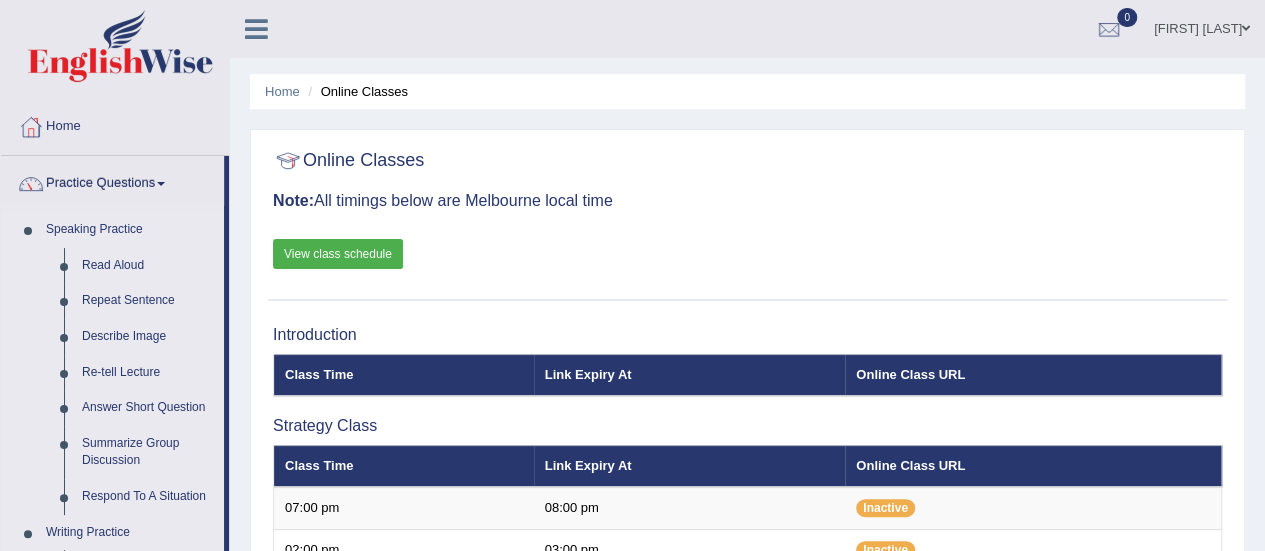click on "Speaking Practice" at bounding box center [130, 230] 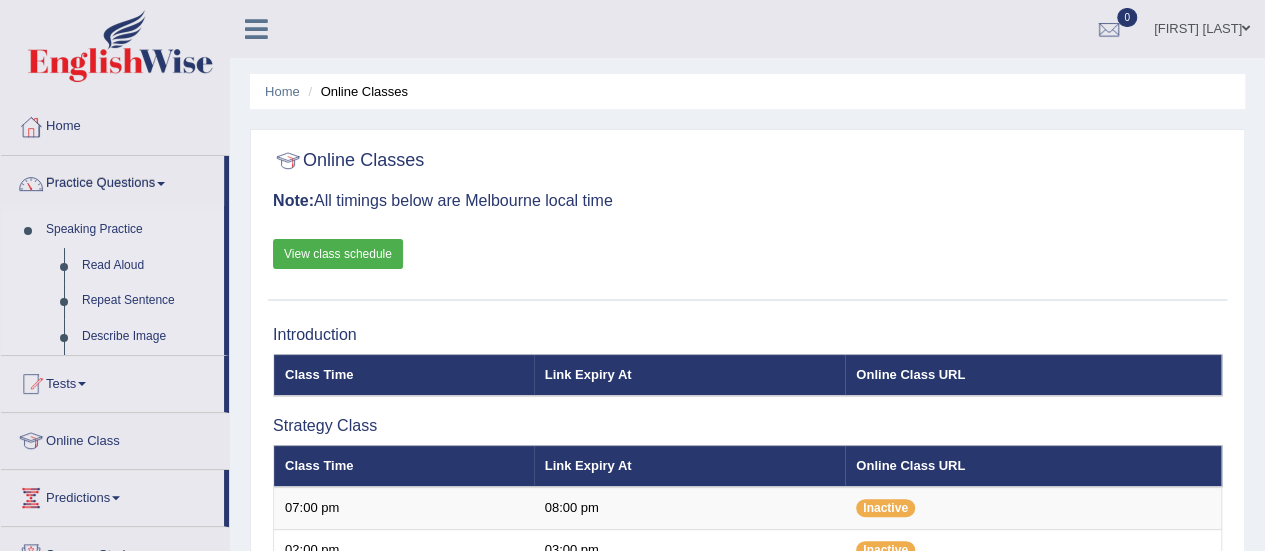drag, startPoint x: 225, startPoint y: 224, endPoint x: 230, endPoint y: 271, distance: 47.26521 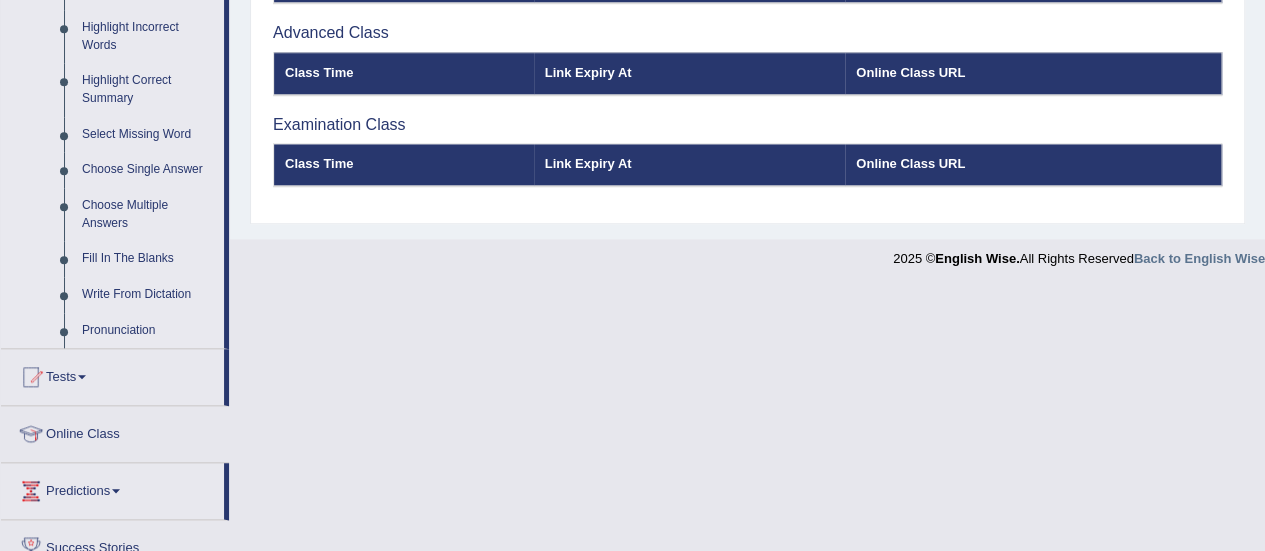 click on "Online Class" at bounding box center [115, 431] 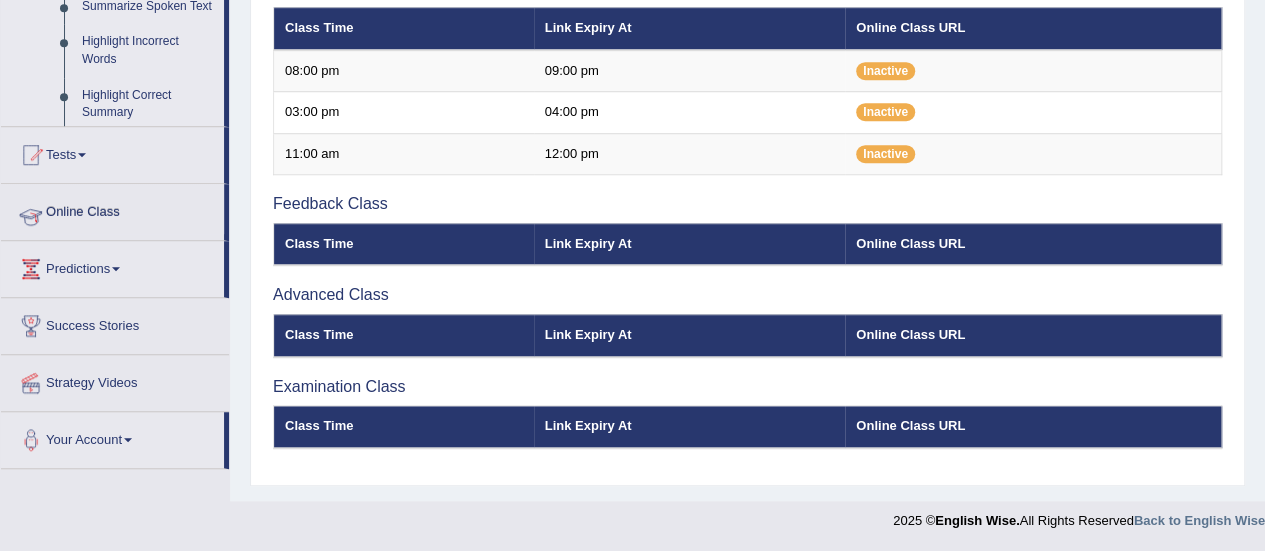 scroll, scrollTop: 250, scrollLeft: 0, axis: vertical 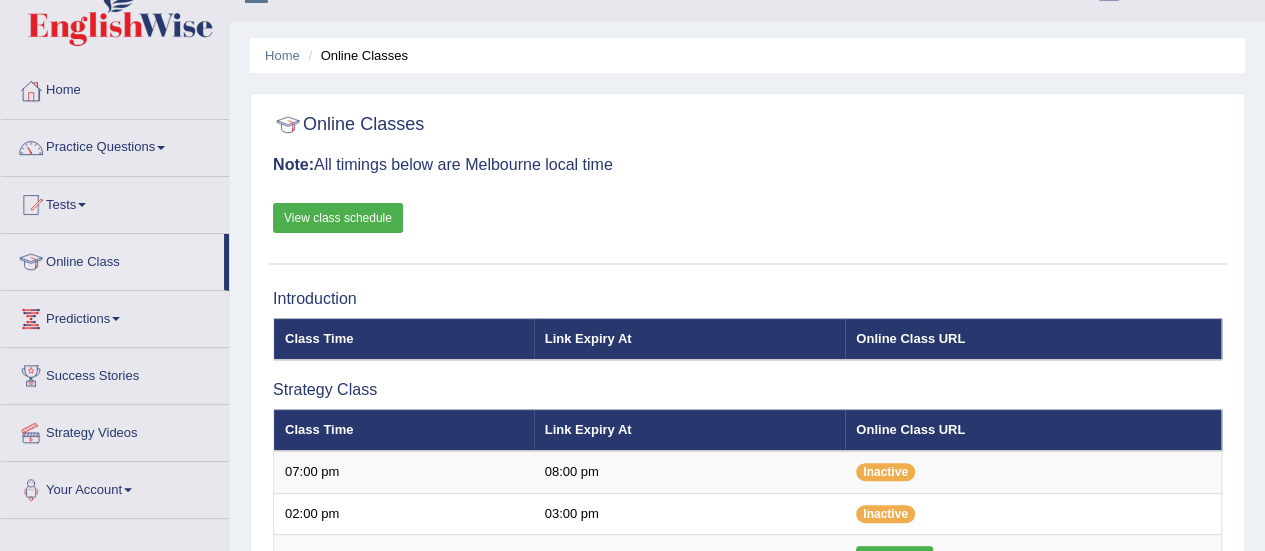 click on "Strategy Videos" at bounding box center [115, 430] 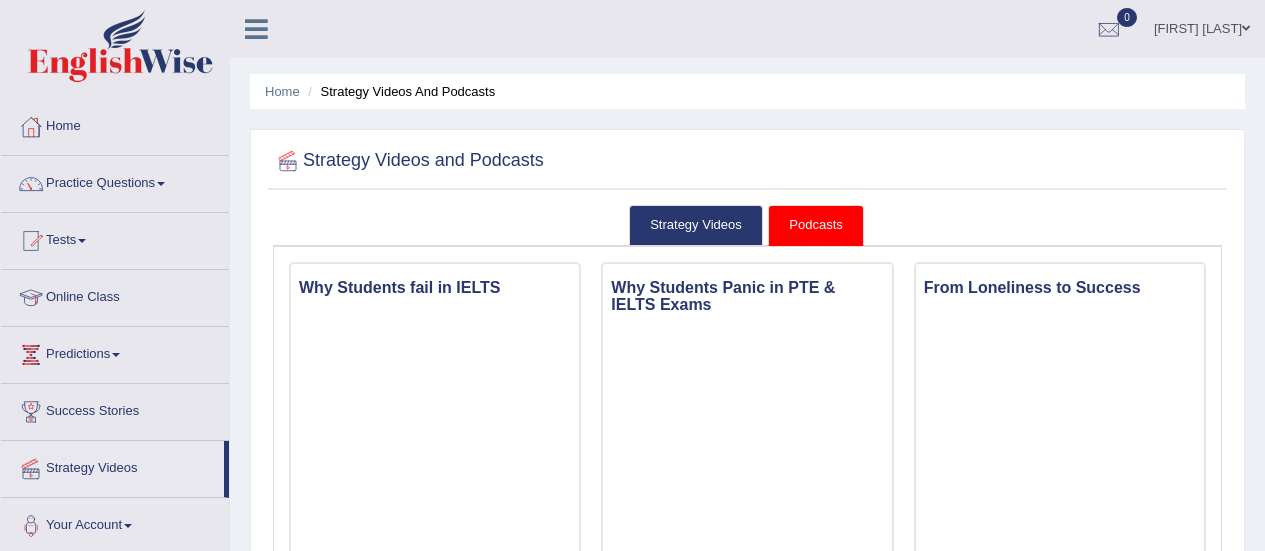 scroll, scrollTop: 0, scrollLeft: 0, axis: both 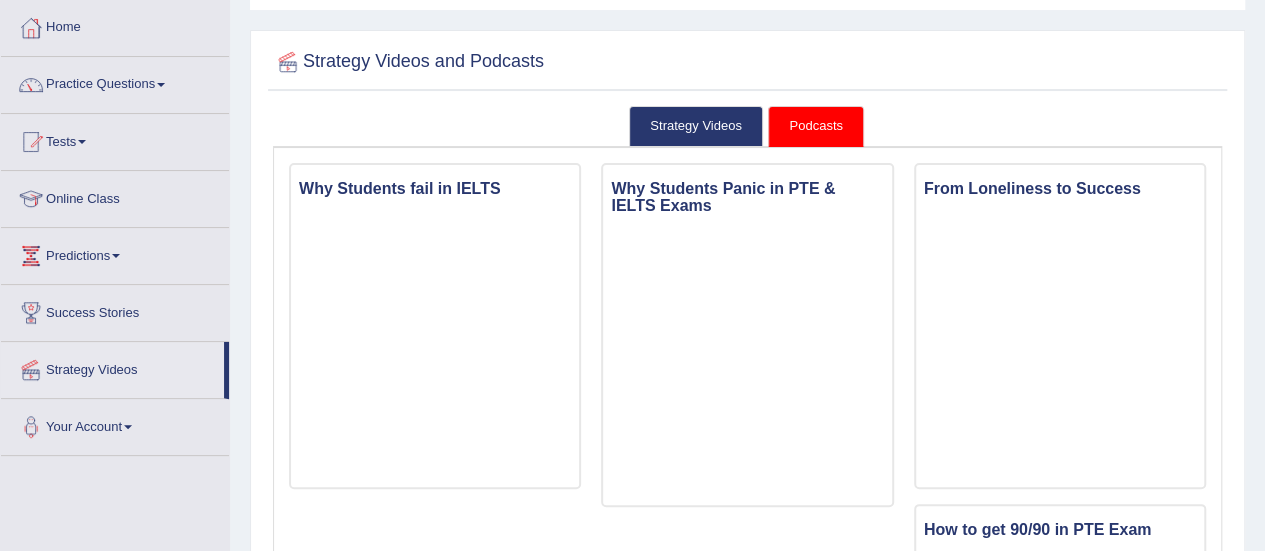 click on "Predictions" at bounding box center (115, 253) 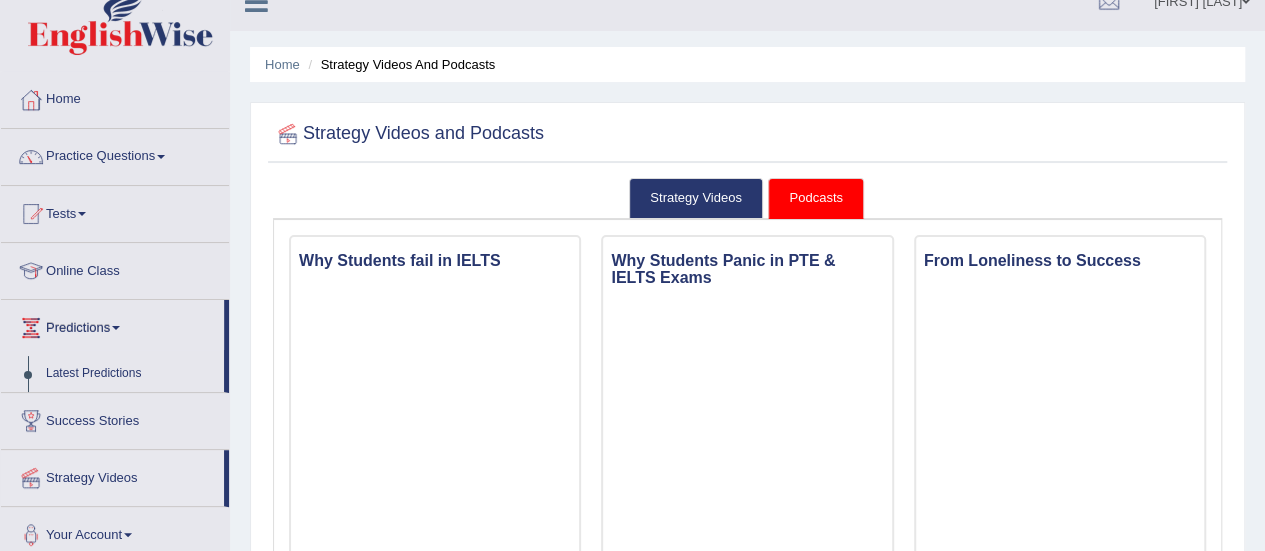 scroll, scrollTop: 19, scrollLeft: 0, axis: vertical 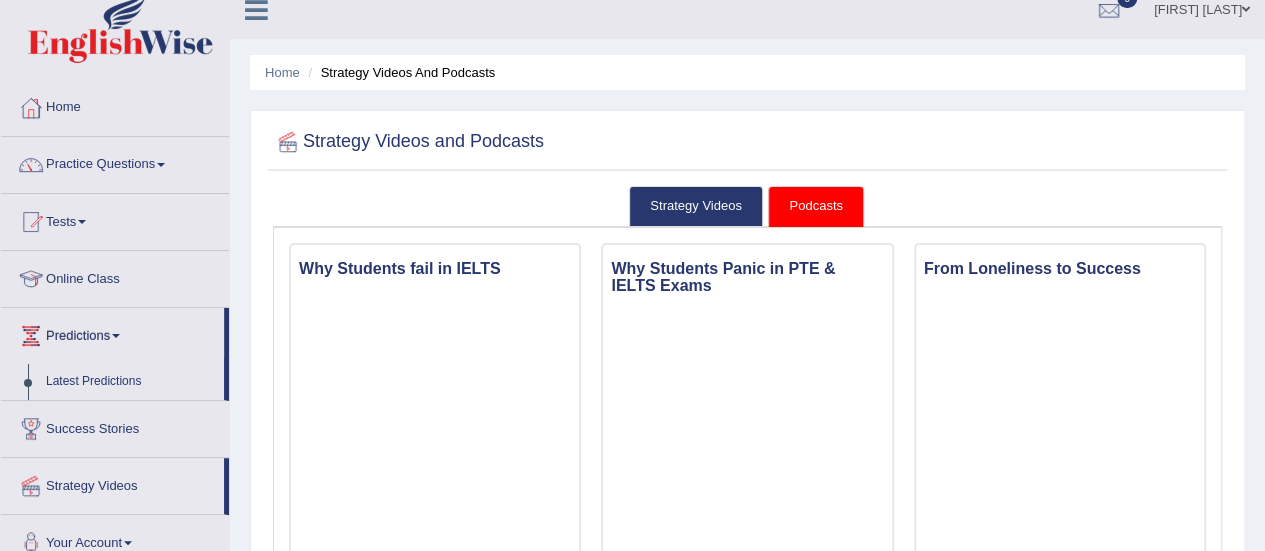 click at bounding box center [82, 222] 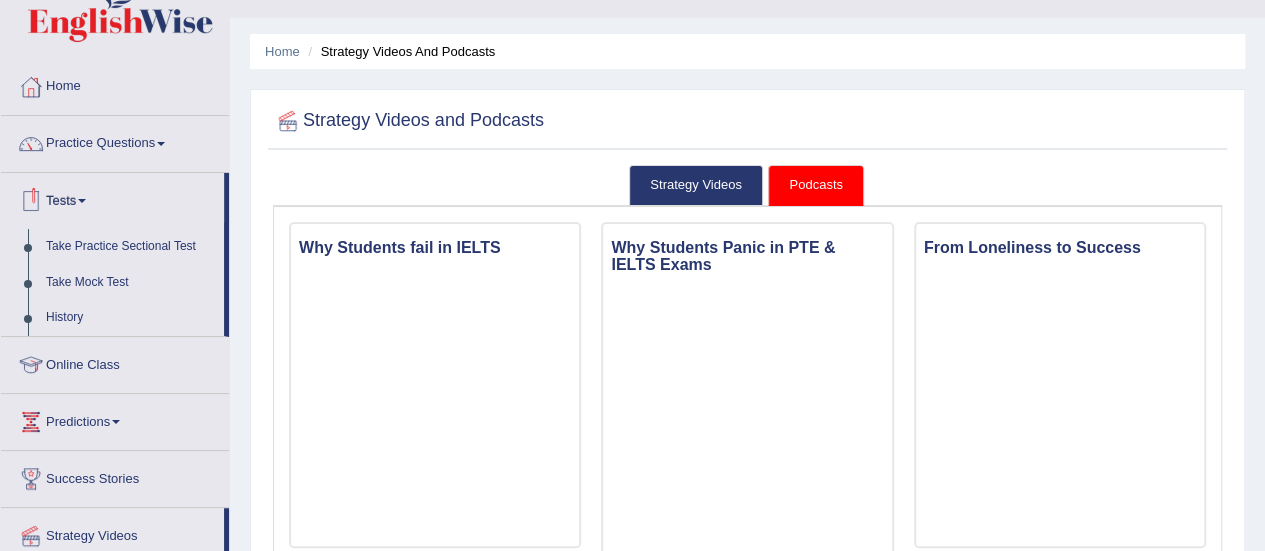 scroll, scrollTop: 44, scrollLeft: 0, axis: vertical 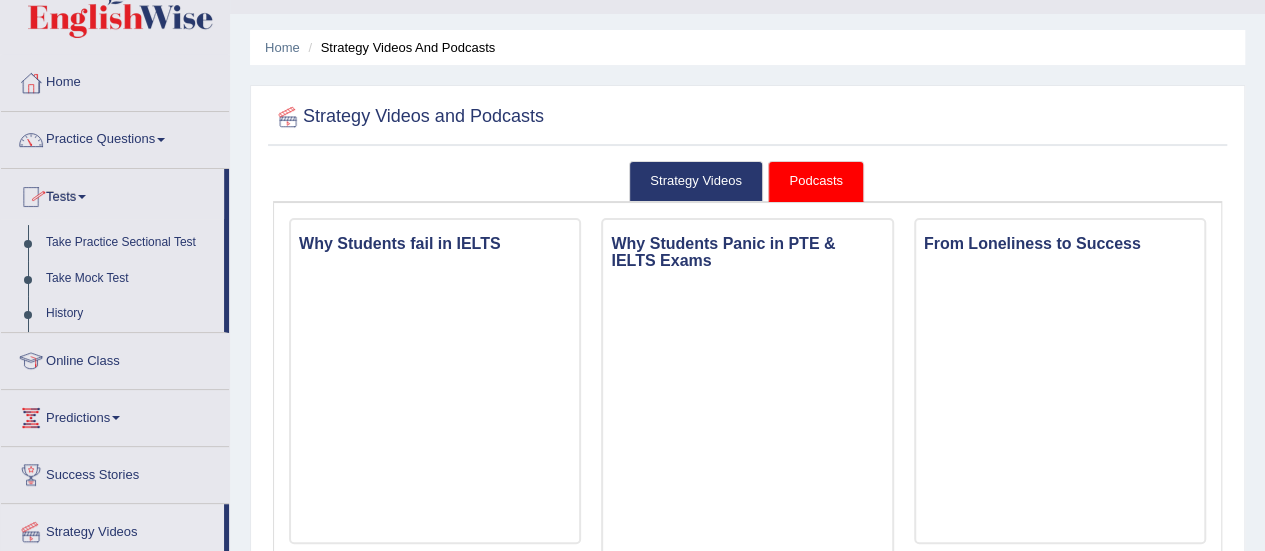 click on "Practice Questions" at bounding box center [115, 137] 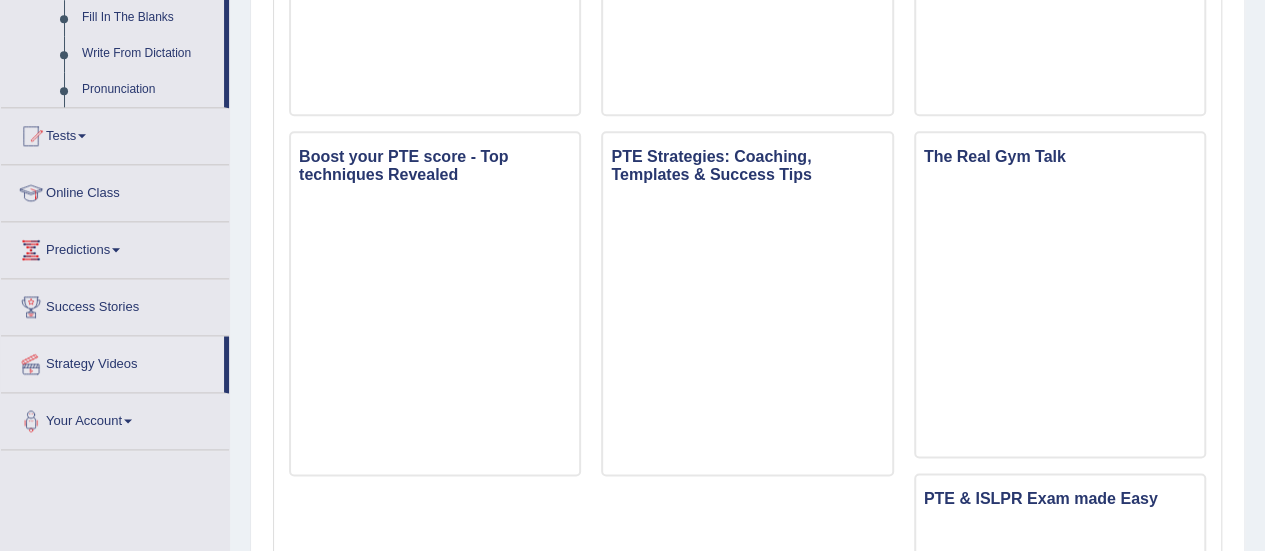 scroll, scrollTop: 1174, scrollLeft: 0, axis: vertical 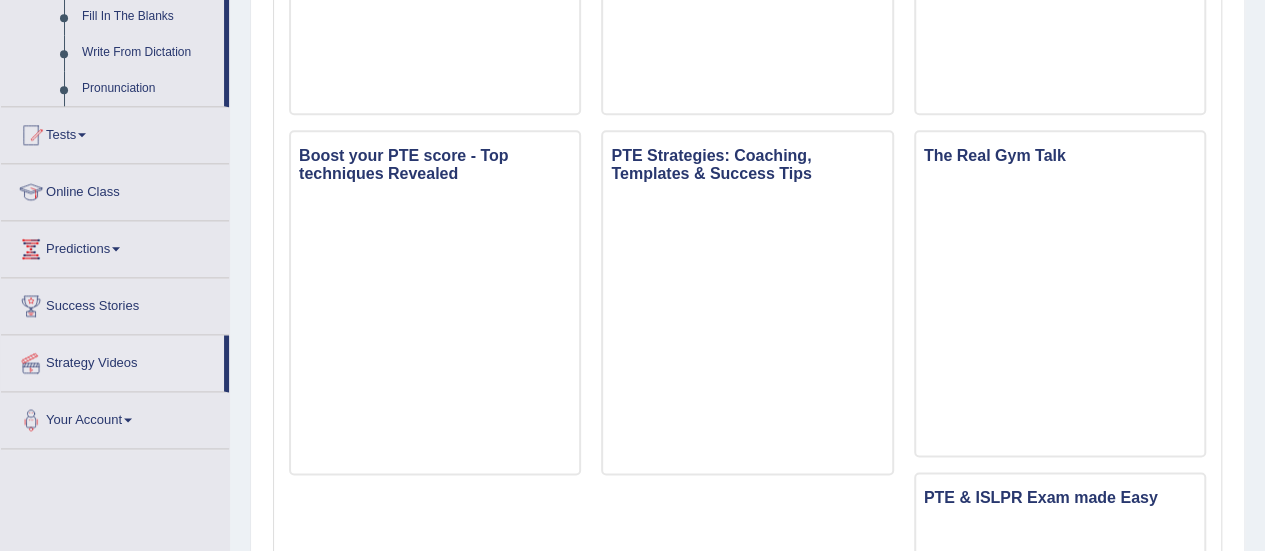 click at bounding box center (82, 135) 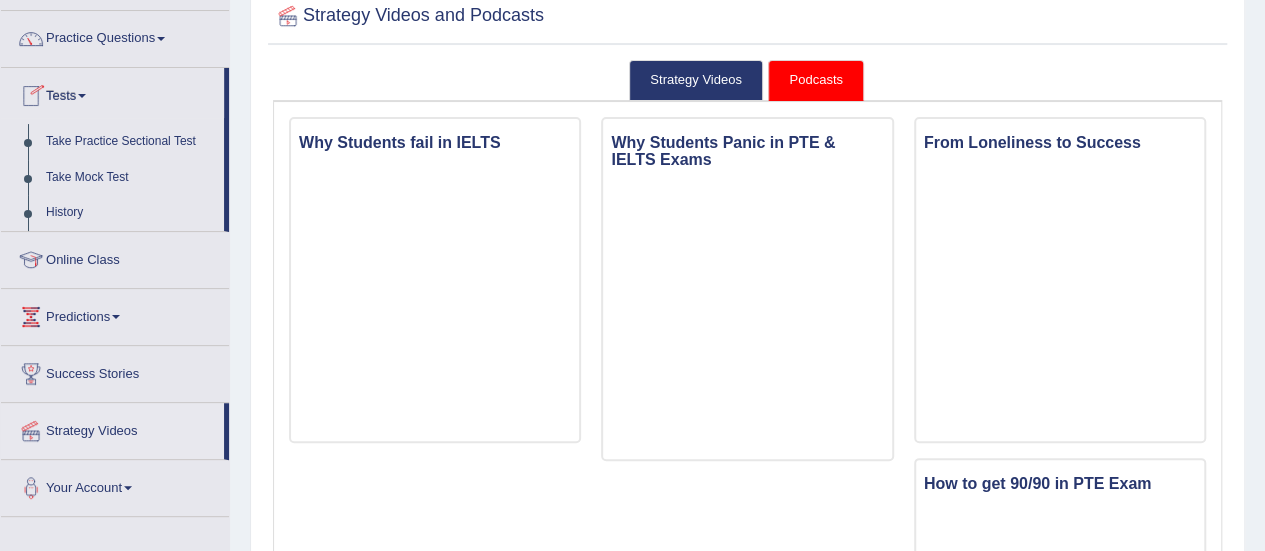 scroll, scrollTop: 136, scrollLeft: 0, axis: vertical 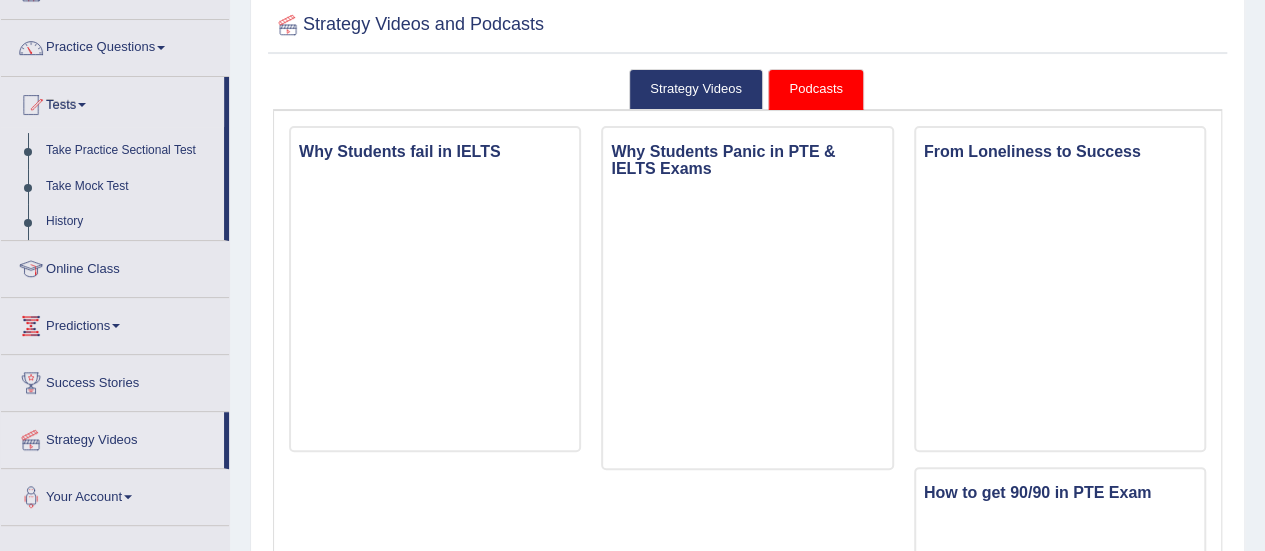 click at bounding box center [31, 269] 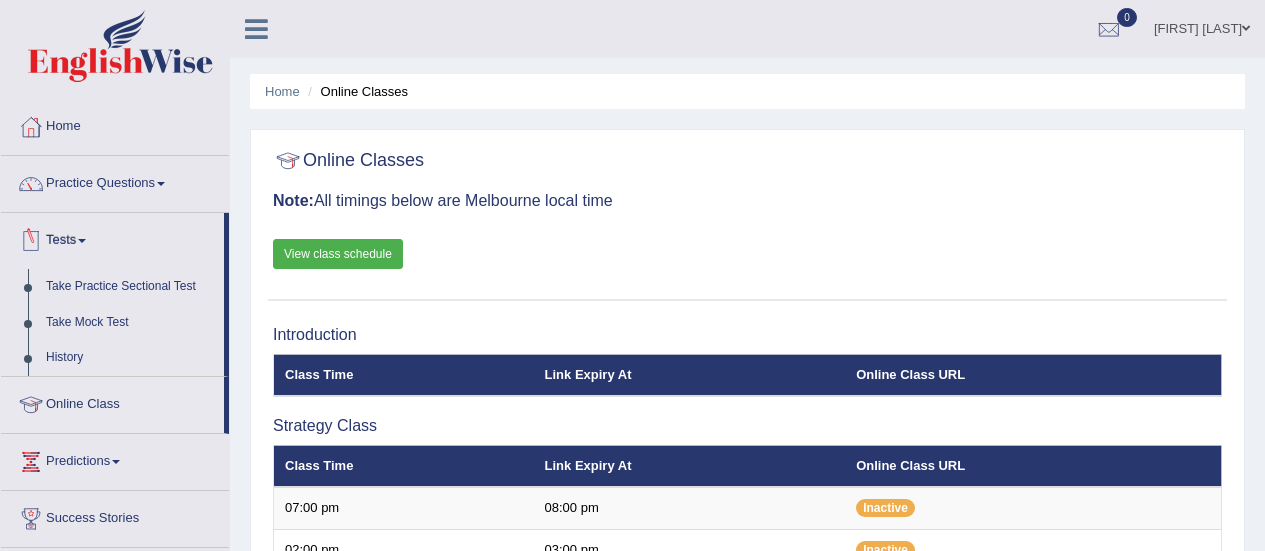 scroll, scrollTop: 99, scrollLeft: 0, axis: vertical 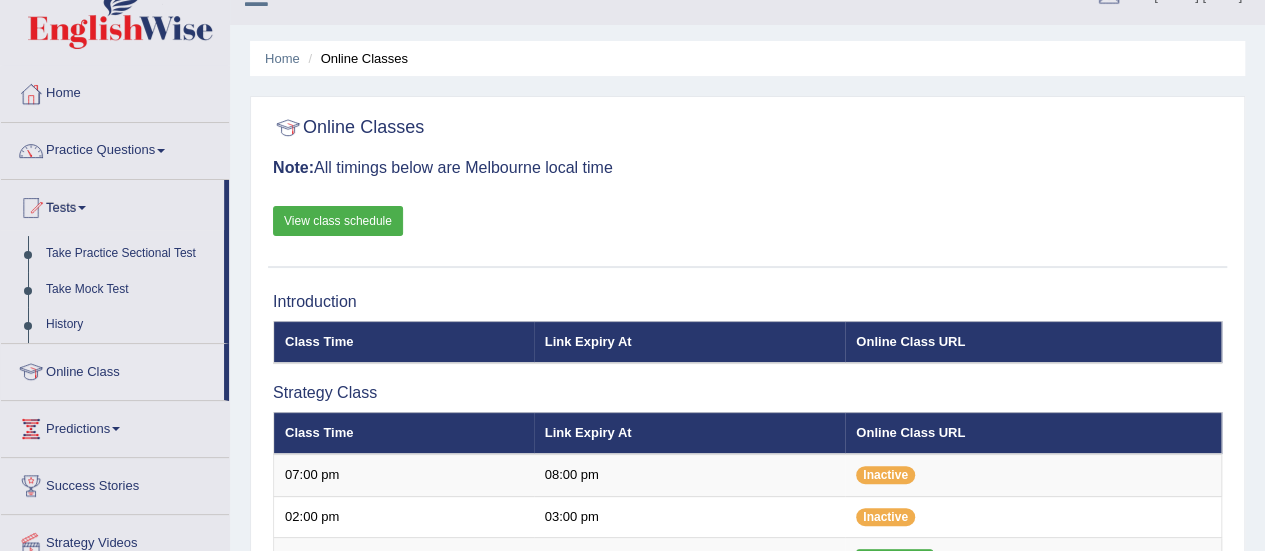 click on "Home" at bounding box center [115, 91] 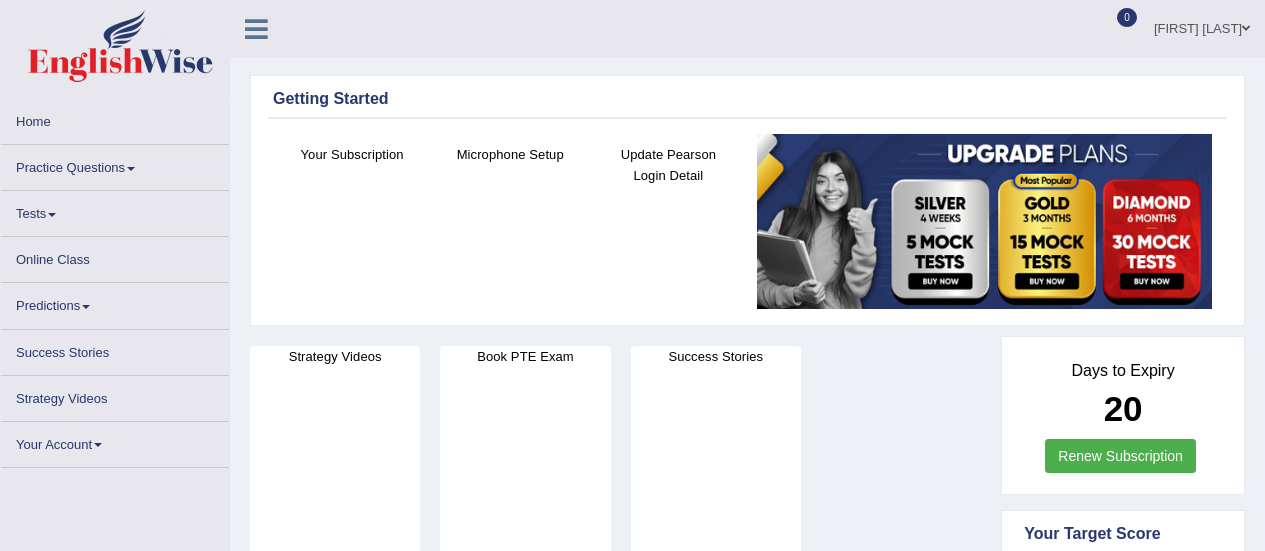 scroll, scrollTop: 0, scrollLeft: 0, axis: both 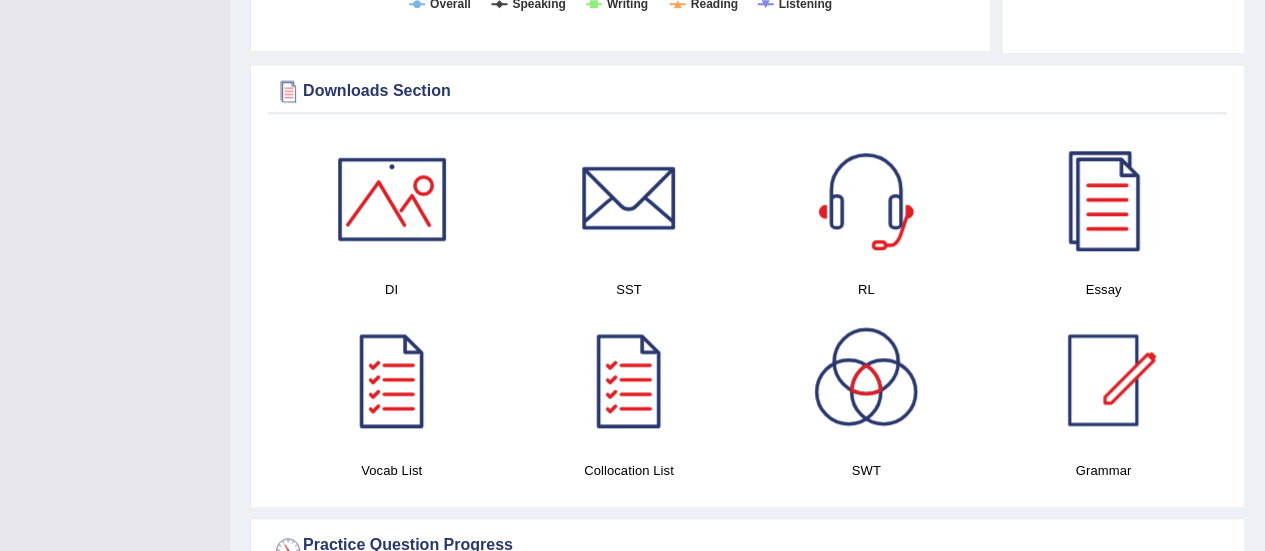 click at bounding box center (1103, 199) 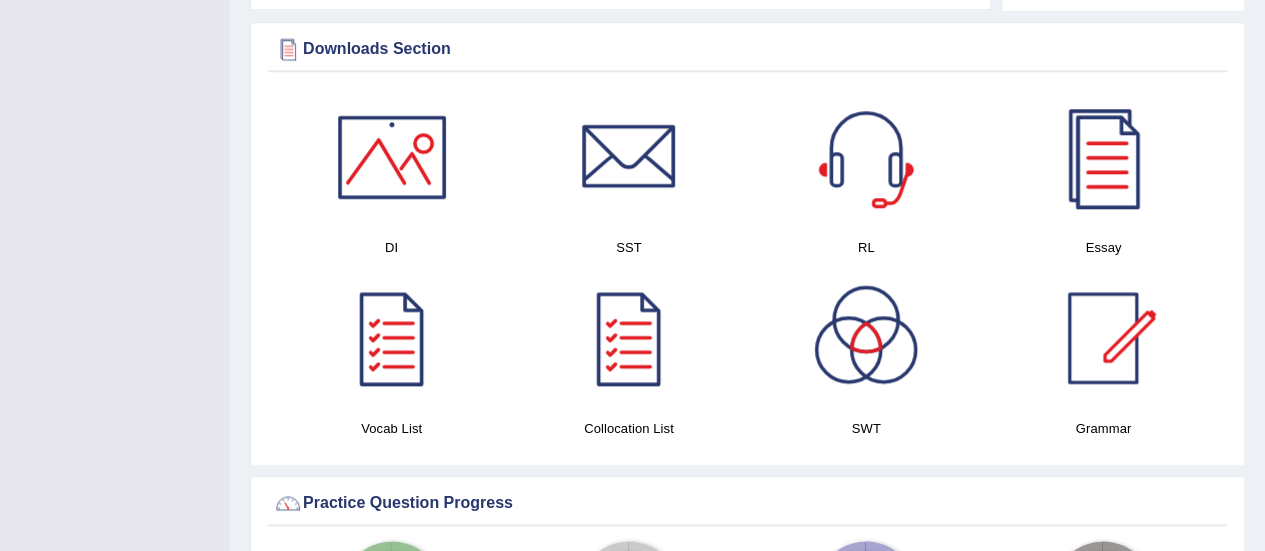 scroll, scrollTop: 998, scrollLeft: 0, axis: vertical 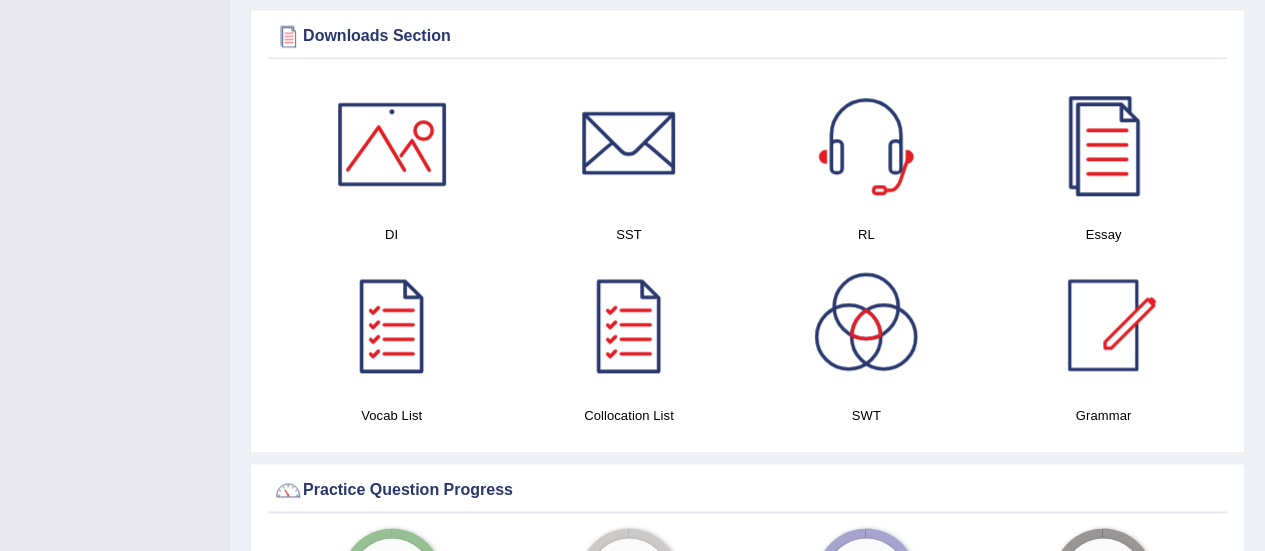 click at bounding box center (1103, 325) 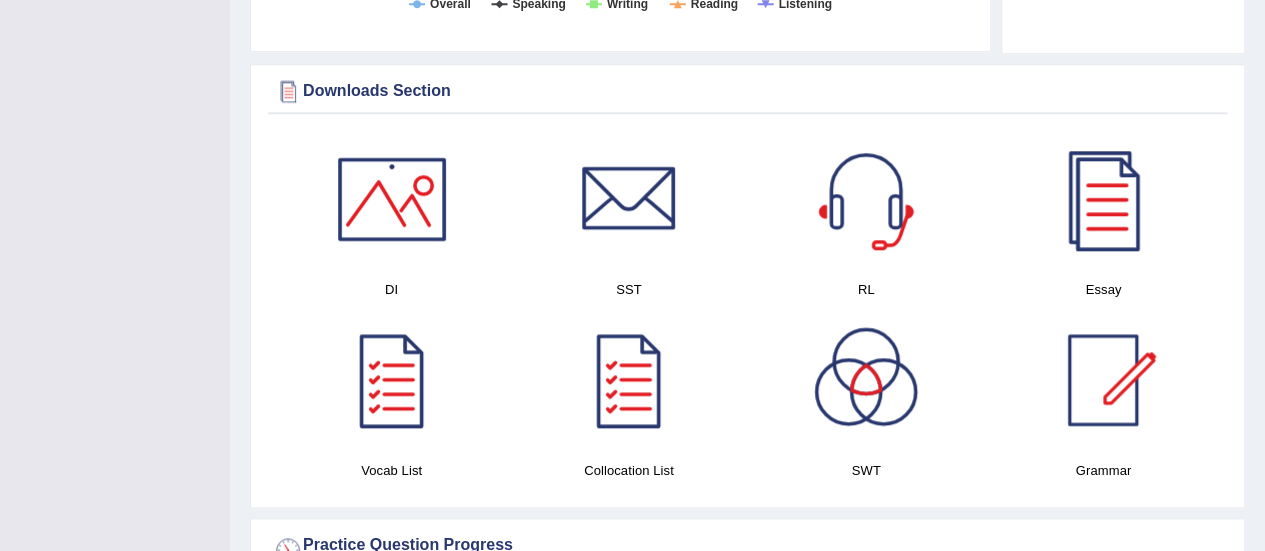 scroll, scrollTop: 944, scrollLeft: 0, axis: vertical 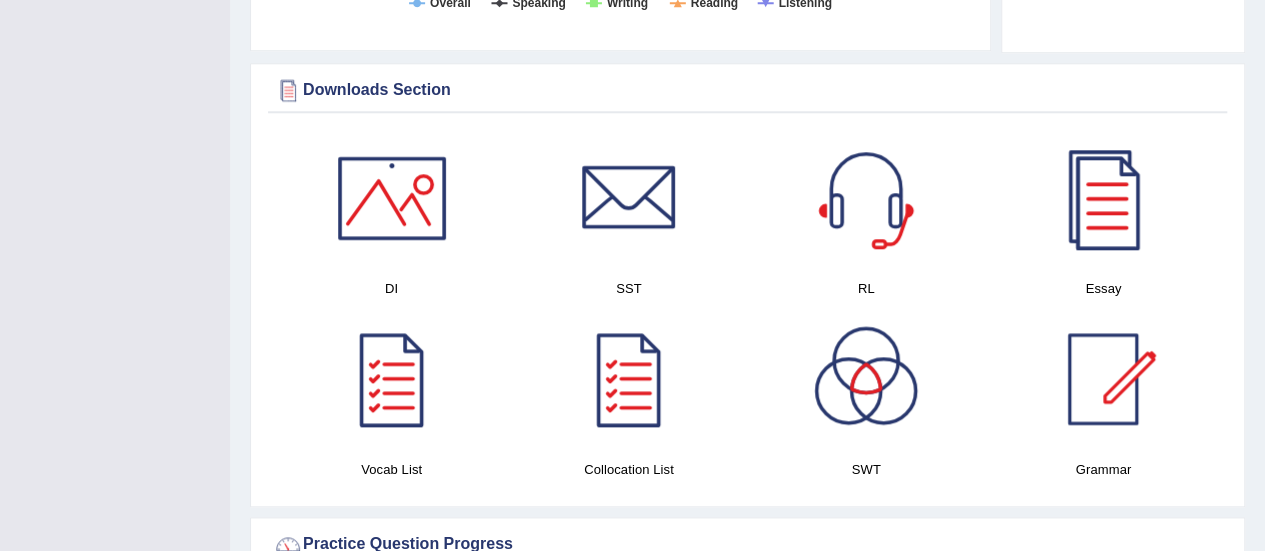 click at bounding box center (1103, 198) 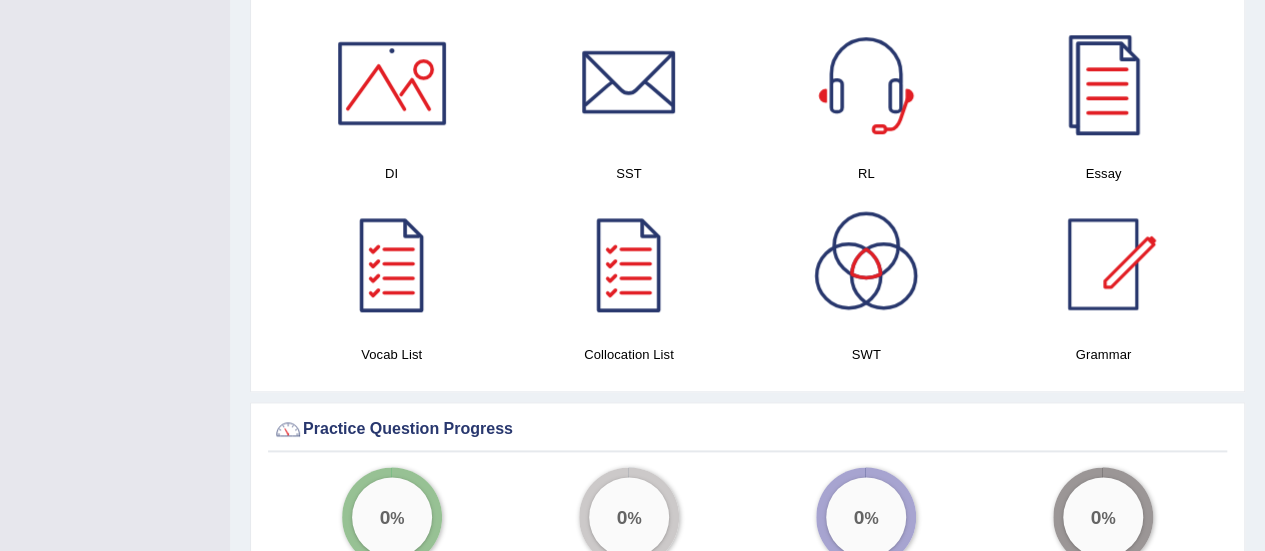 scroll, scrollTop: 1061, scrollLeft: 0, axis: vertical 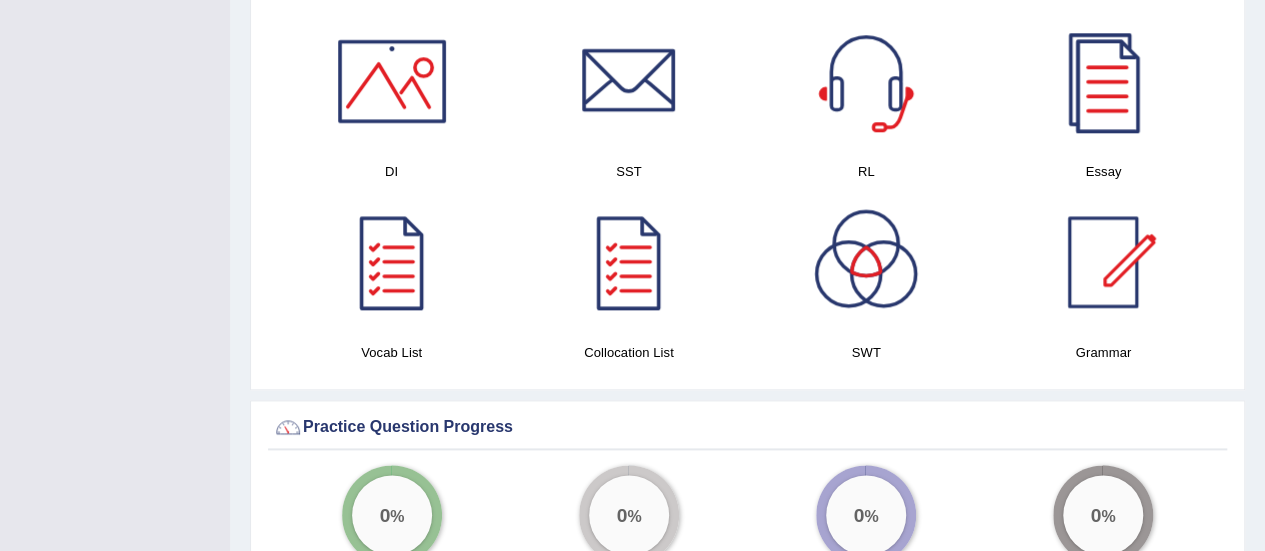 click at bounding box center [392, 262] 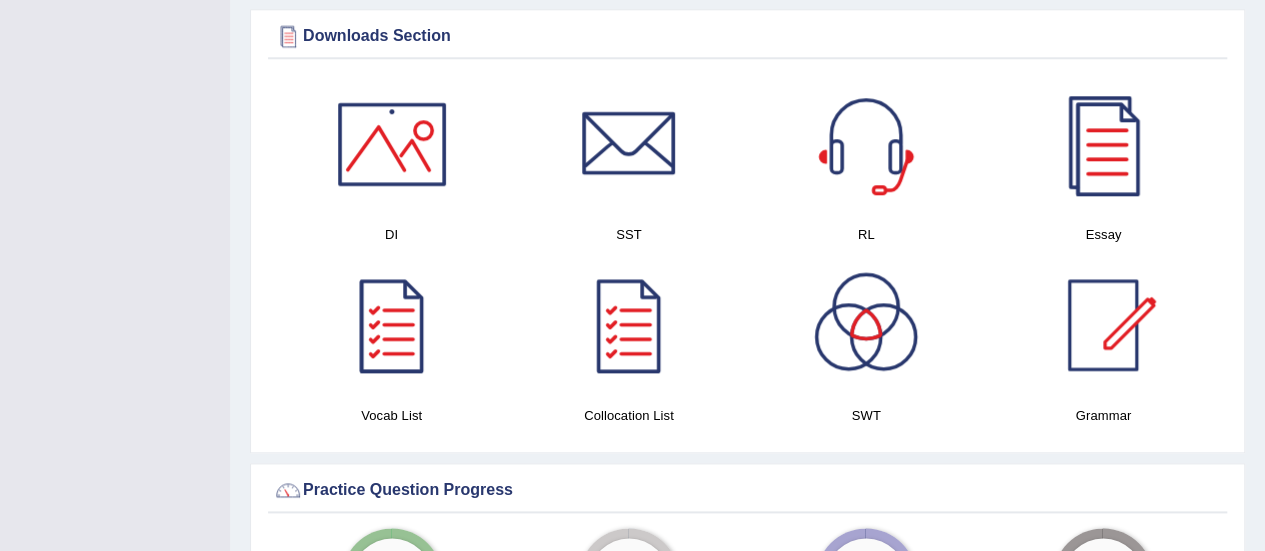 scroll, scrollTop: 998, scrollLeft: 0, axis: vertical 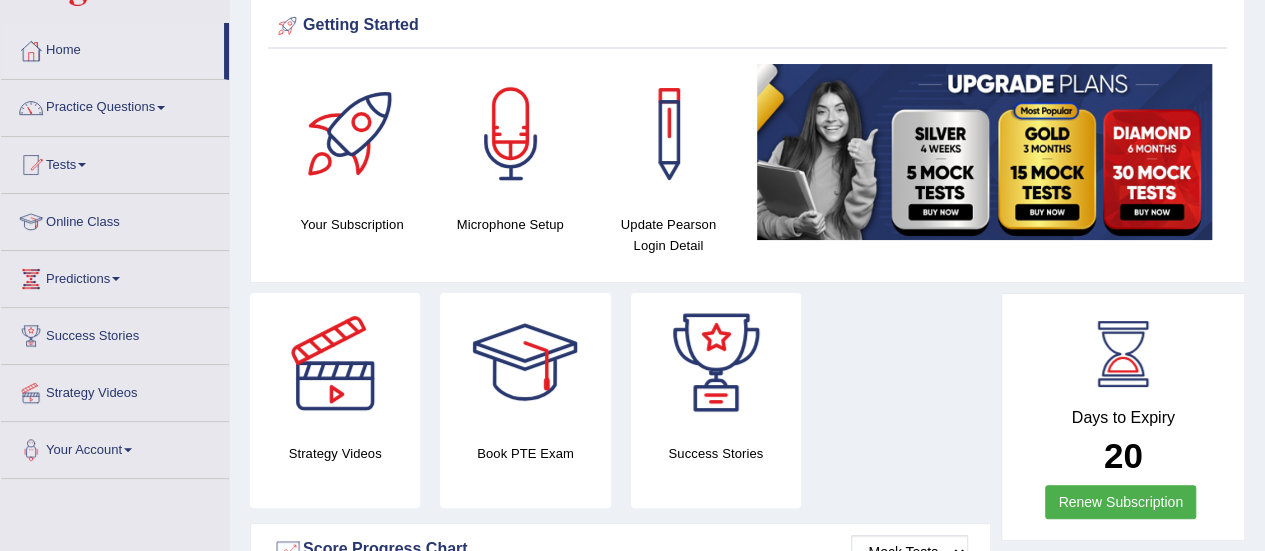 click on "Practice Questions" at bounding box center [115, 105] 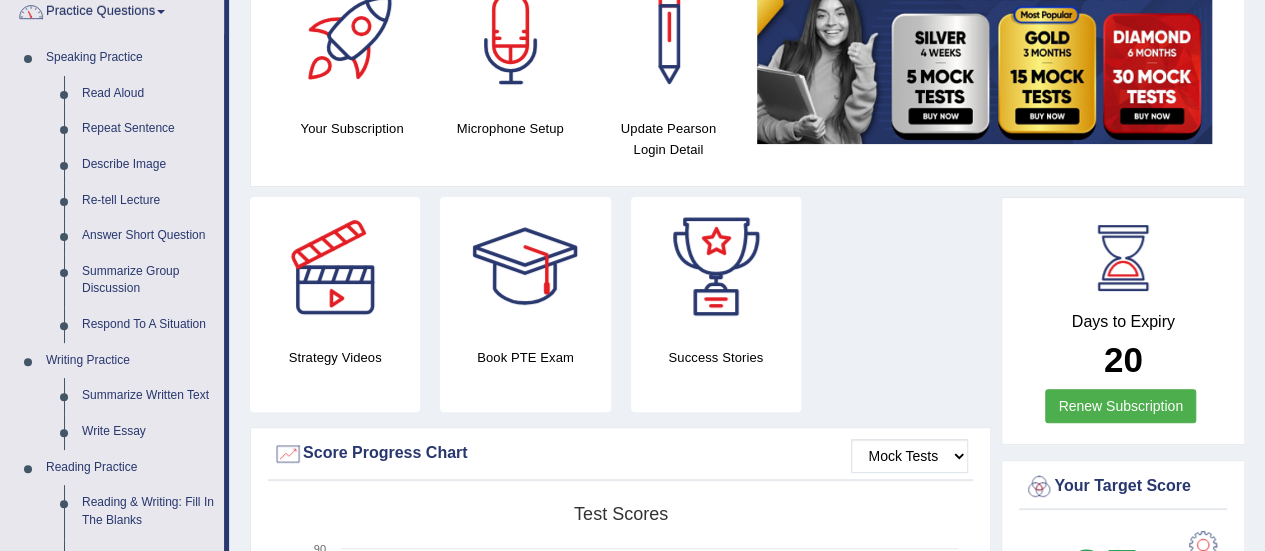 scroll, scrollTop: 176, scrollLeft: 0, axis: vertical 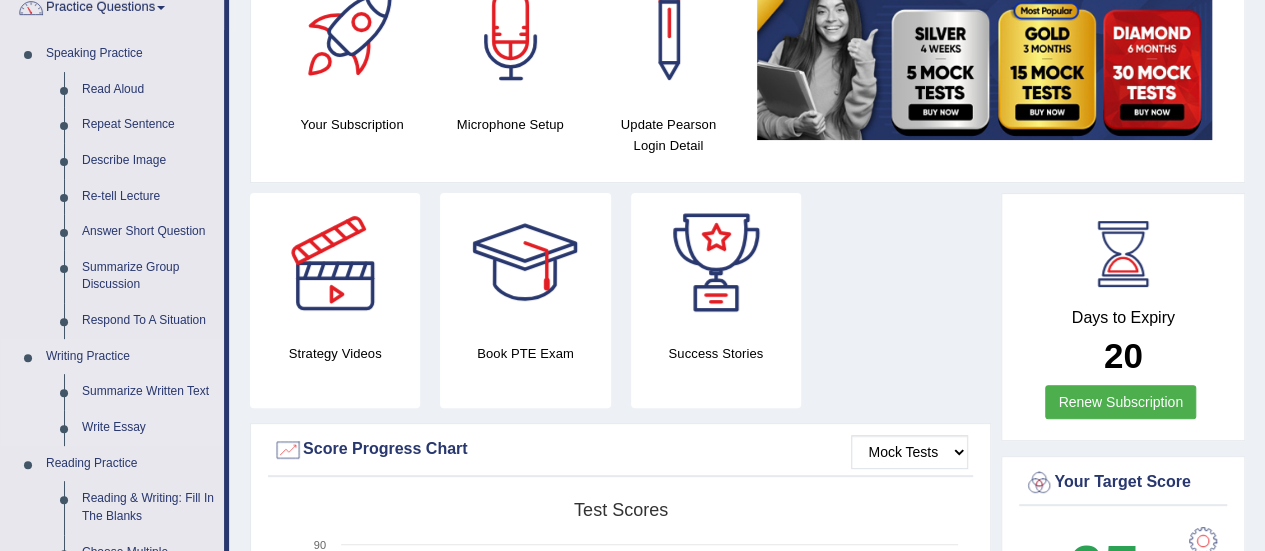 click on "Writing Practice" at bounding box center (130, 357) 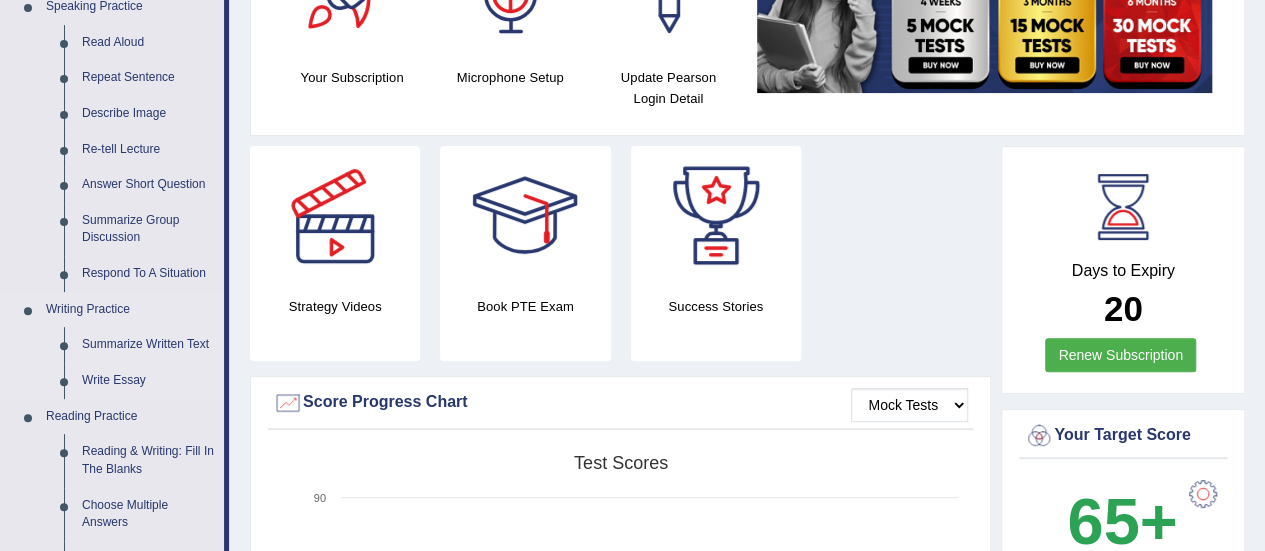 scroll, scrollTop: 229, scrollLeft: 0, axis: vertical 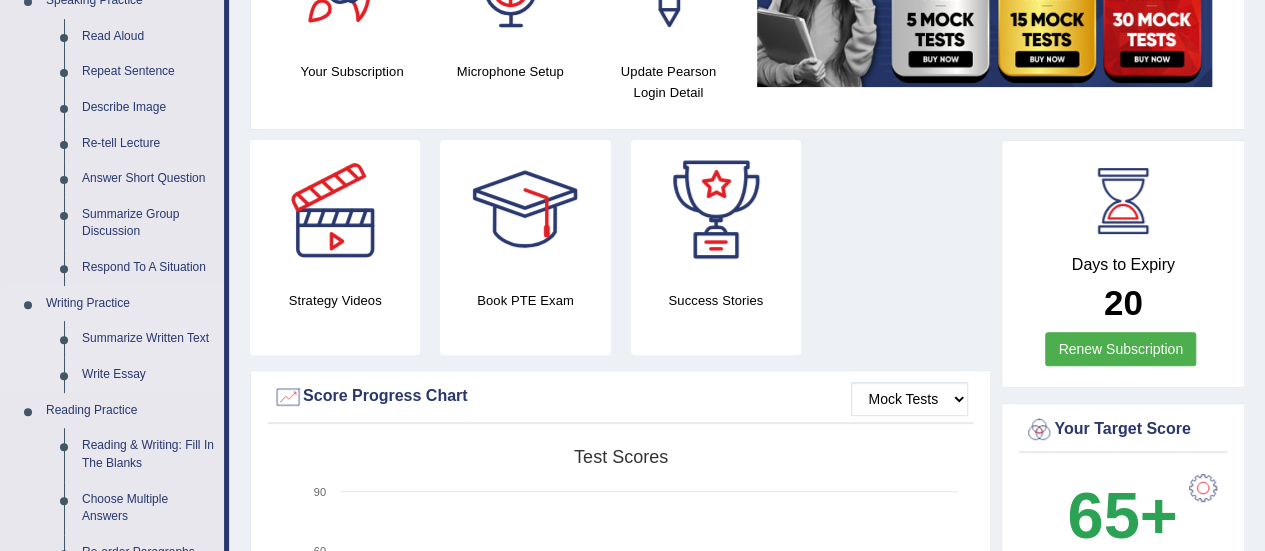 click on "Writing Practice" at bounding box center (130, 304) 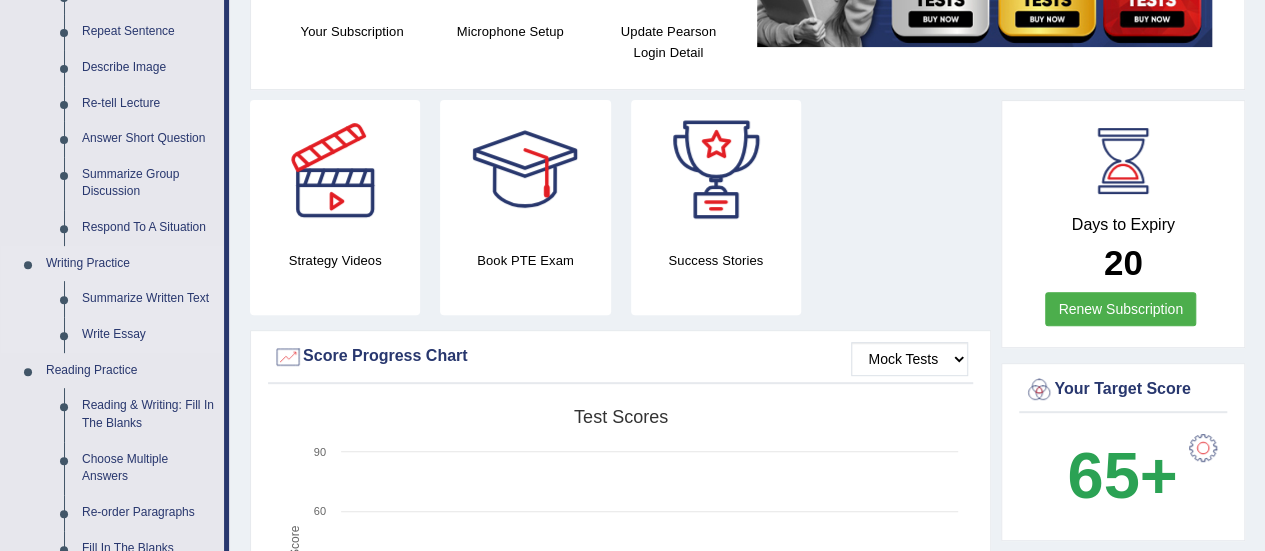 scroll, scrollTop: 275, scrollLeft: 0, axis: vertical 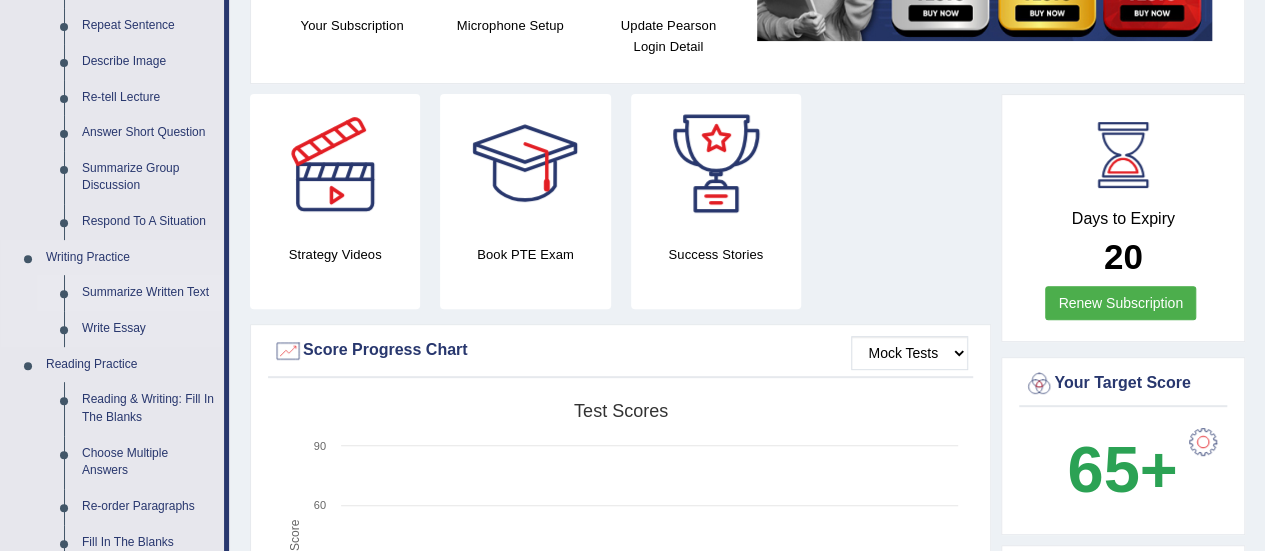 click on "Summarize Written Text" at bounding box center [148, 293] 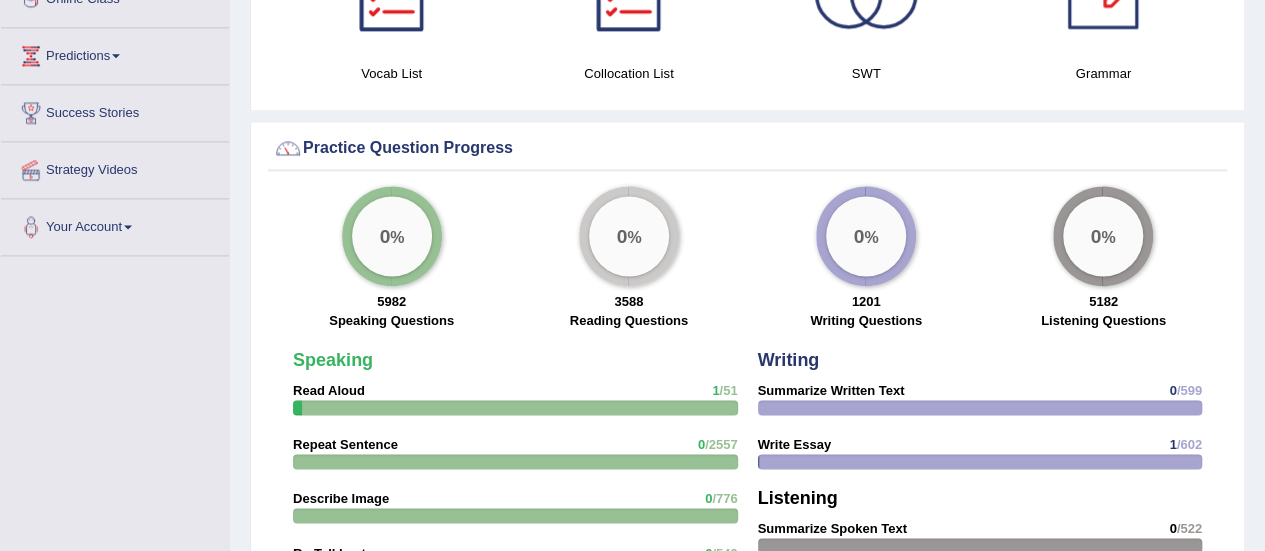 scroll, scrollTop: 1312, scrollLeft: 0, axis: vertical 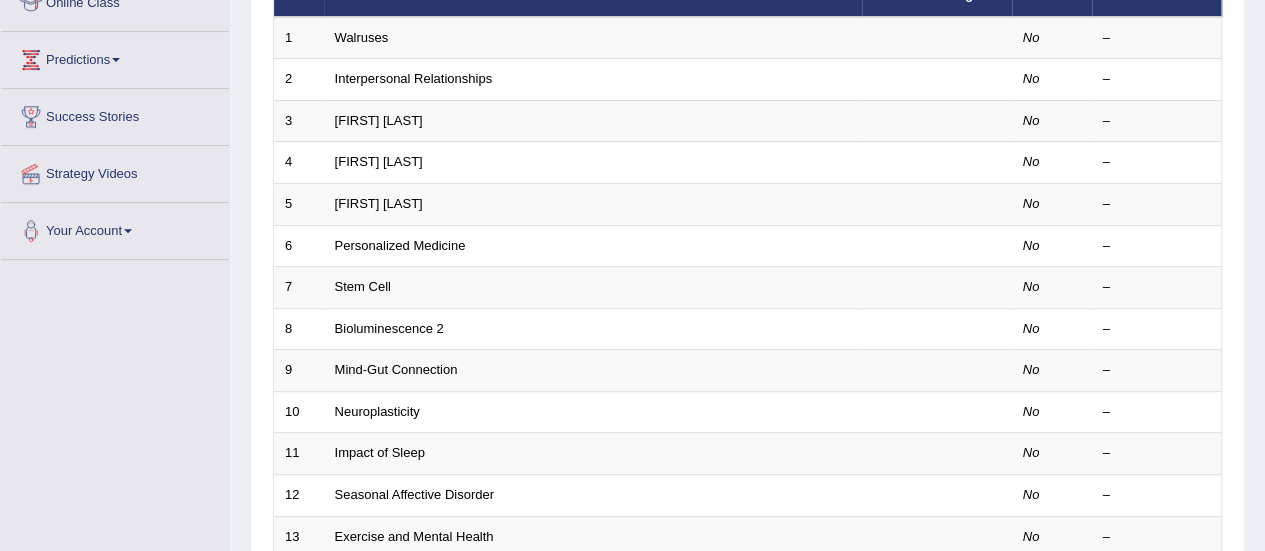 click at bounding box center (31, 174) 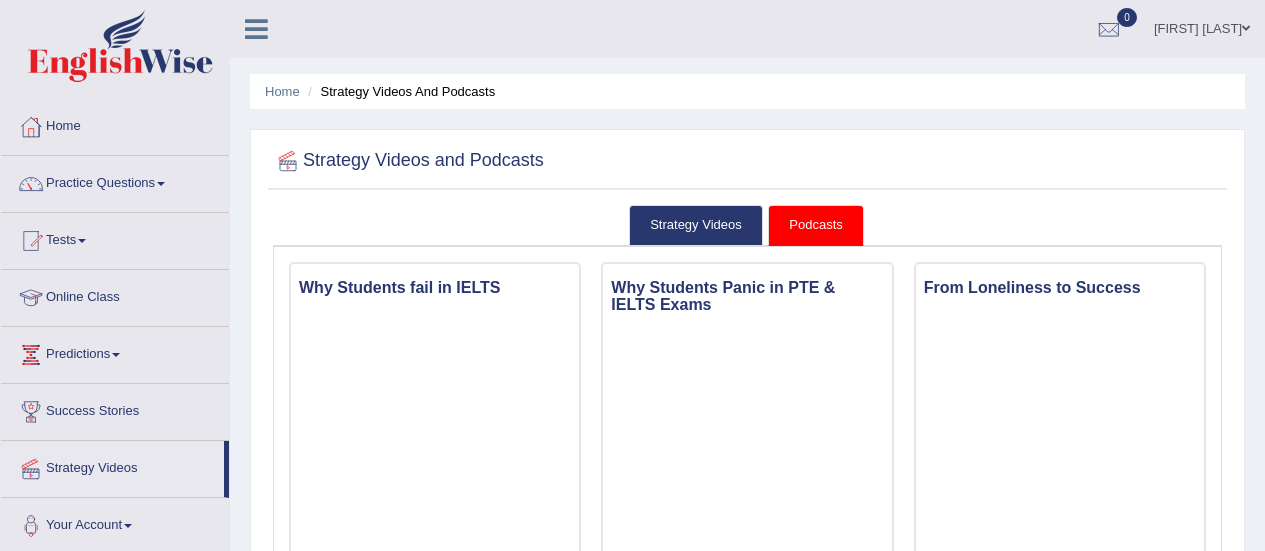 scroll, scrollTop: 0, scrollLeft: 0, axis: both 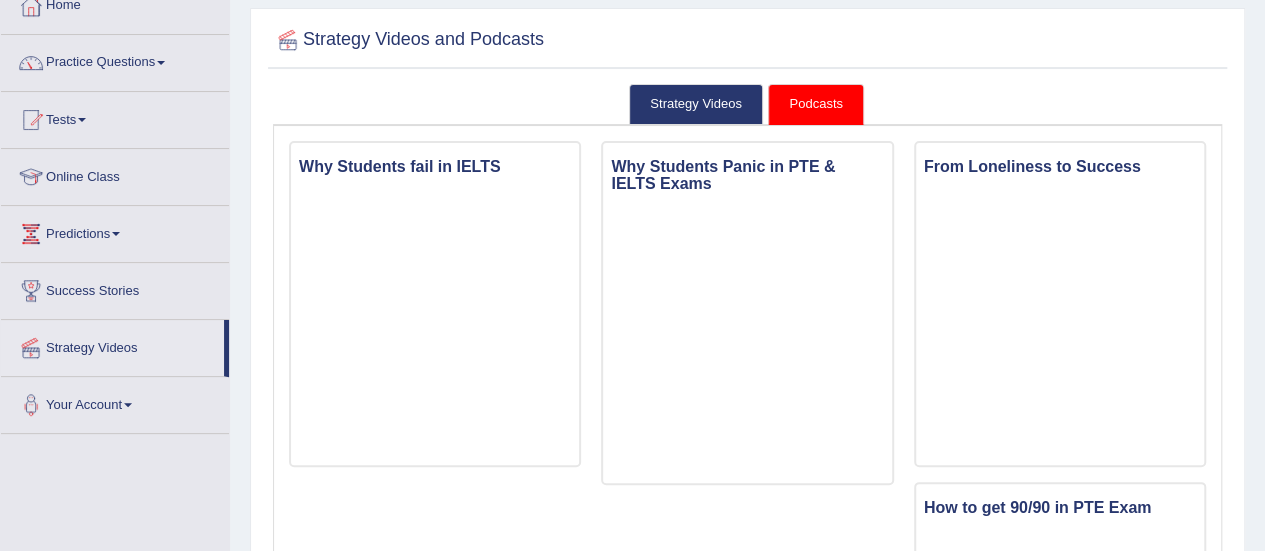 click at bounding box center (31, 177) 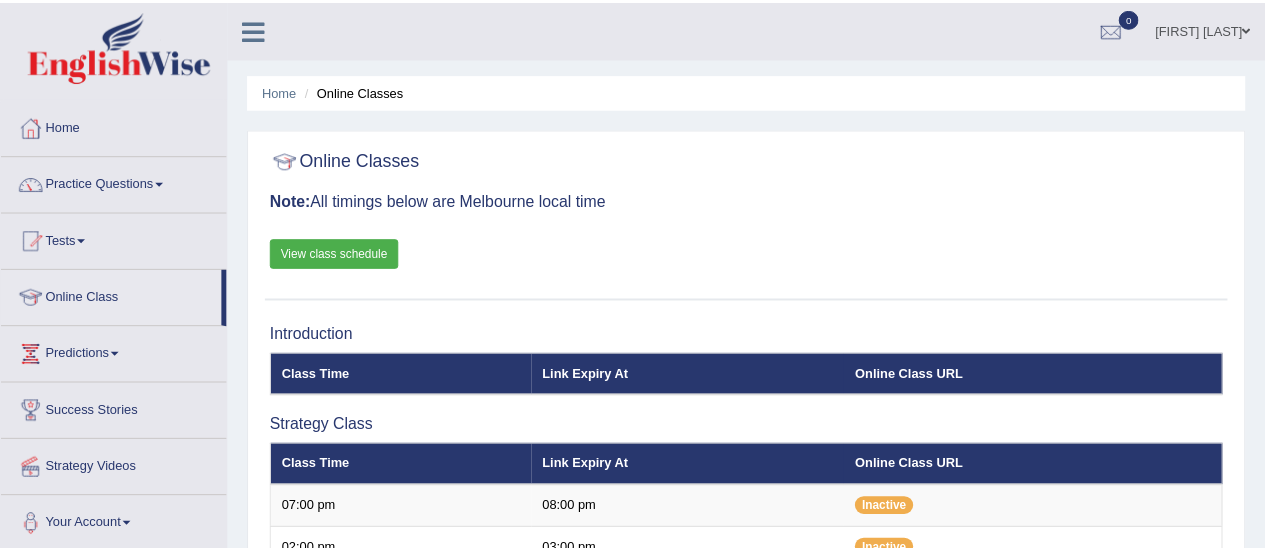 scroll, scrollTop: 0, scrollLeft: 0, axis: both 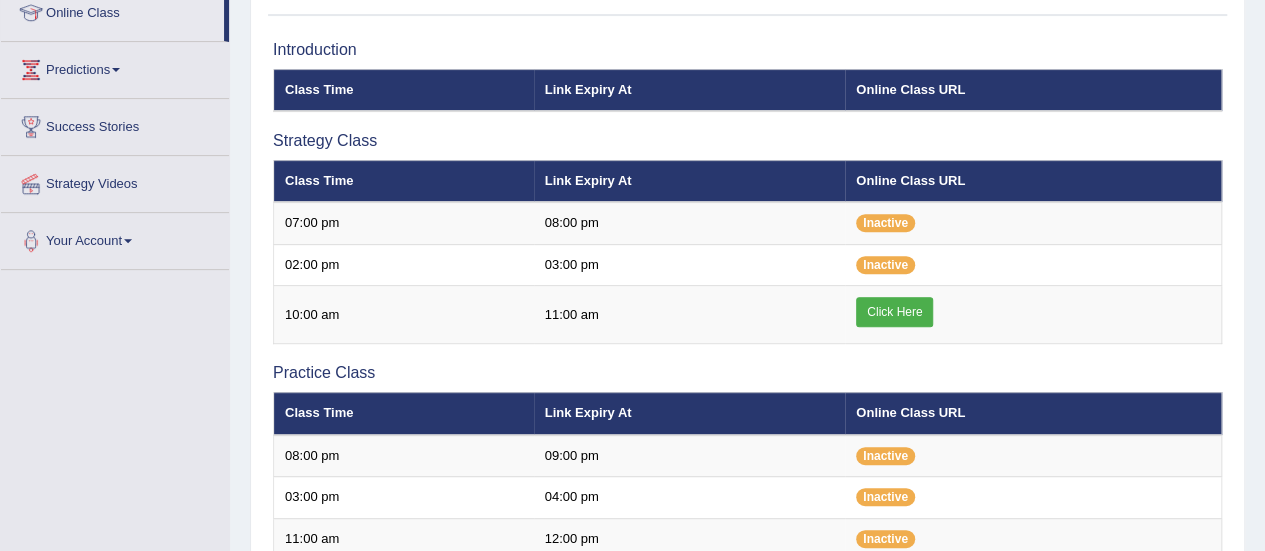 click on "Class Time" at bounding box center (404, 90) 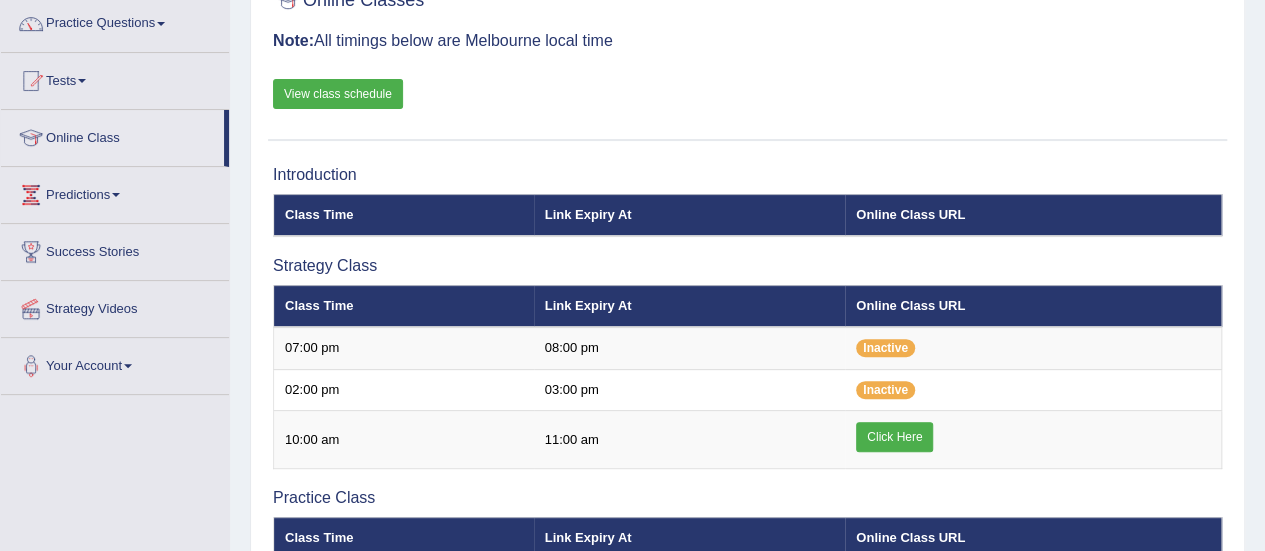 scroll, scrollTop: 0, scrollLeft: 0, axis: both 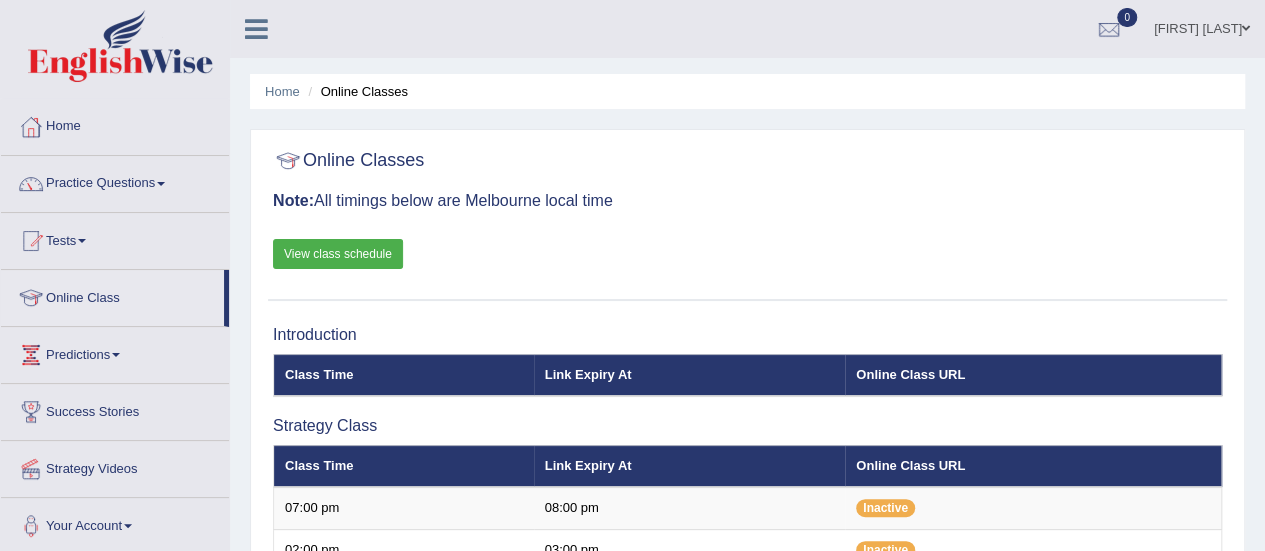 click at bounding box center [31, 241] 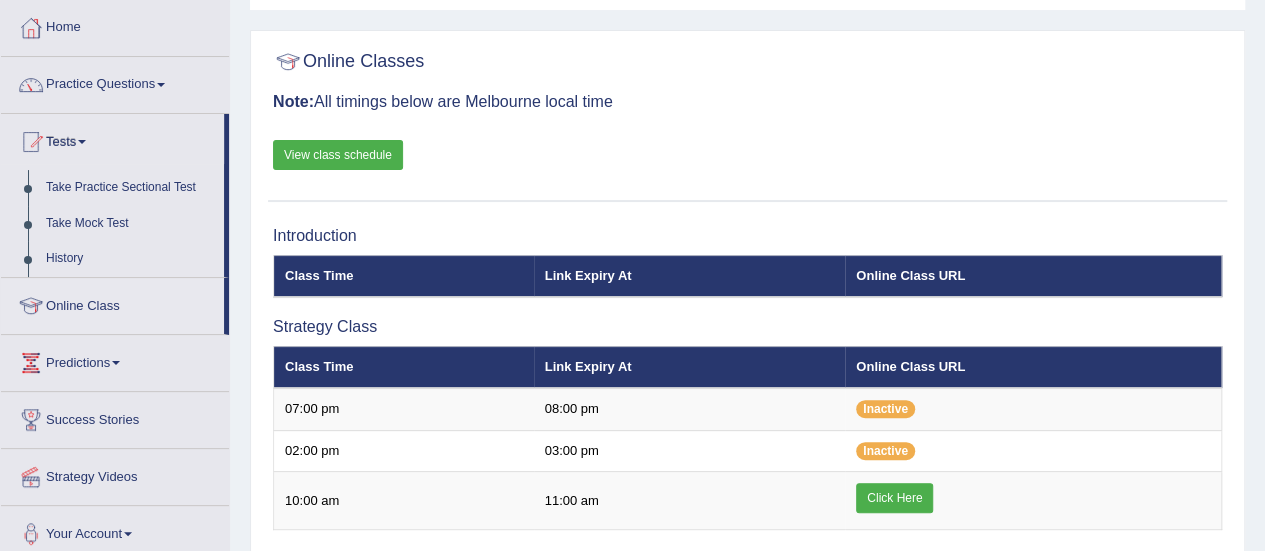 scroll, scrollTop: 105, scrollLeft: 0, axis: vertical 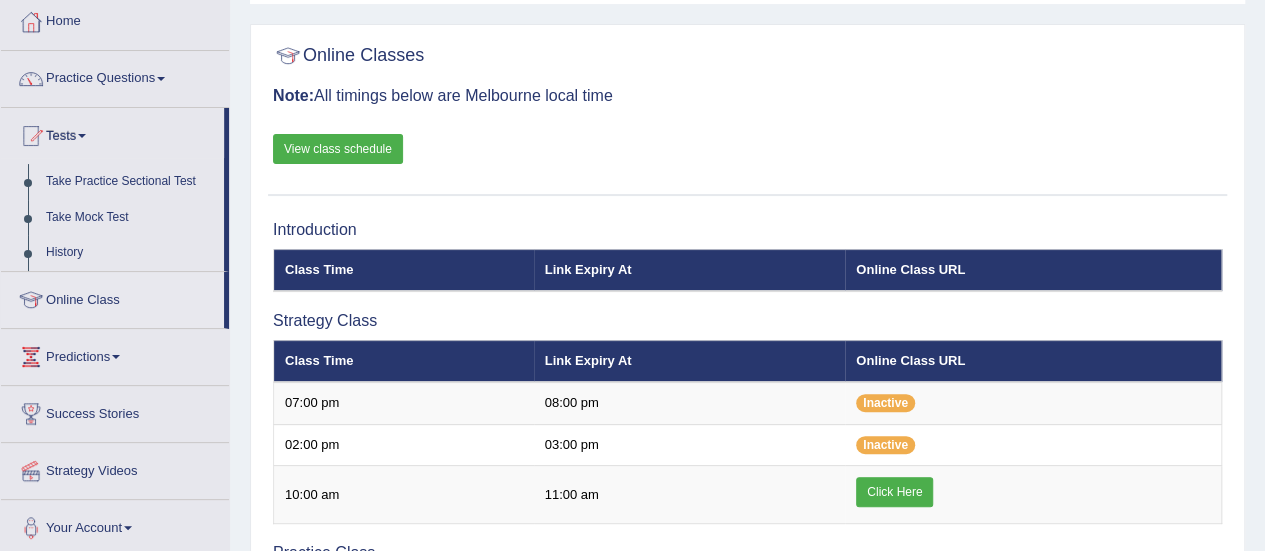 click on "Online Class" at bounding box center (112, 297) 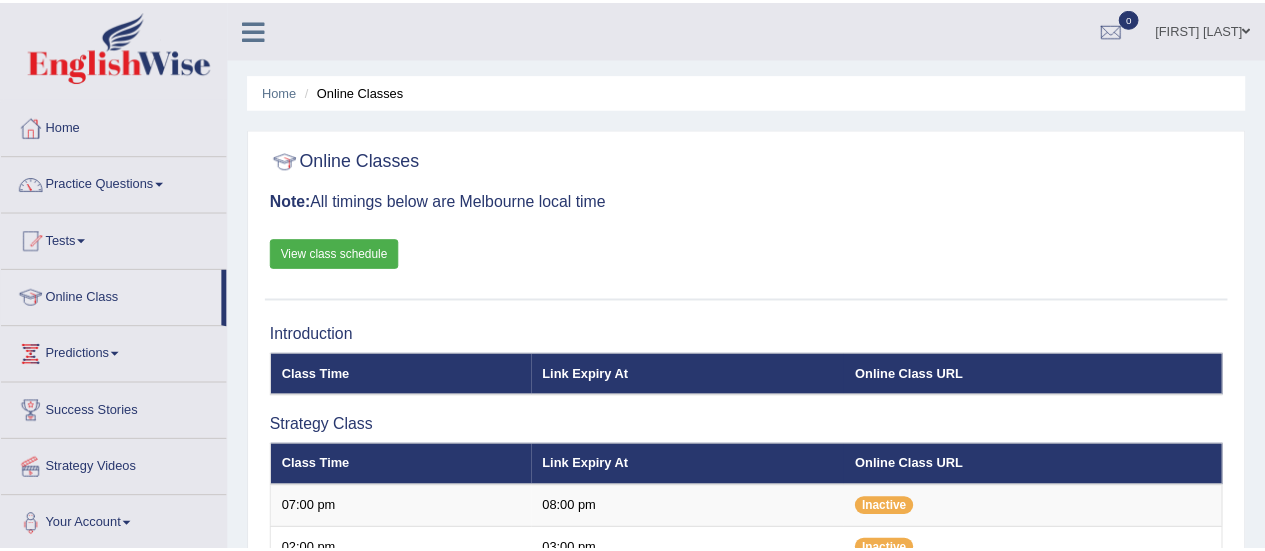 scroll, scrollTop: 0, scrollLeft: 0, axis: both 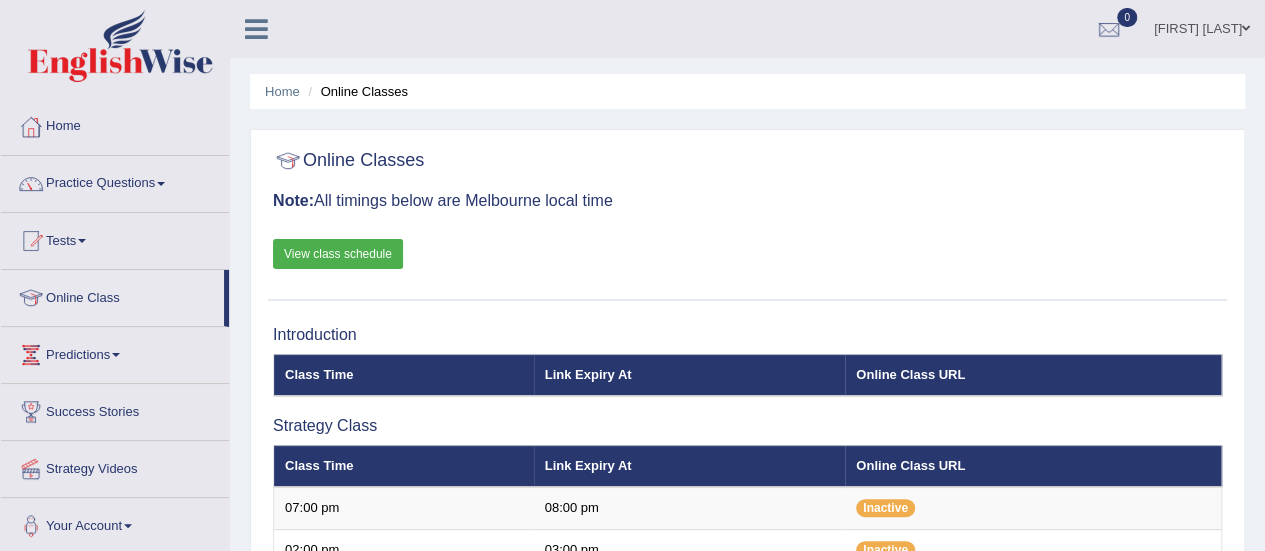 click on "Home
Online Classes
Online Classes
Note:  All timings below are [CITY] local time
View class schedule
Introduction
Class Time
Link Expiry At
Online Class URL" at bounding box center [747, 585] 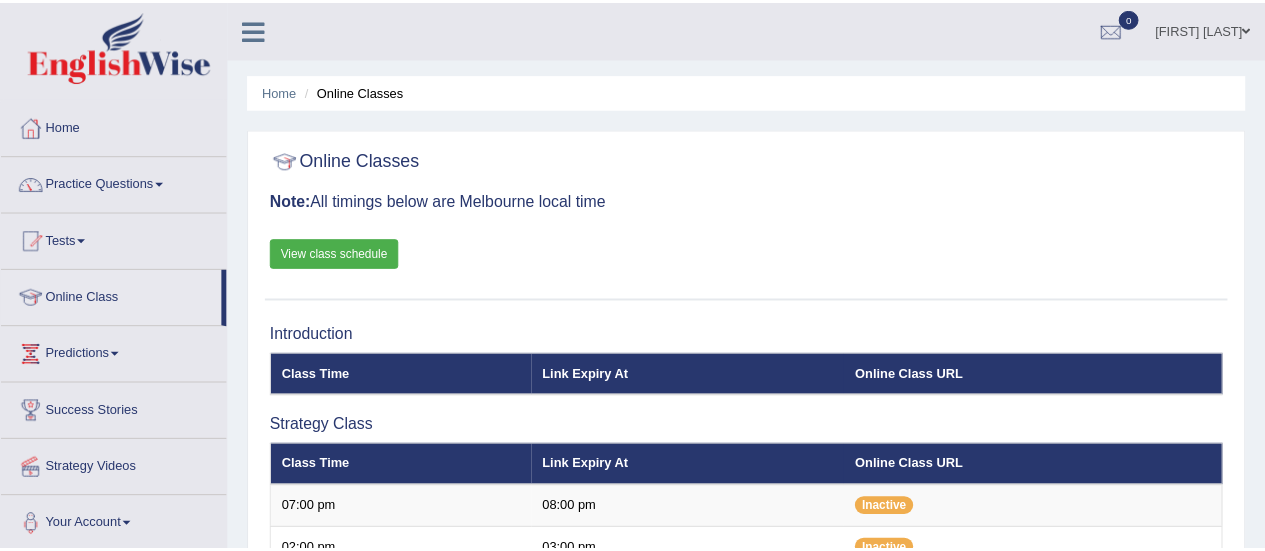 scroll, scrollTop: 0, scrollLeft: 0, axis: both 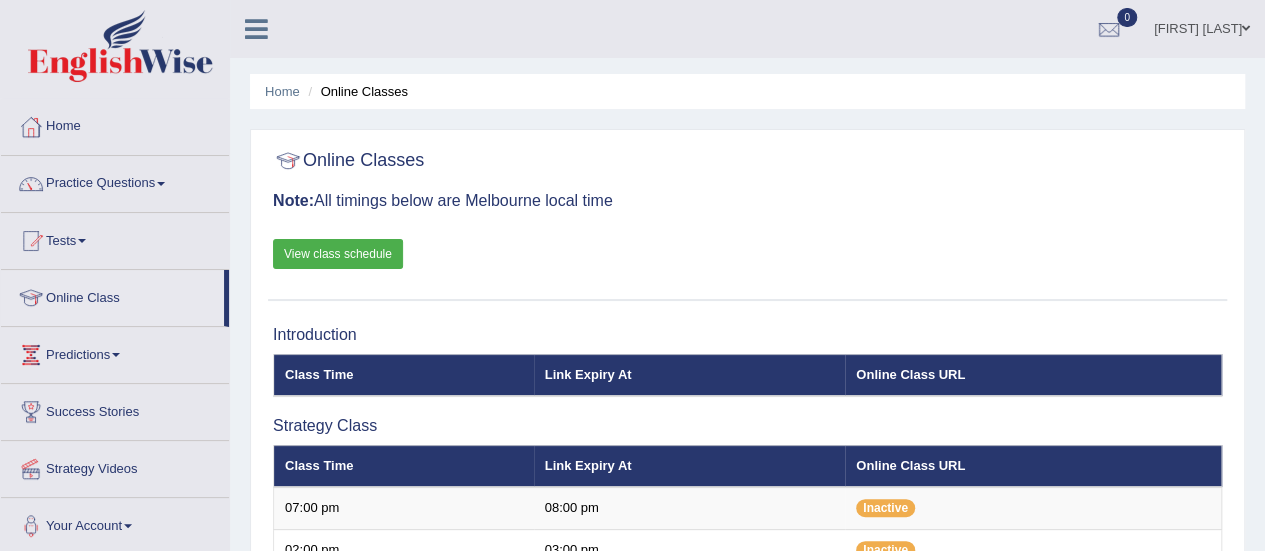 drag, startPoint x: 0, startPoint y: 0, endPoint x: 861, endPoint y: 239, distance: 893.55585 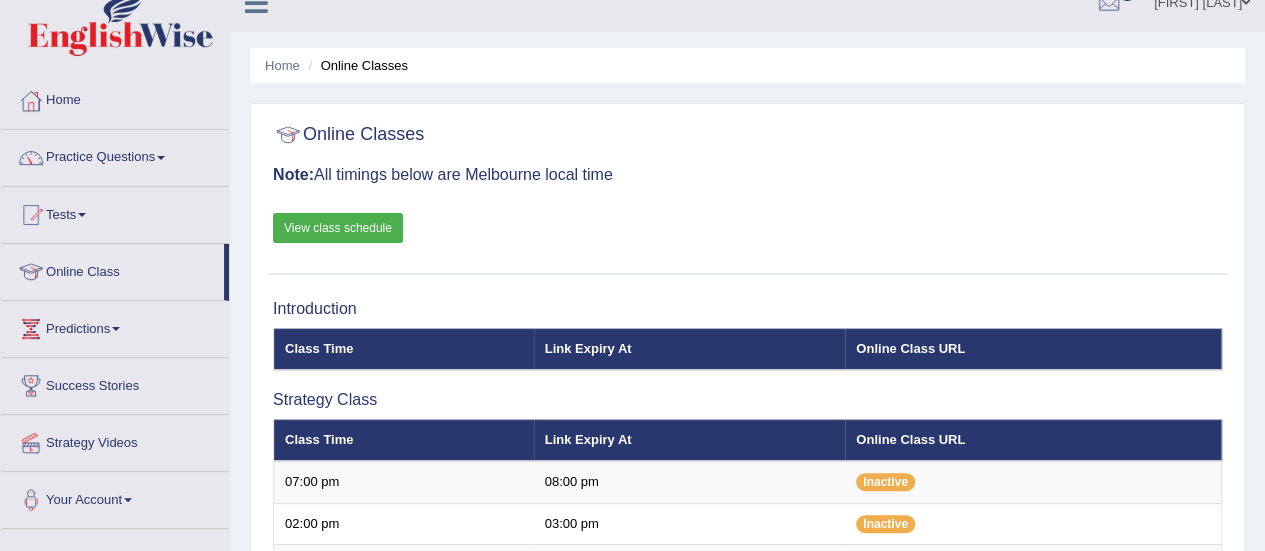 scroll, scrollTop: 21, scrollLeft: 0, axis: vertical 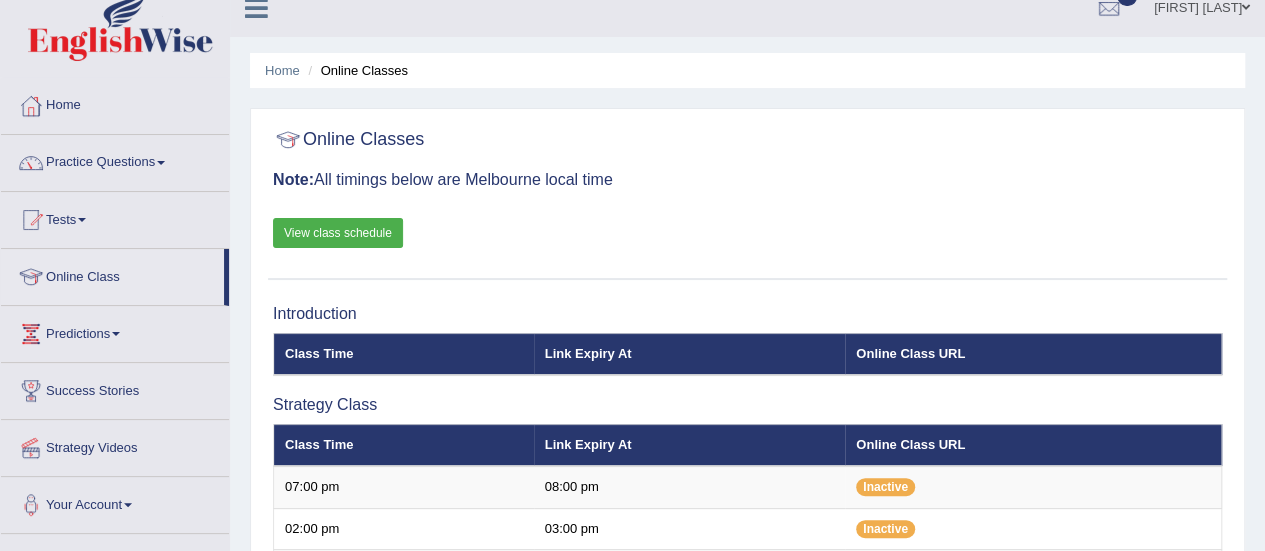 click on "Online Class" at bounding box center (112, 274) 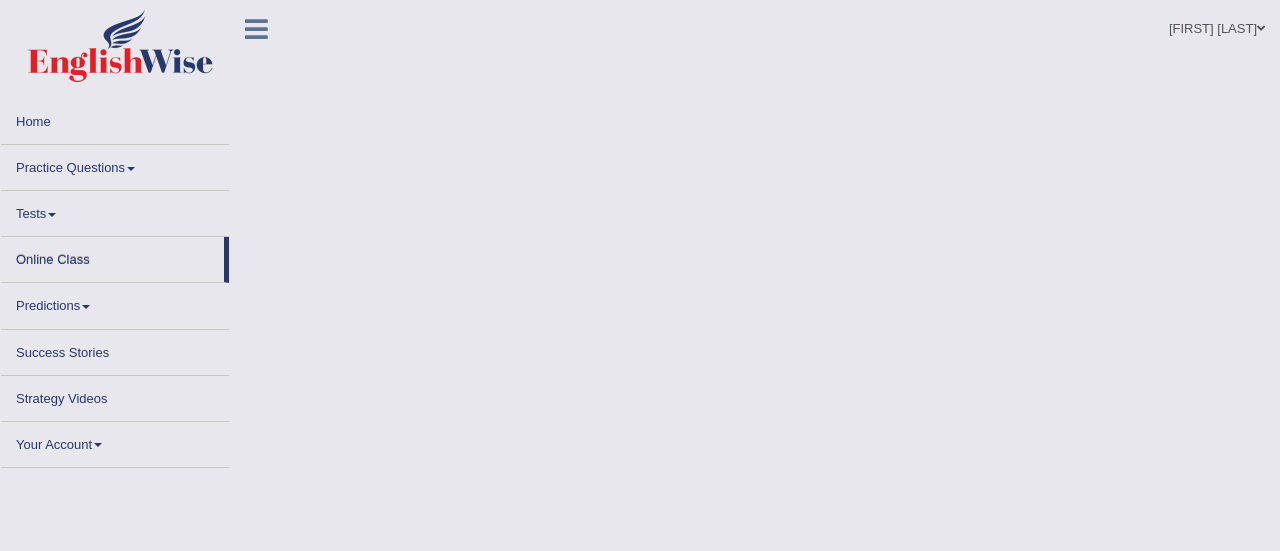 scroll, scrollTop: 0, scrollLeft: 0, axis: both 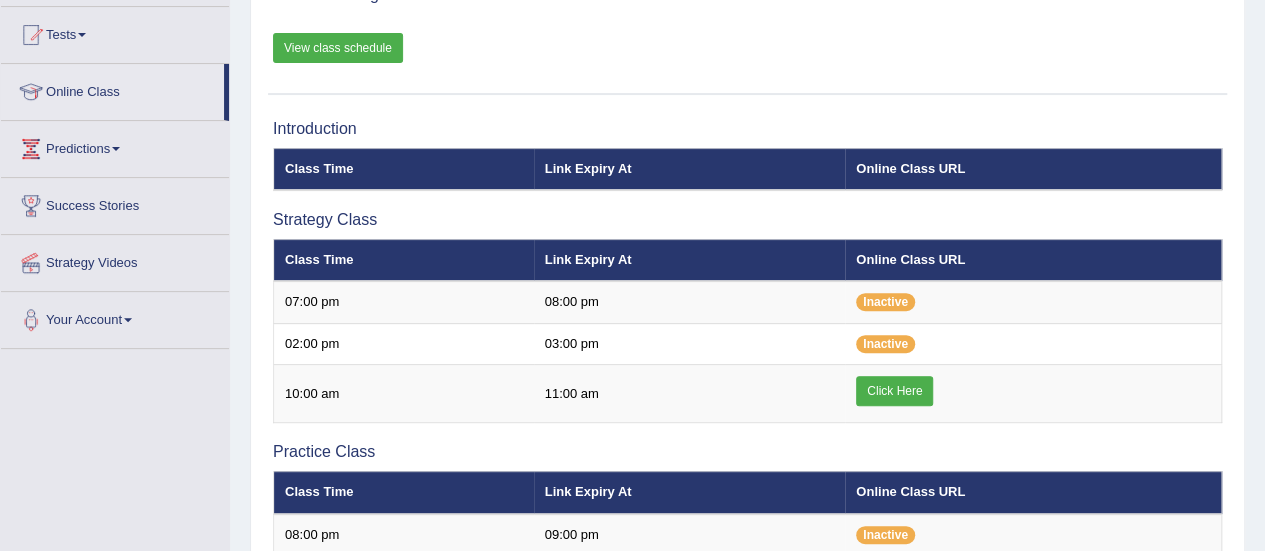 click on "Predictions" at bounding box center [115, 146] 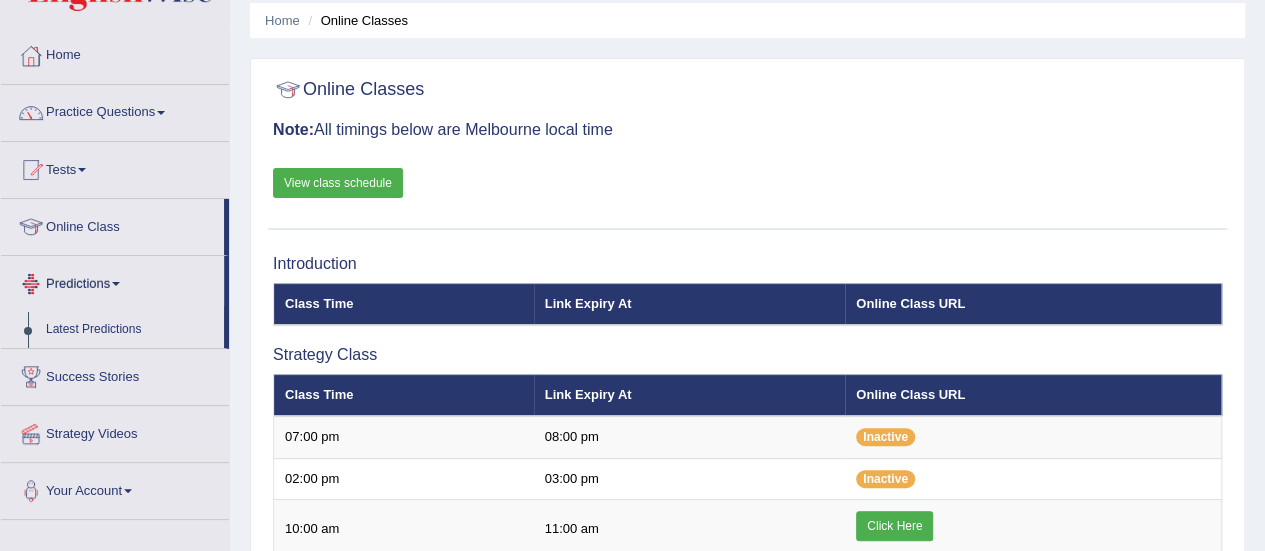 scroll, scrollTop: 69, scrollLeft: 0, axis: vertical 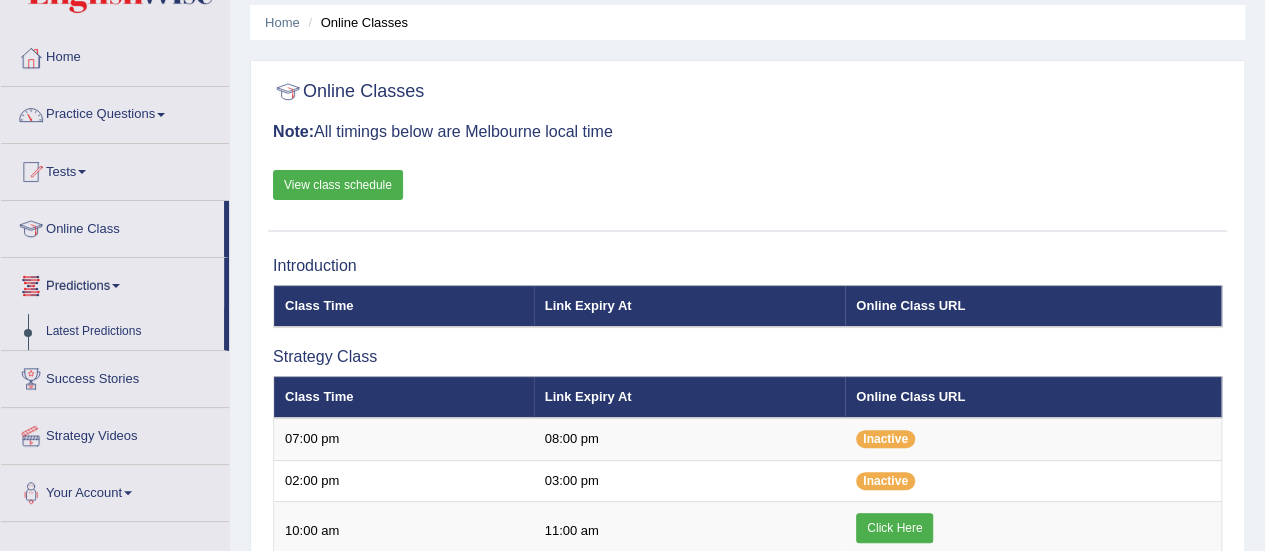 click on "Online Class" at bounding box center (112, 226) 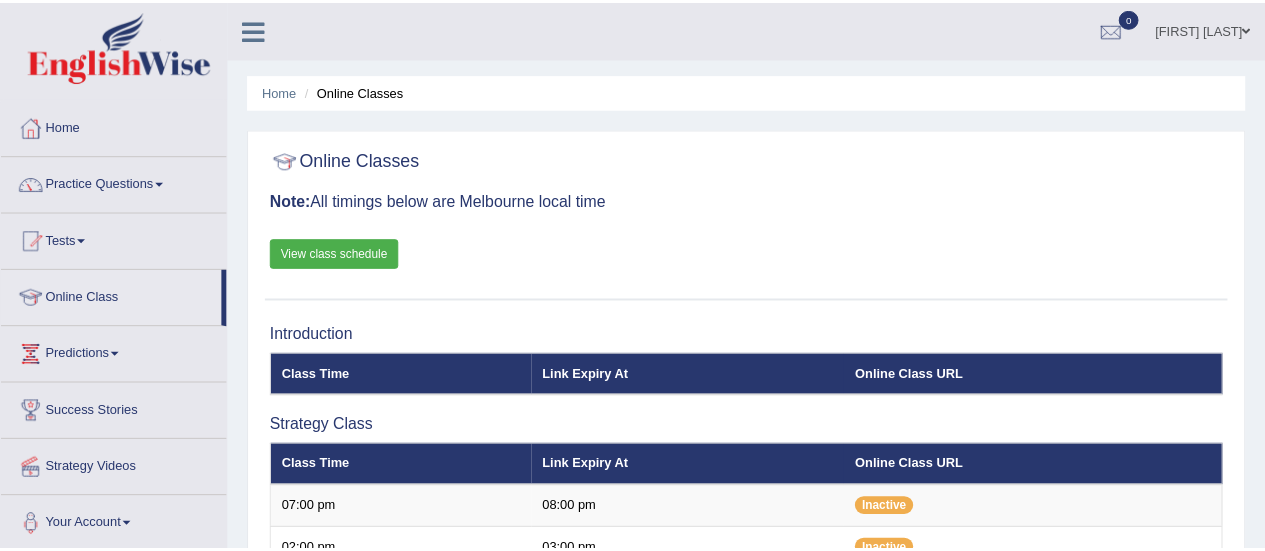 scroll, scrollTop: 180, scrollLeft: 0, axis: vertical 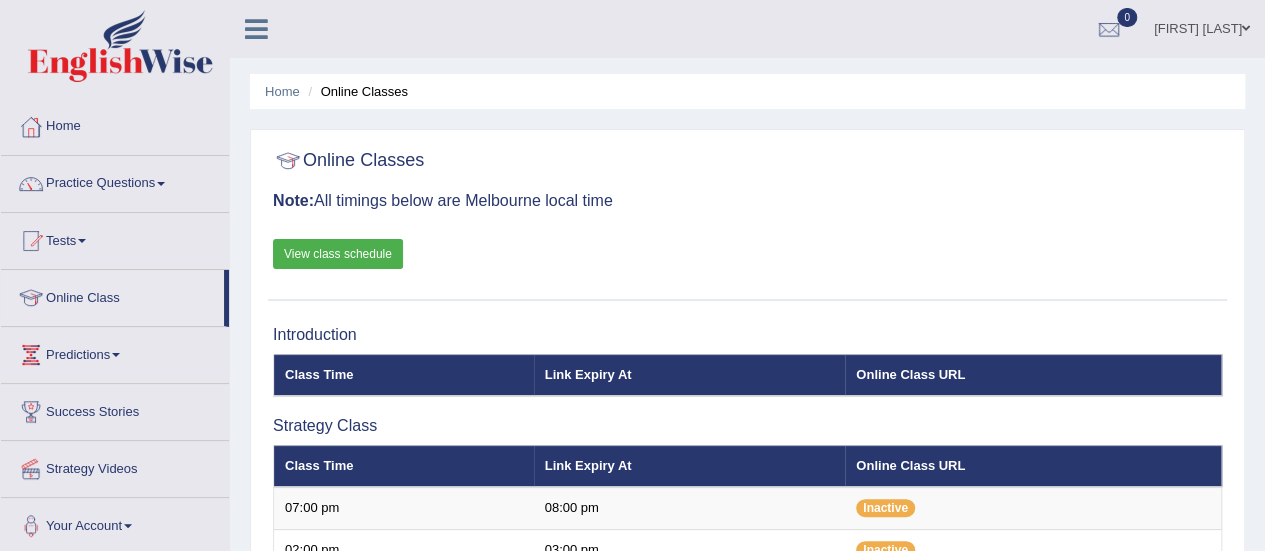 click at bounding box center [31, 127] 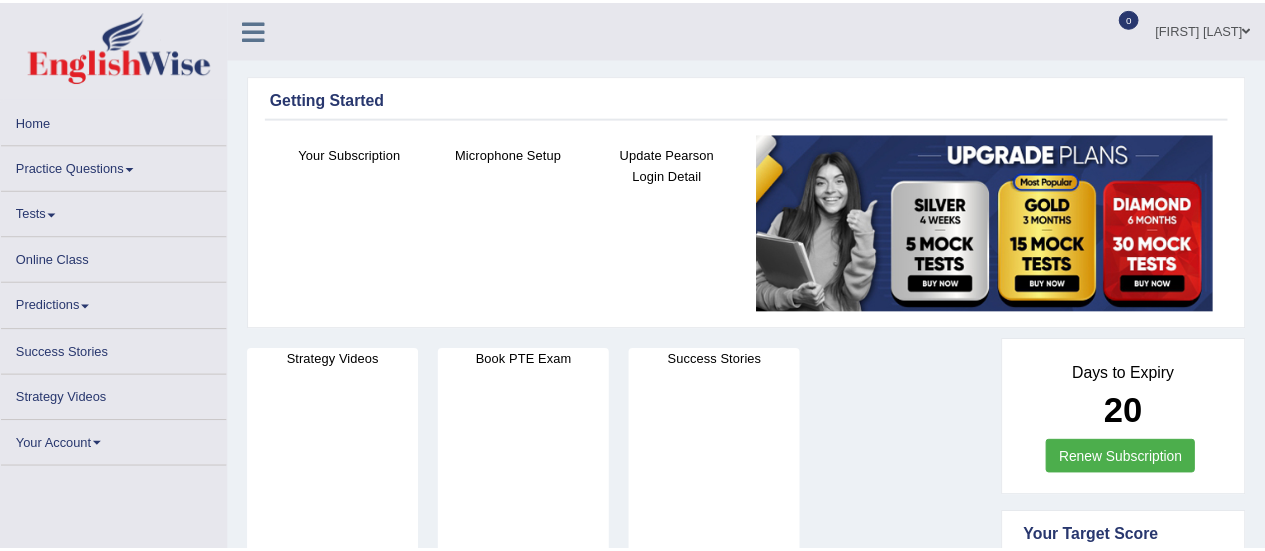 scroll, scrollTop: 0, scrollLeft: 0, axis: both 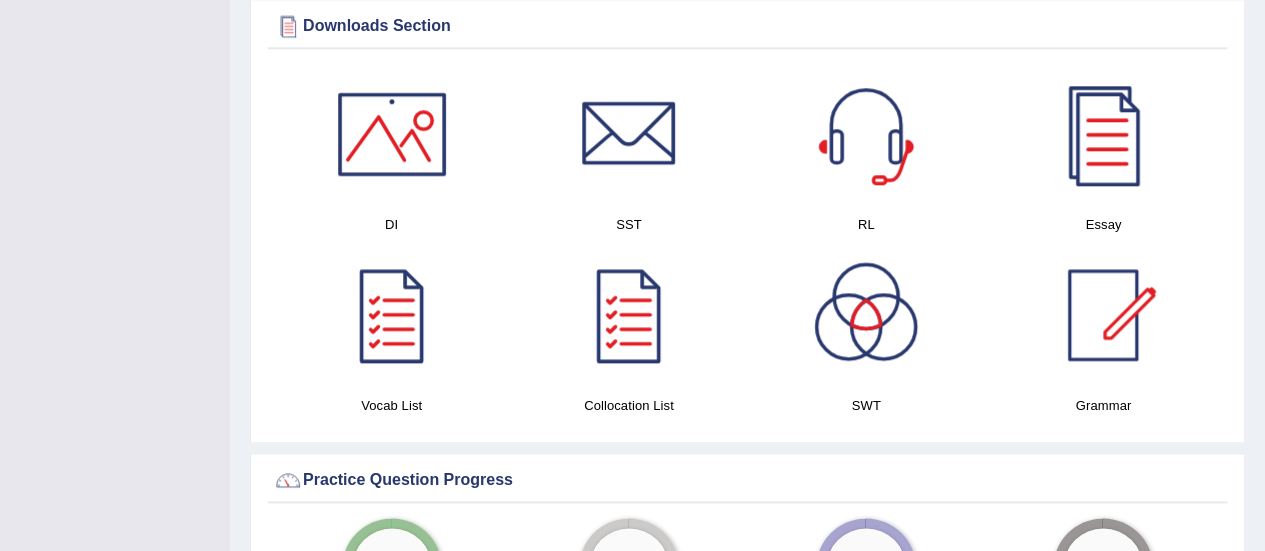 click at bounding box center [392, 134] 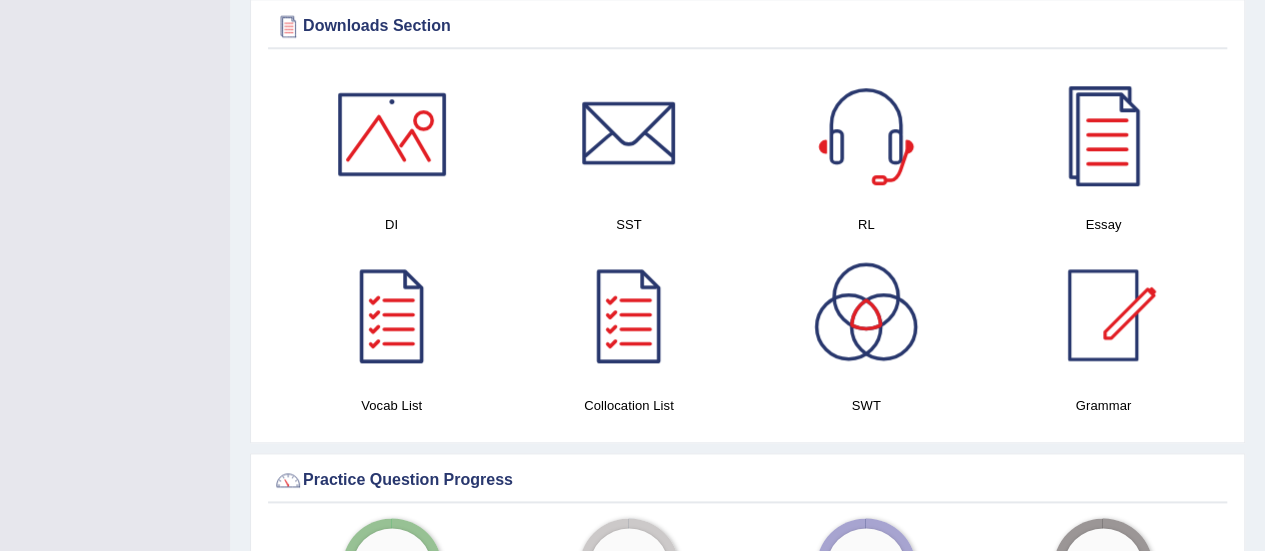 click at bounding box center (392, 315) 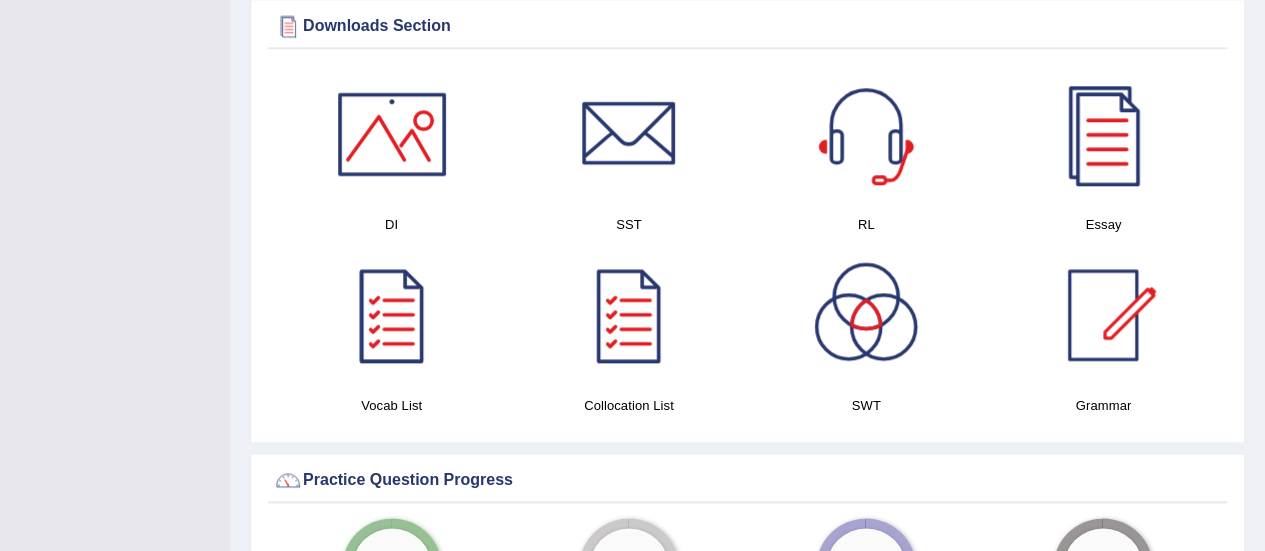 click at bounding box center [629, 315] 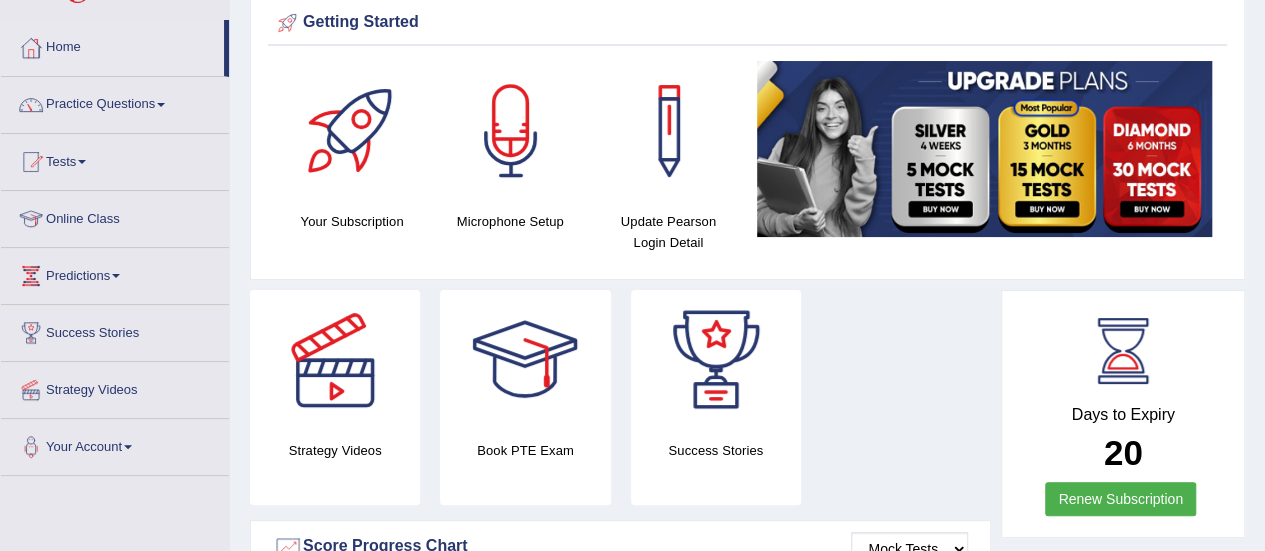 scroll, scrollTop: 80, scrollLeft: 0, axis: vertical 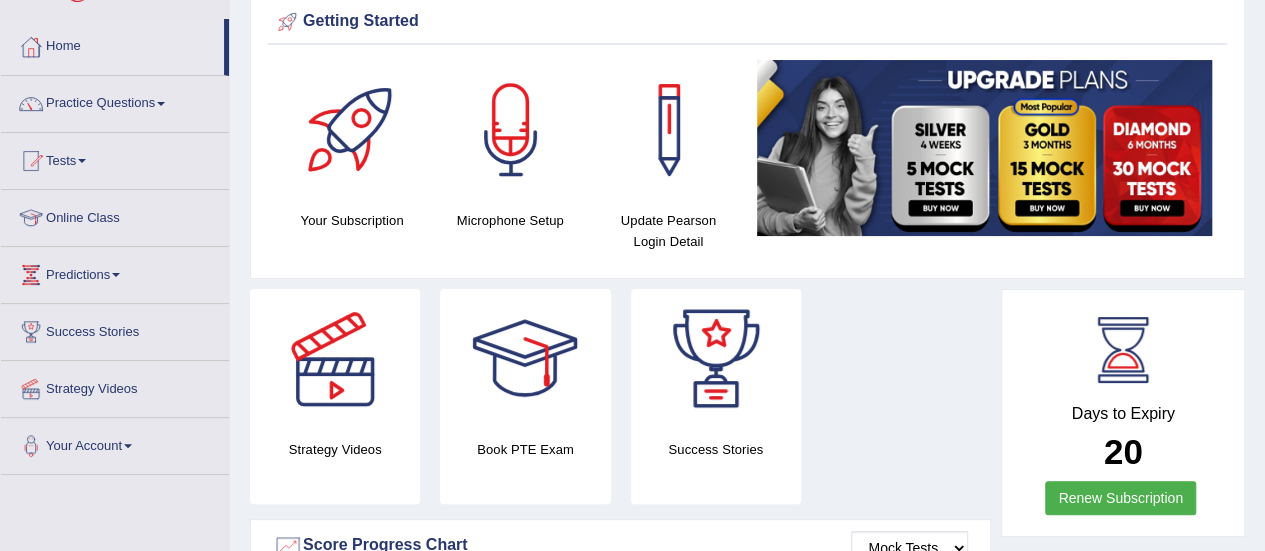 click on "Practice Questions" at bounding box center (115, 101) 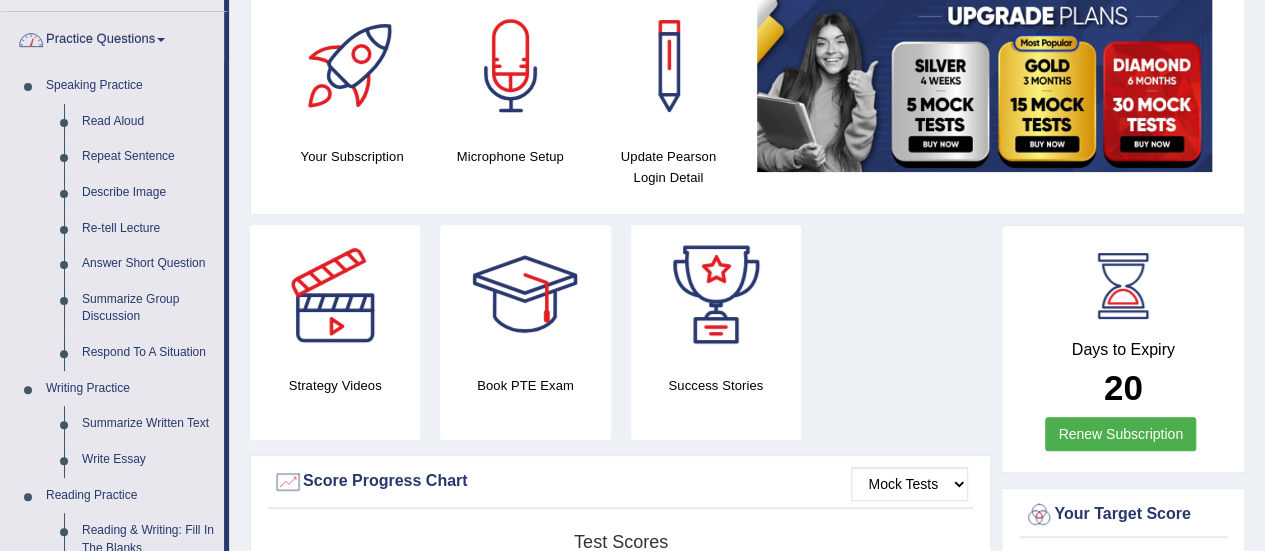scroll, scrollTop: 182, scrollLeft: 0, axis: vertical 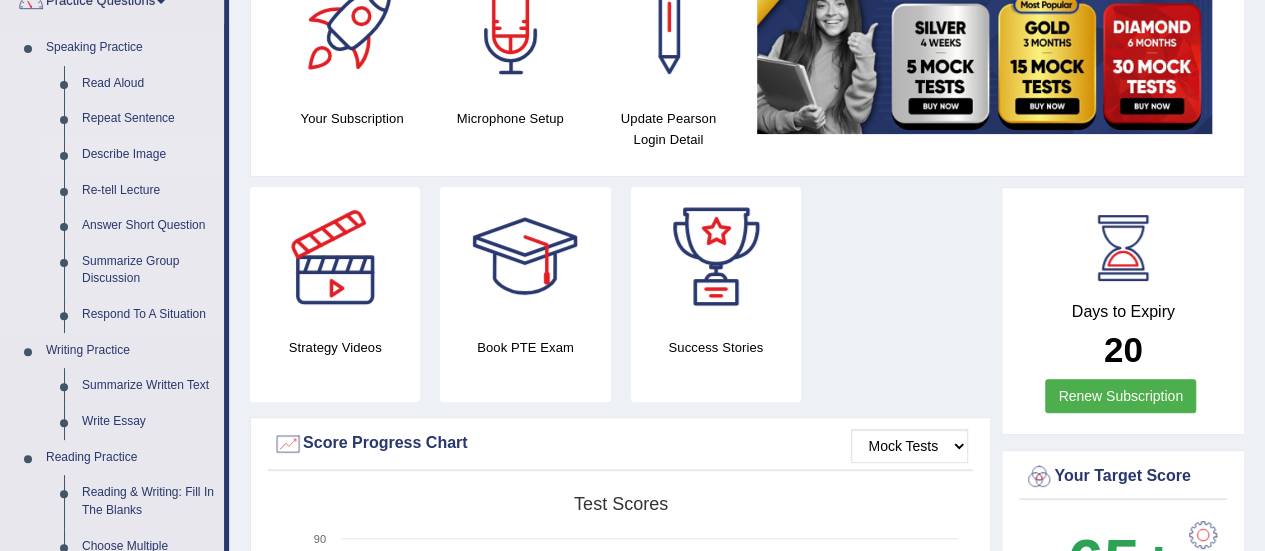 click on "Describe Image" at bounding box center (148, 155) 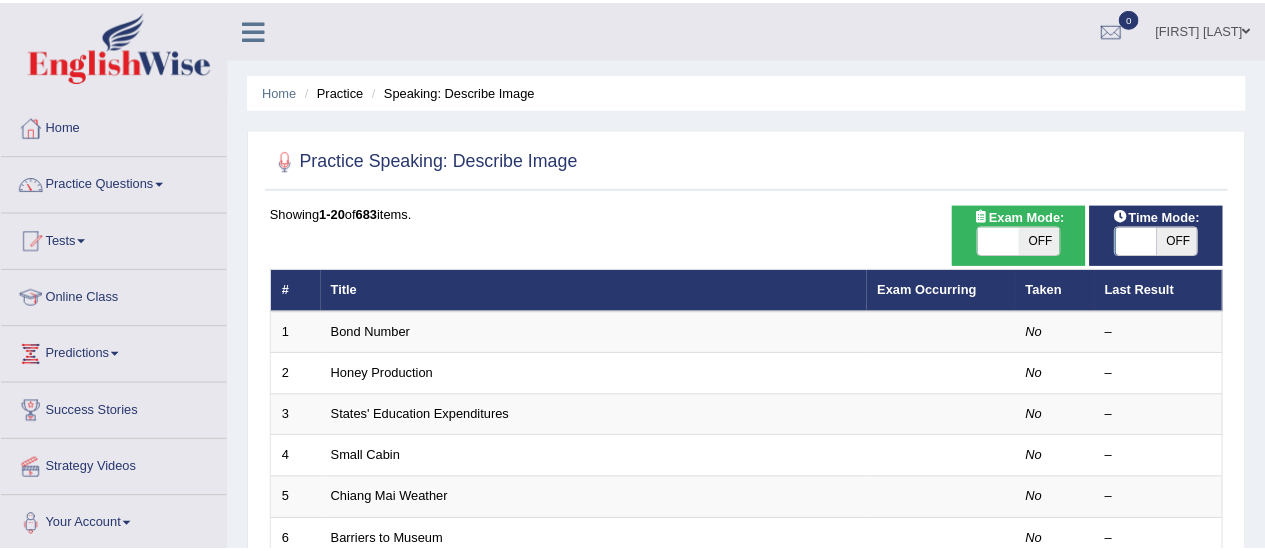 scroll, scrollTop: 0, scrollLeft: 0, axis: both 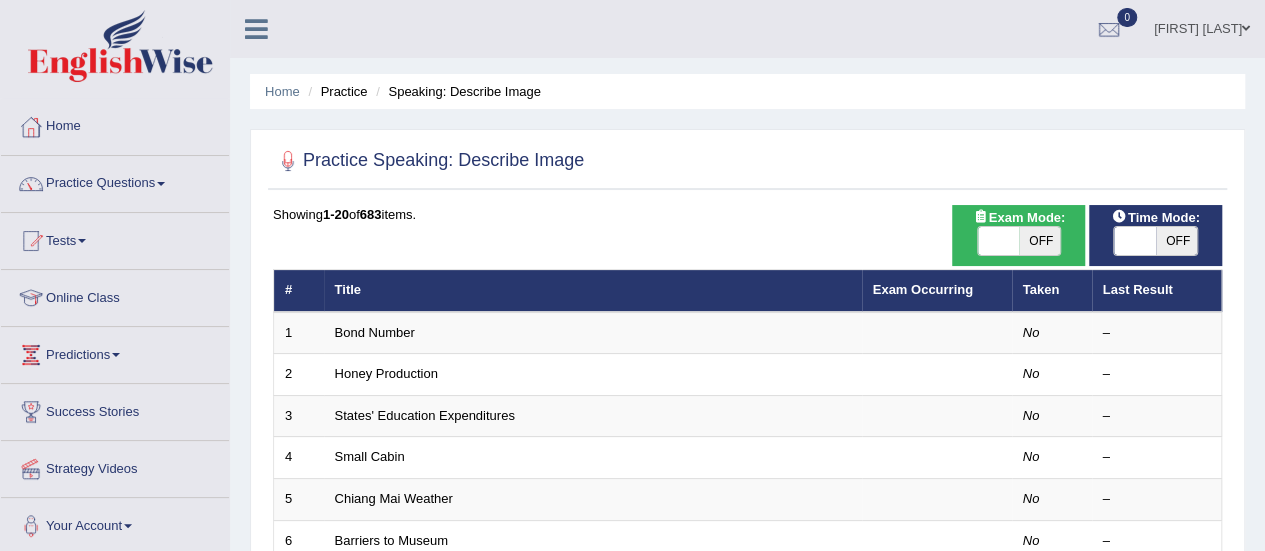 click on "Practice Questions" at bounding box center [115, 181] 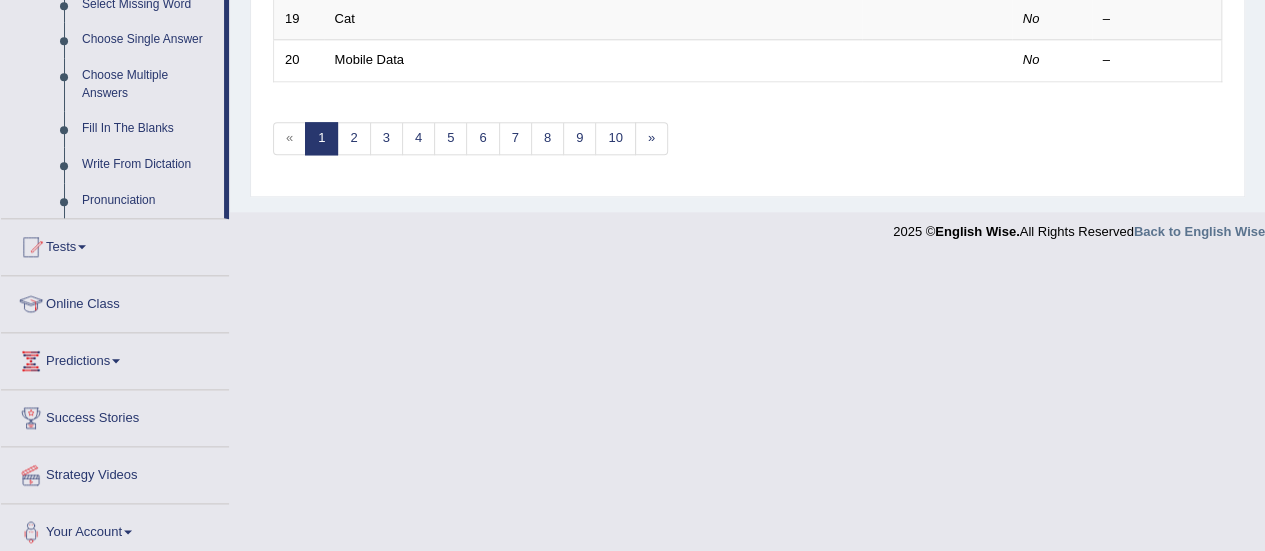 scroll, scrollTop: 1069, scrollLeft: 0, axis: vertical 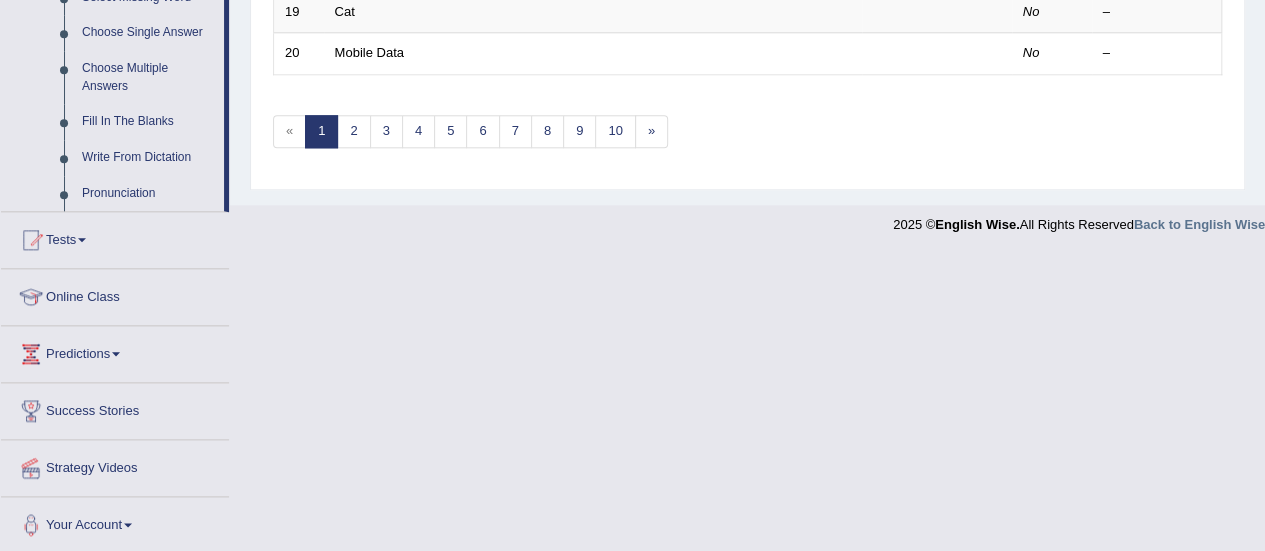 click at bounding box center (116, 354) 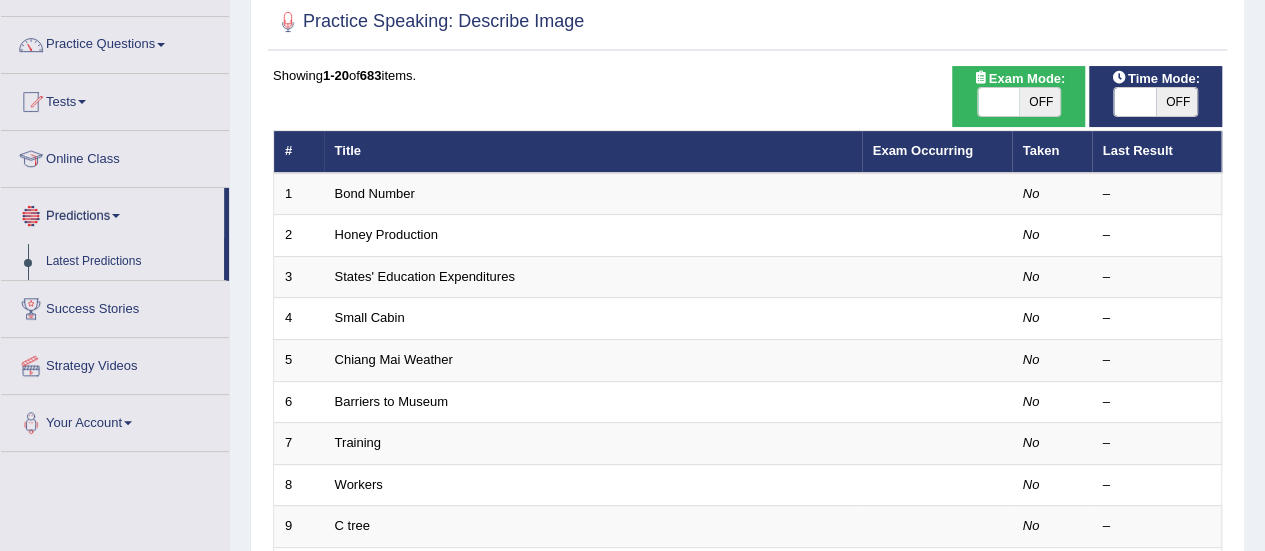 scroll, scrollTop: 0, scrollLeft: 0, axis: both 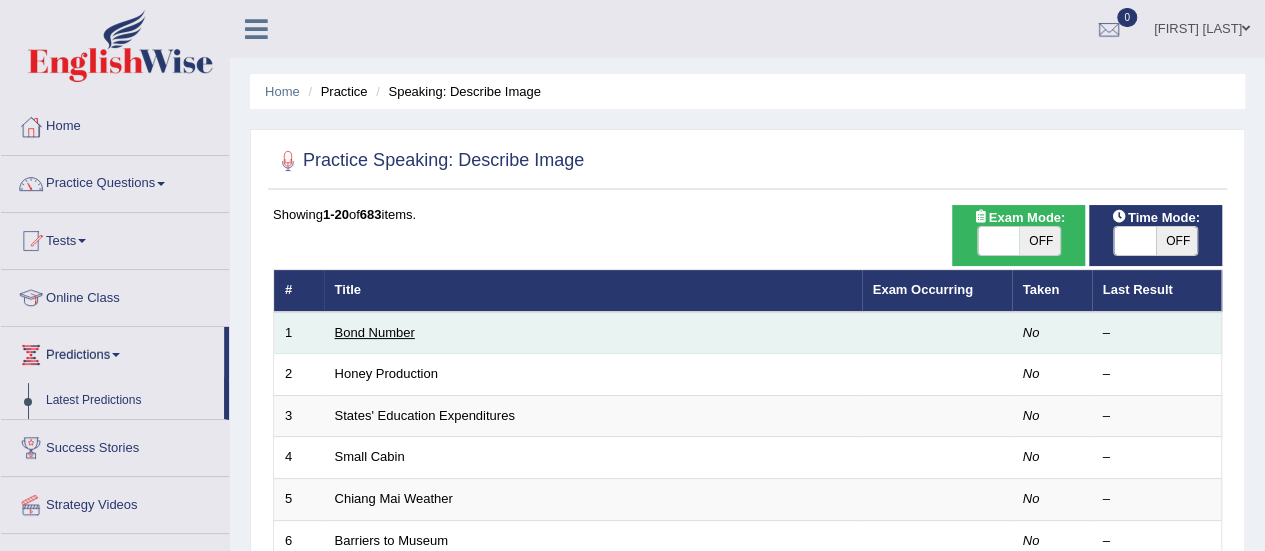 click on "Bond Number" at bounding box center [375, 332] 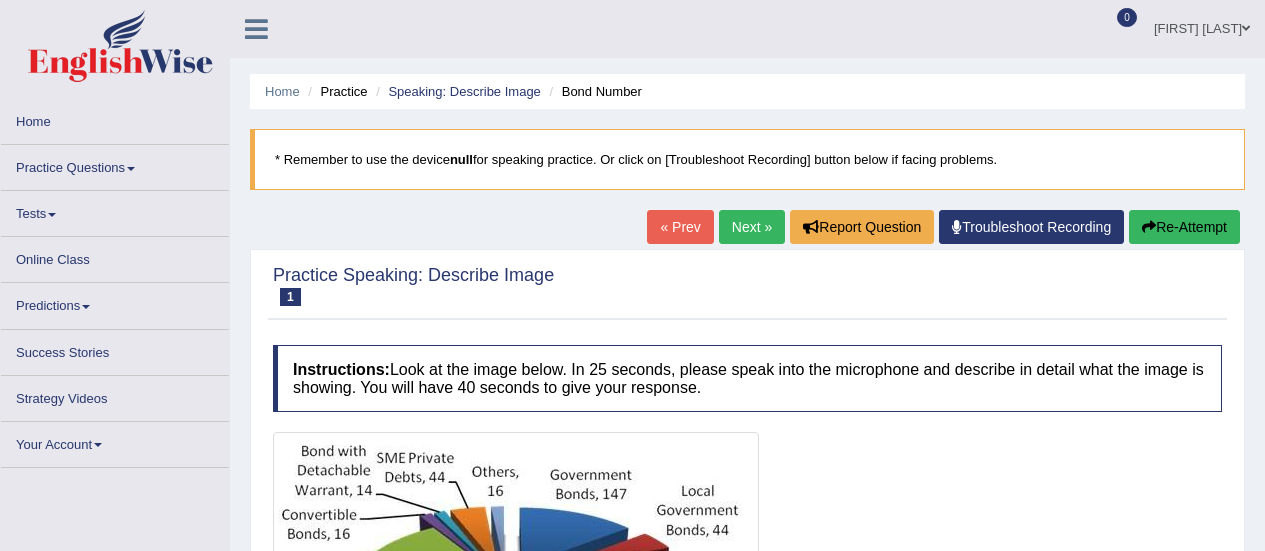scroll, scrollTop: 0, scrollLeft: 0, axis: both 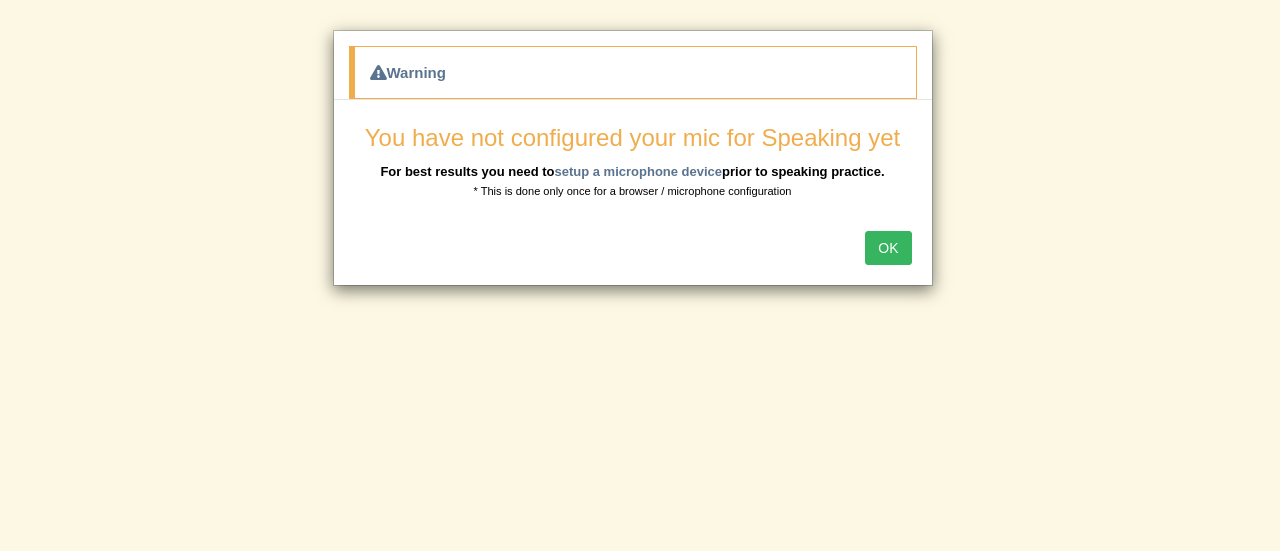 click on "OK" at bounding box center [888, 248] 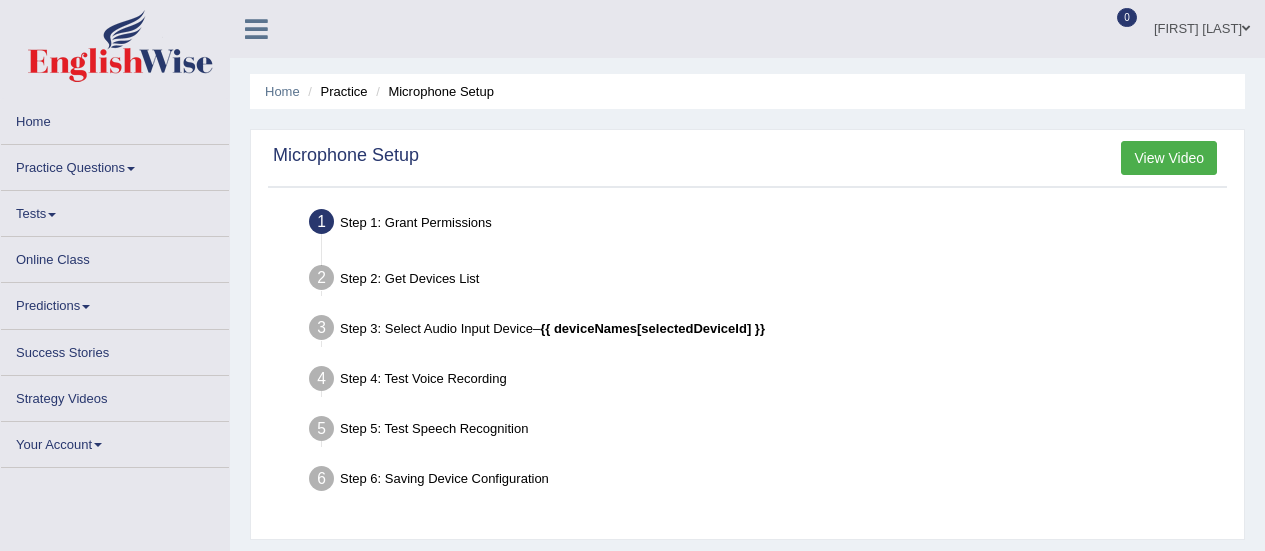 scroll, scrollTop: 0, scrollLeft: 0, axis: both 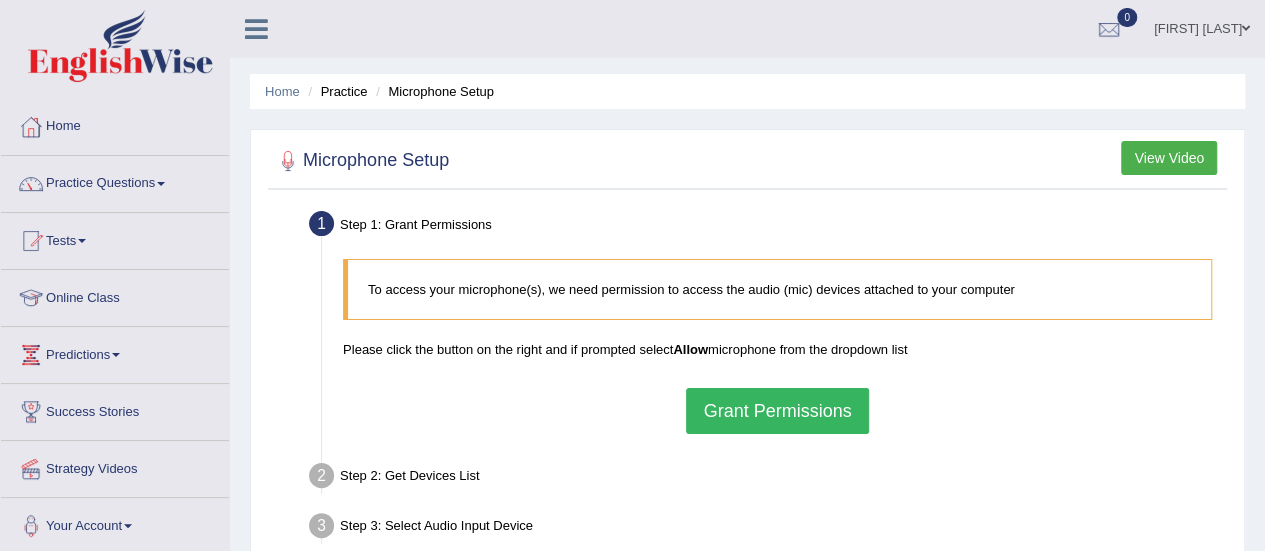 click on "Online Class" at bounding box center [115, 295] 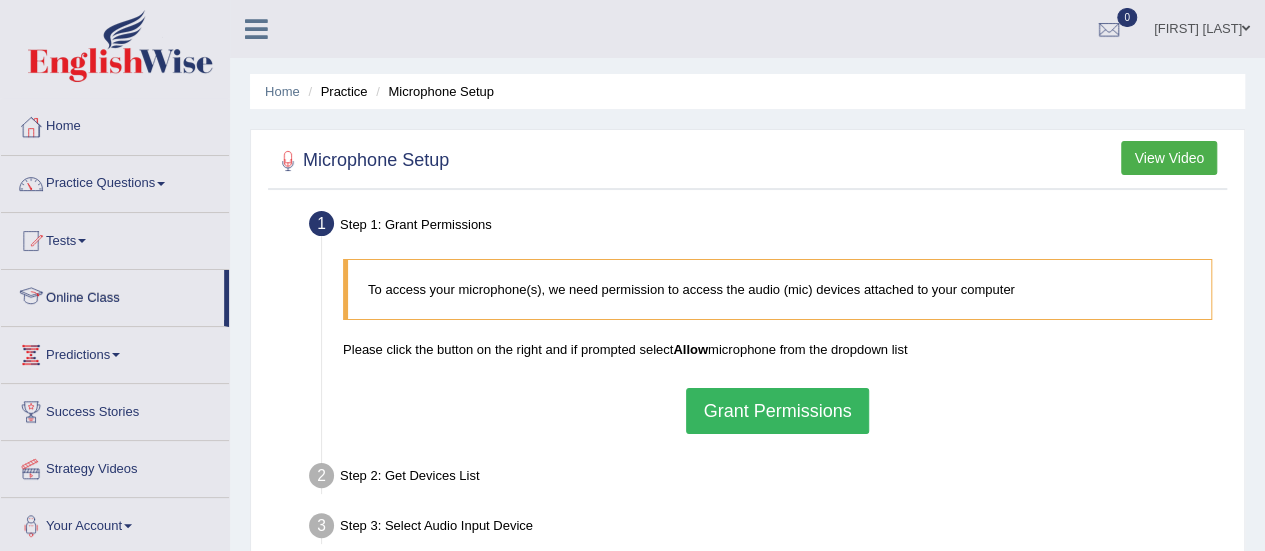 click at bounding box center (31, 241) 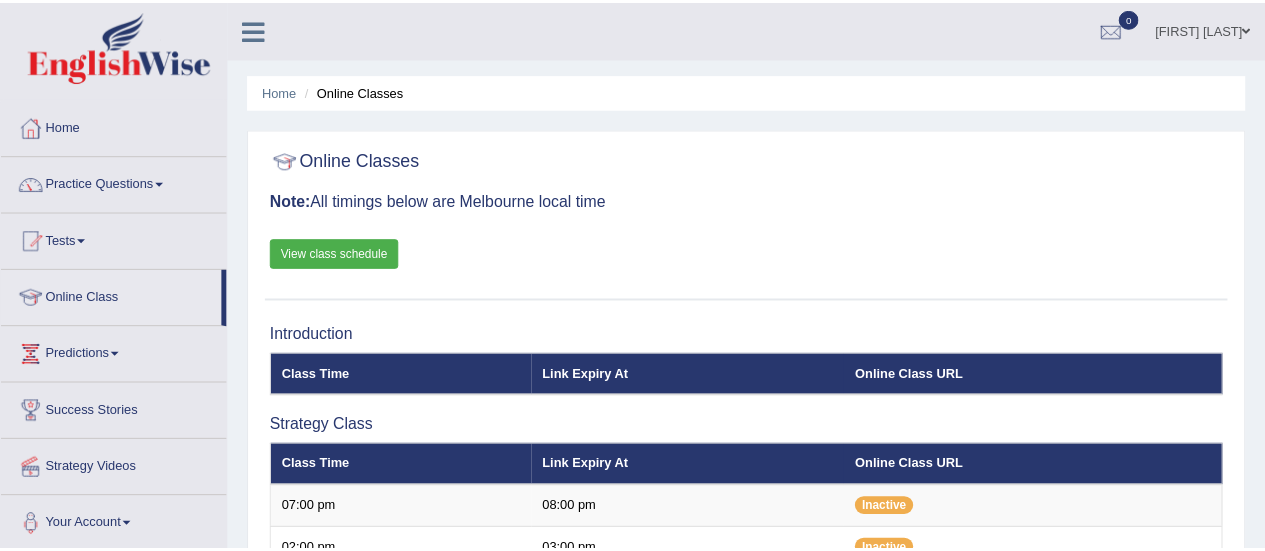 scroll, scrollTop: 33, scrollLeft: 0, axis: vertical 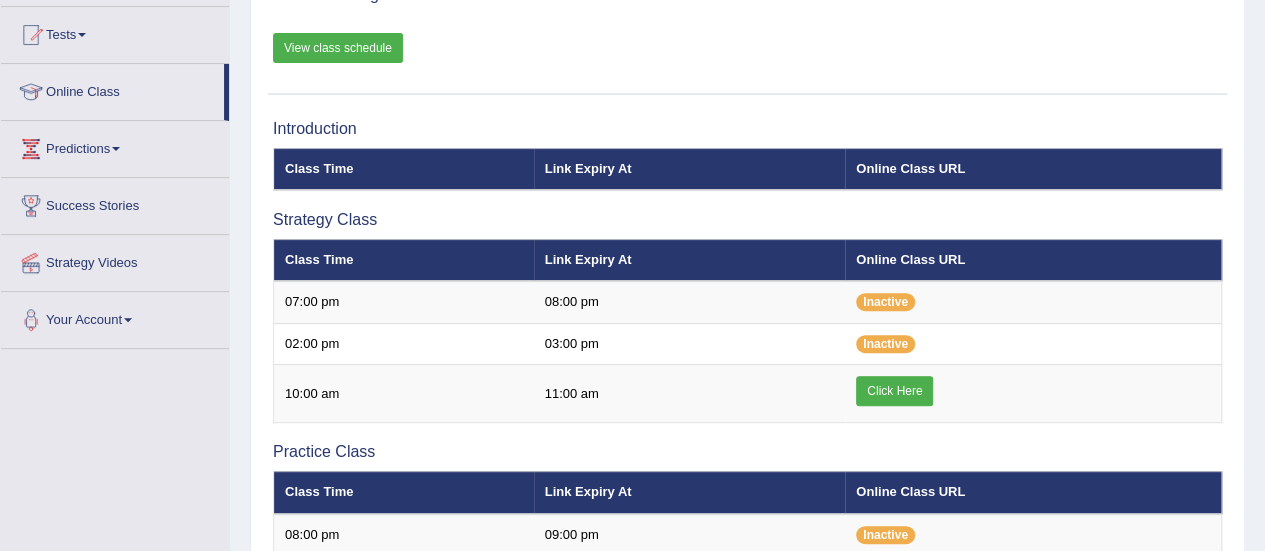 click on "Your Account" at bounding box center [115, 317] 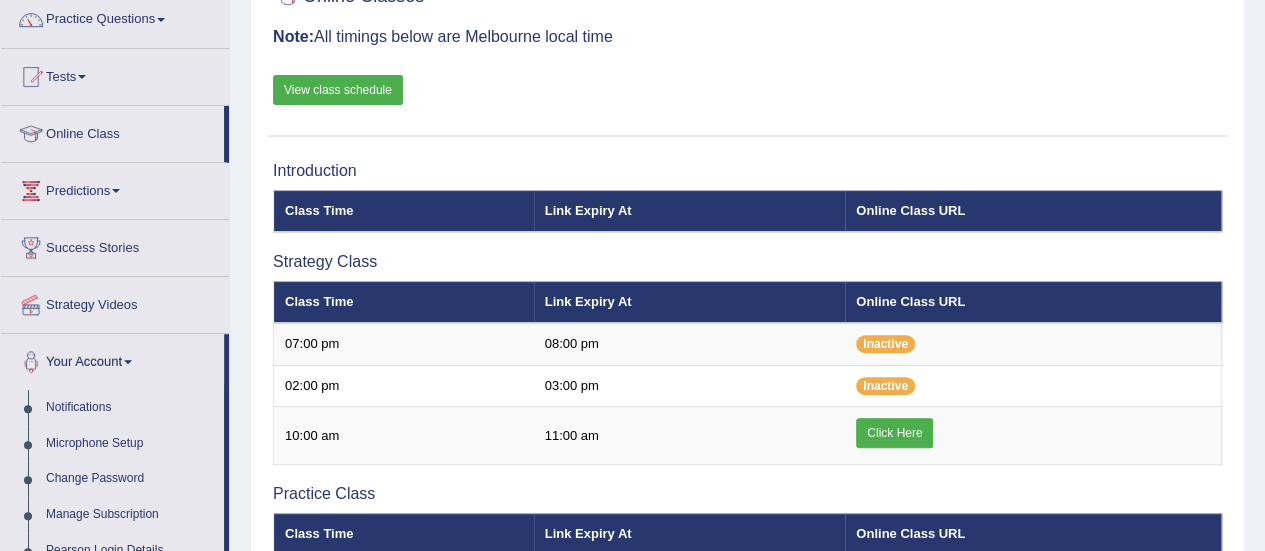 scroll, scrollTop: 0, scrollLeft: 0, axis: both 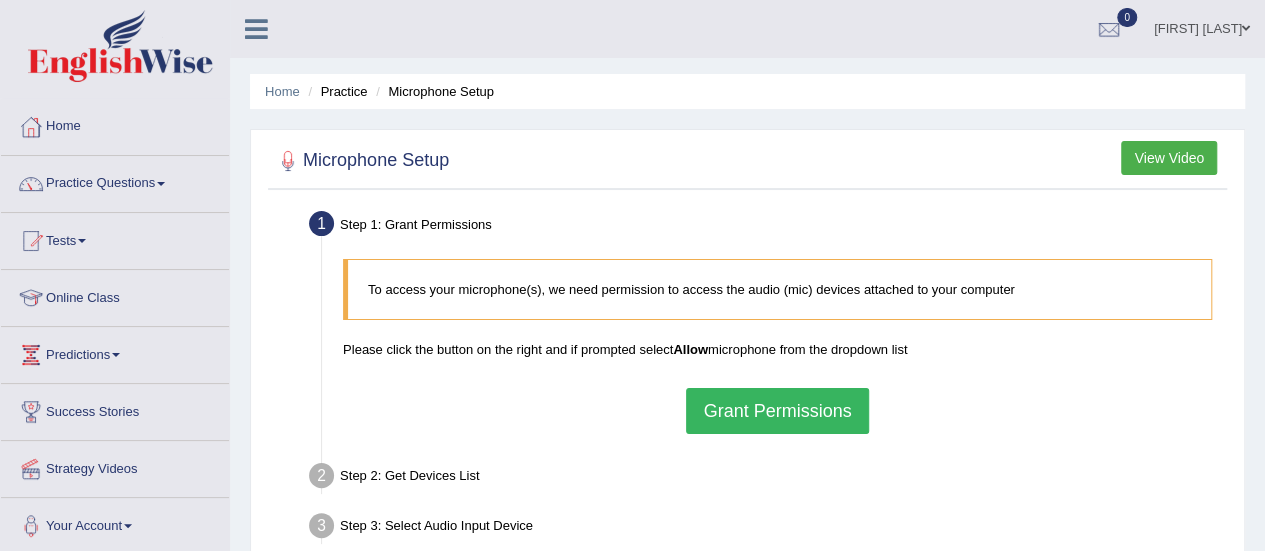 click on "Home" at bounding box center (115, 124) 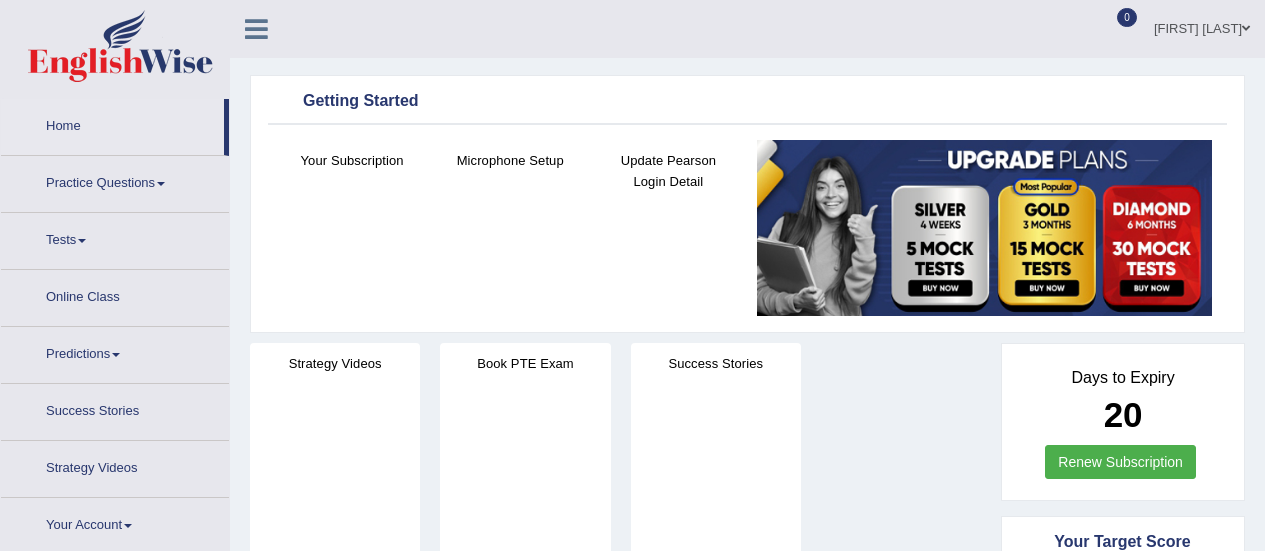 scroll, scrollTop: 0, scrollLeft: 0, axis: both 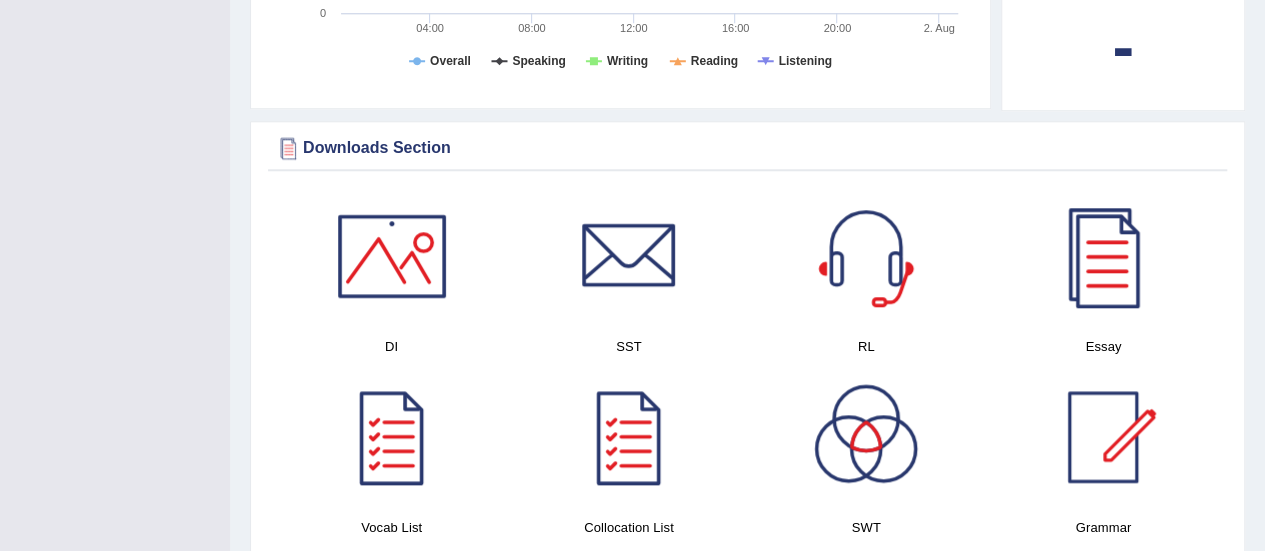 click at bounding box center (1103, 256) 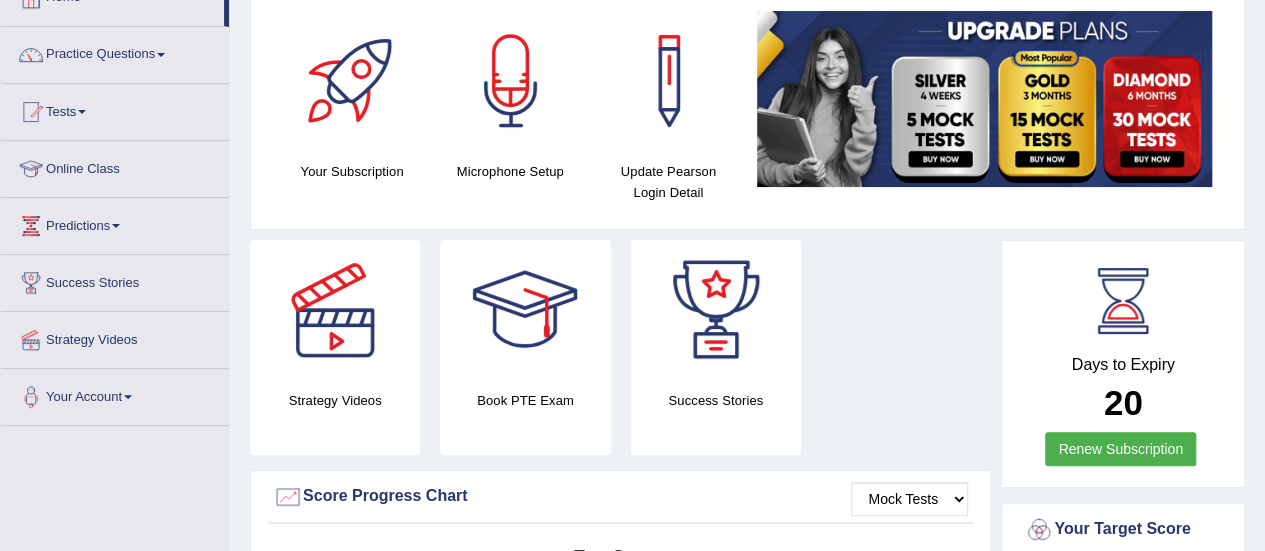 scroll, scrollTop: 110, scrollLeft: 0, axis: vertical 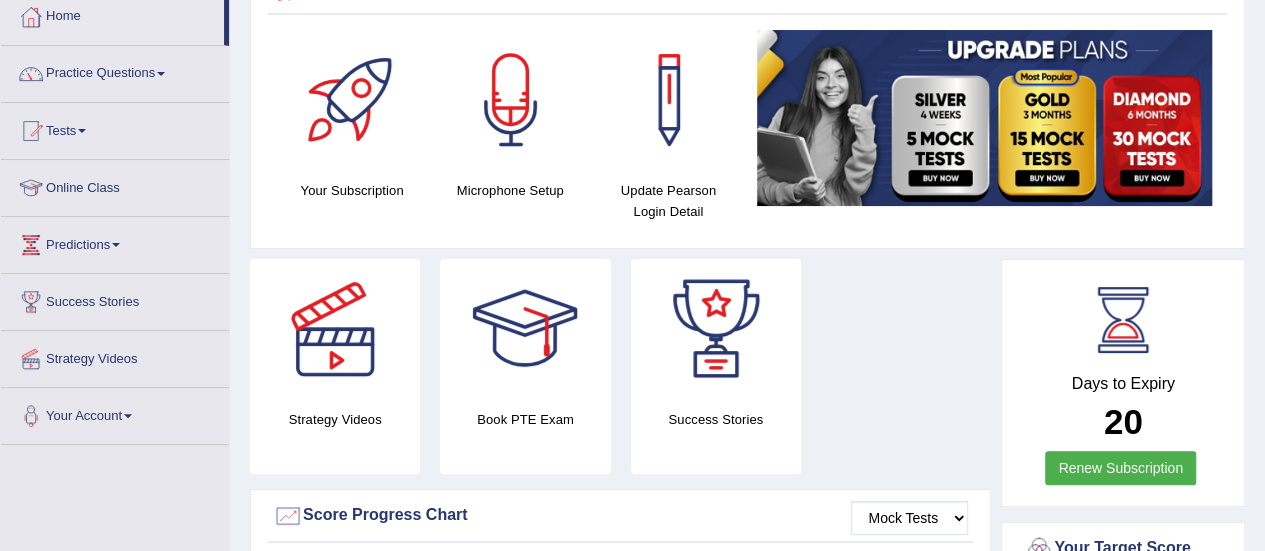click on "Practice Questions" at bounding box center [115, 71] 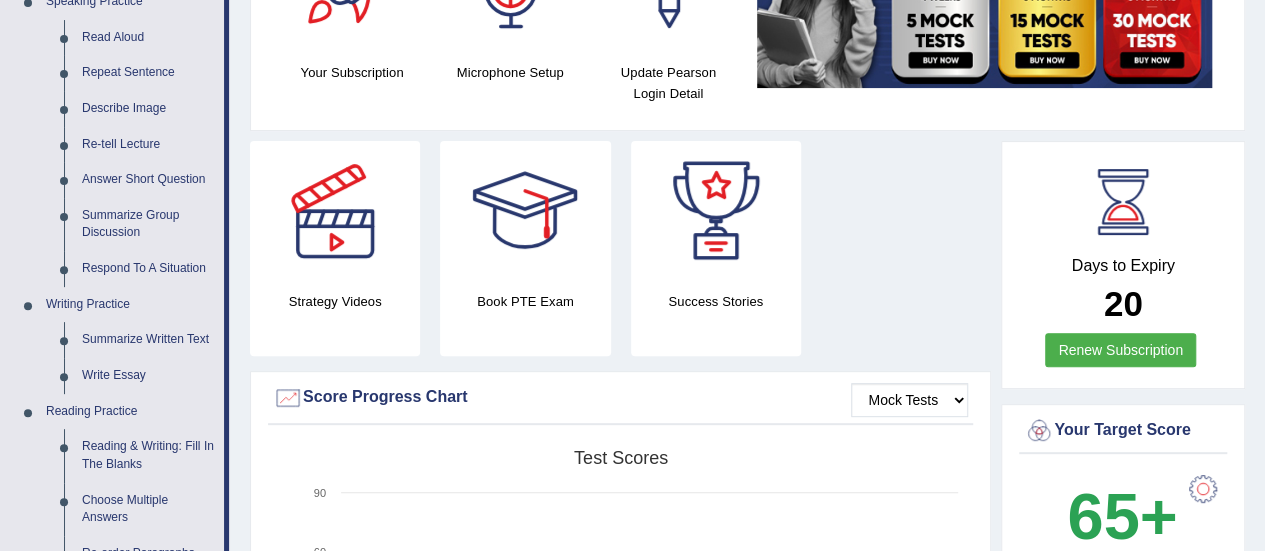 scroll, scrollTop: 244, scrollLeft: 0, axis: vertical 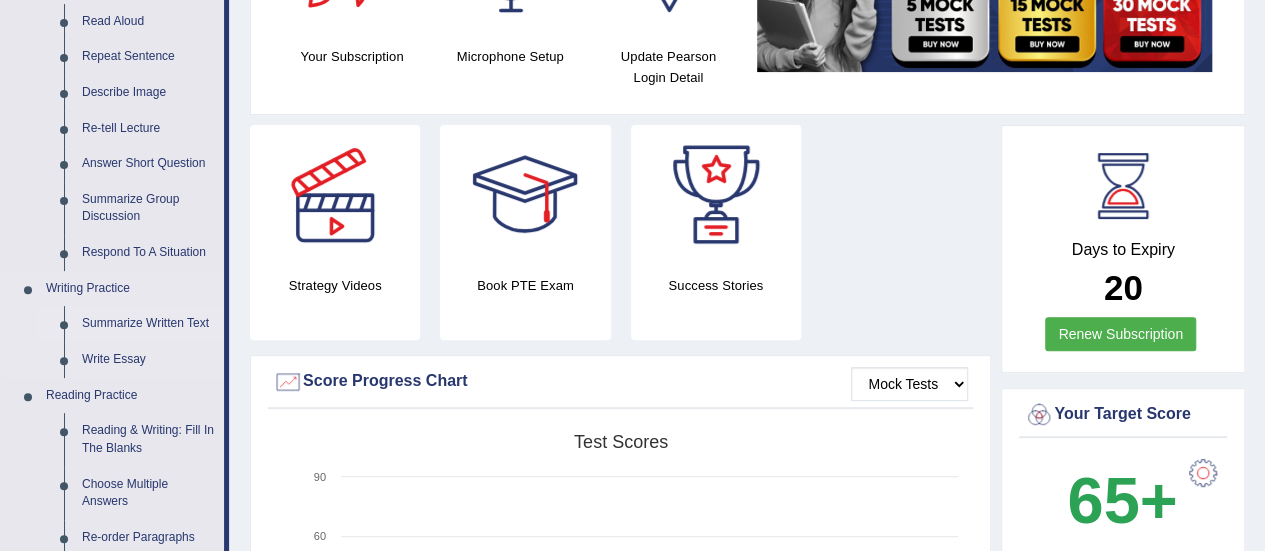 click on "Summarize Written Text" at bounding box center [148, 324] 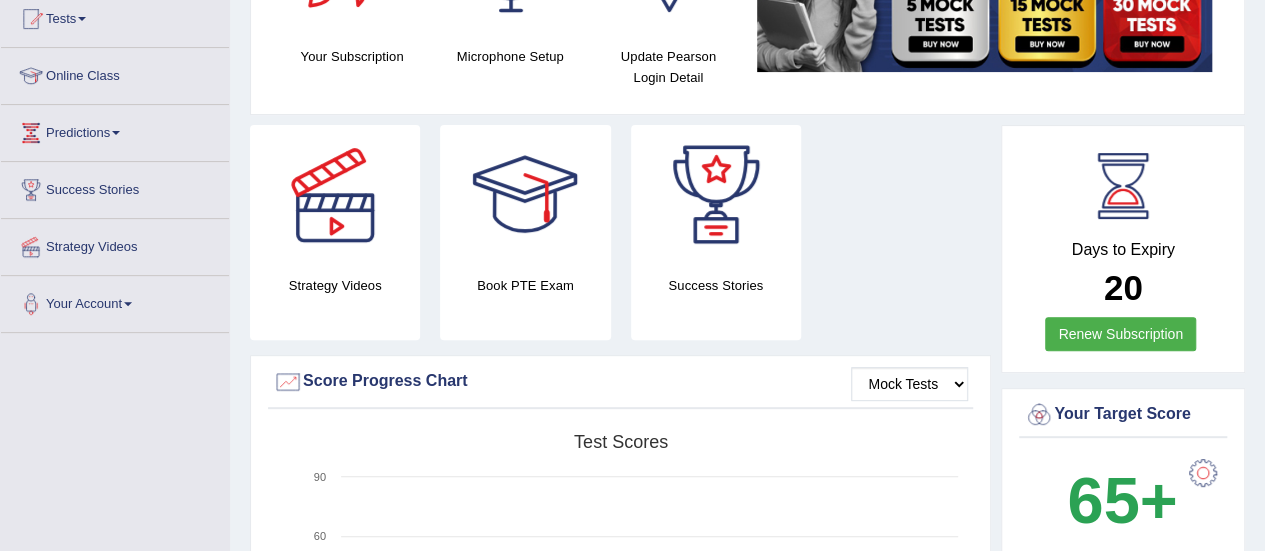 scroll, scrollTop: 282, scrollLeft: 0, axis: vertical 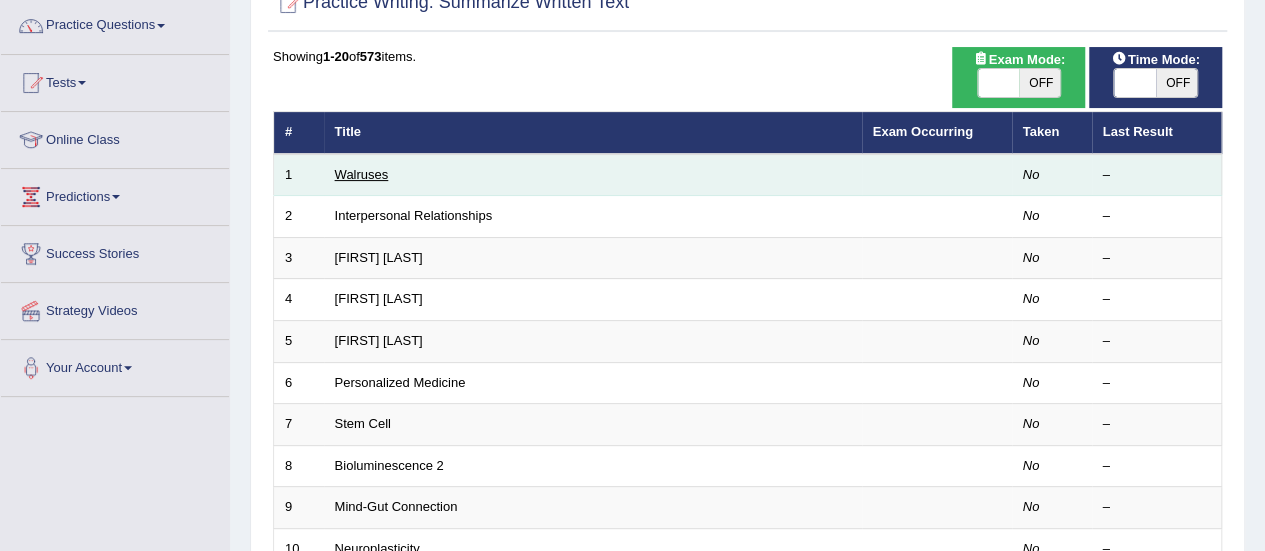 click on "Walruses" at bounding box center [362, 174] 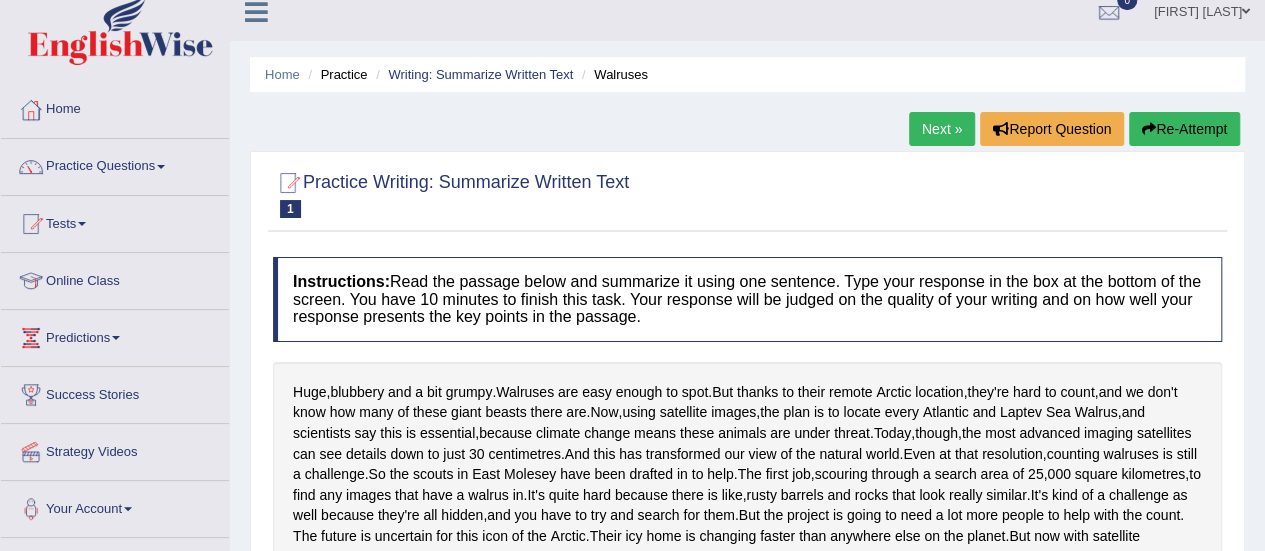 scroll, scrollTop: 0, scrollLeft: 0, axis: both 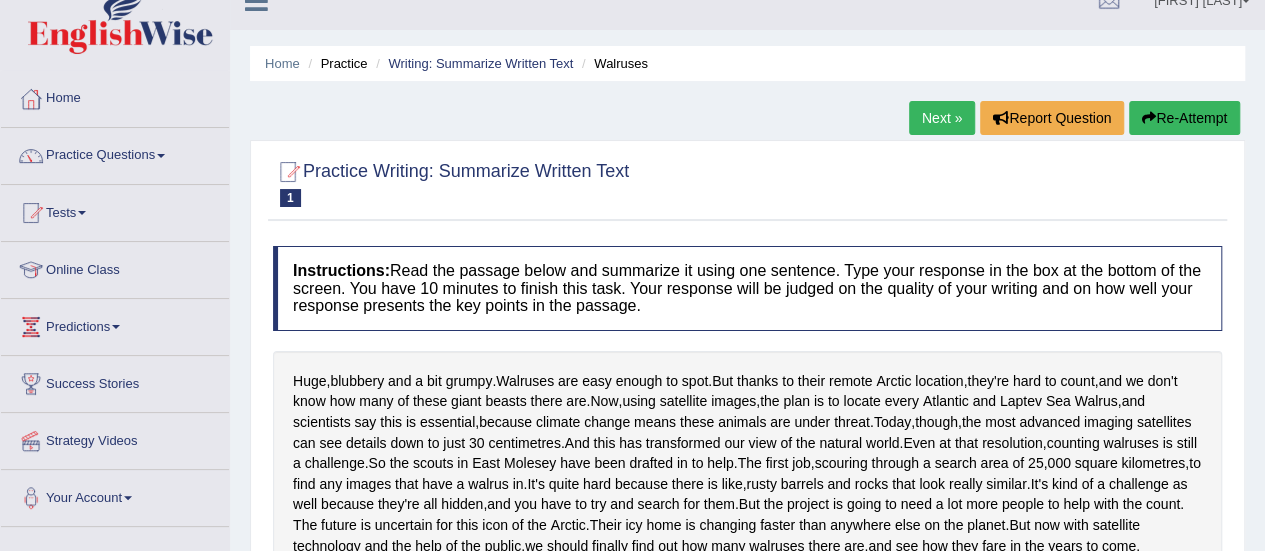click on "Practice Questions" at bounding box center [115, 153] 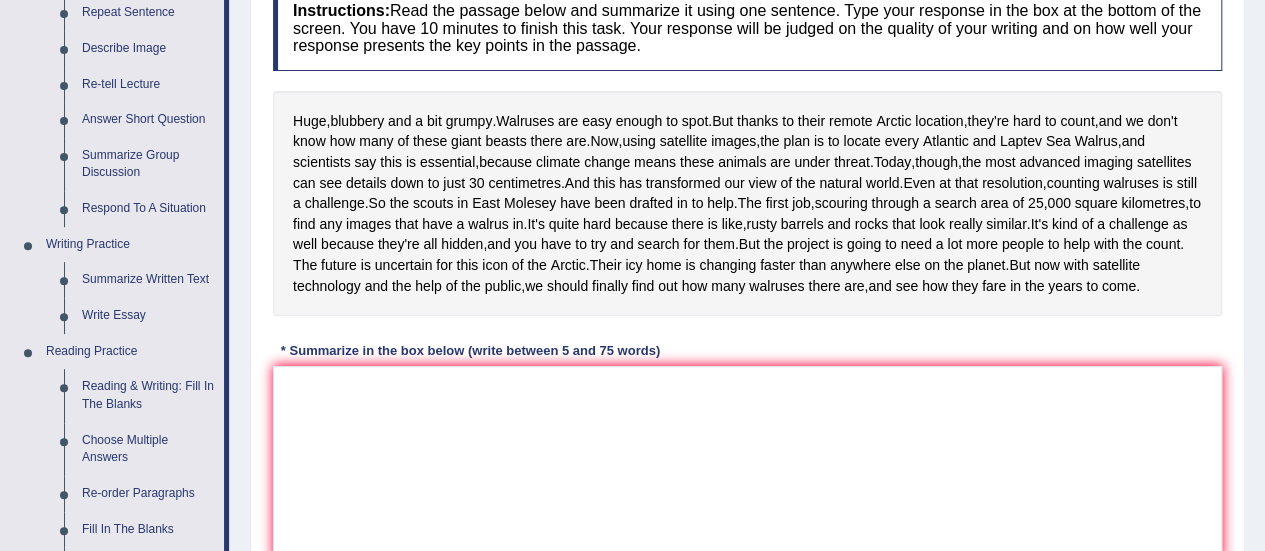 scroll, scrollTop: 288, scrollLeft: 0, axis: vertical 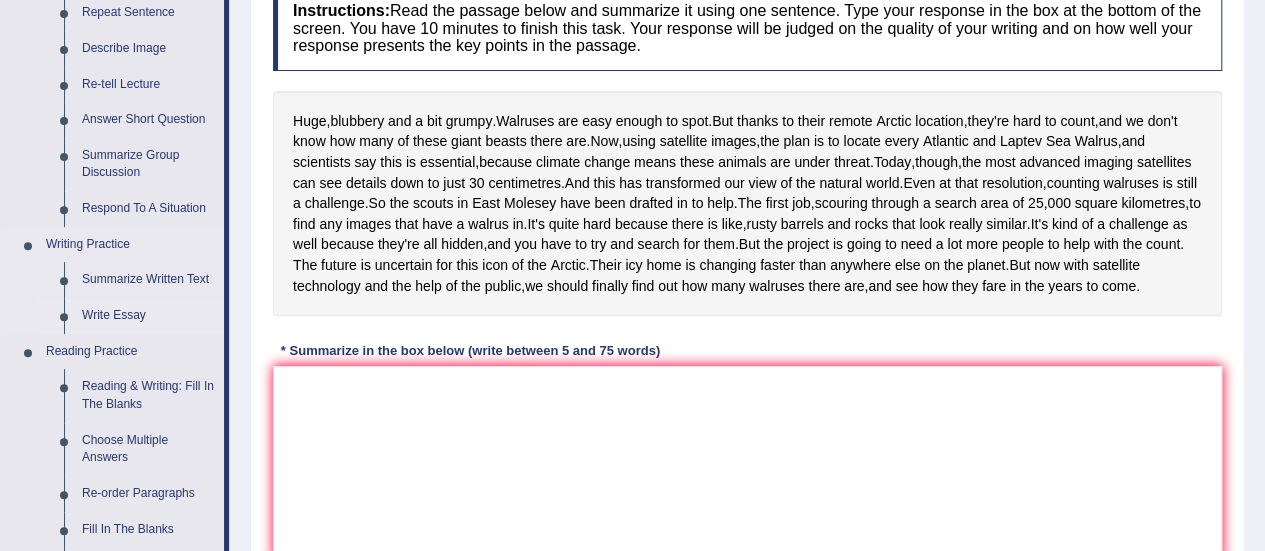 click on "Write Essay" at bounding box center (148, 316) 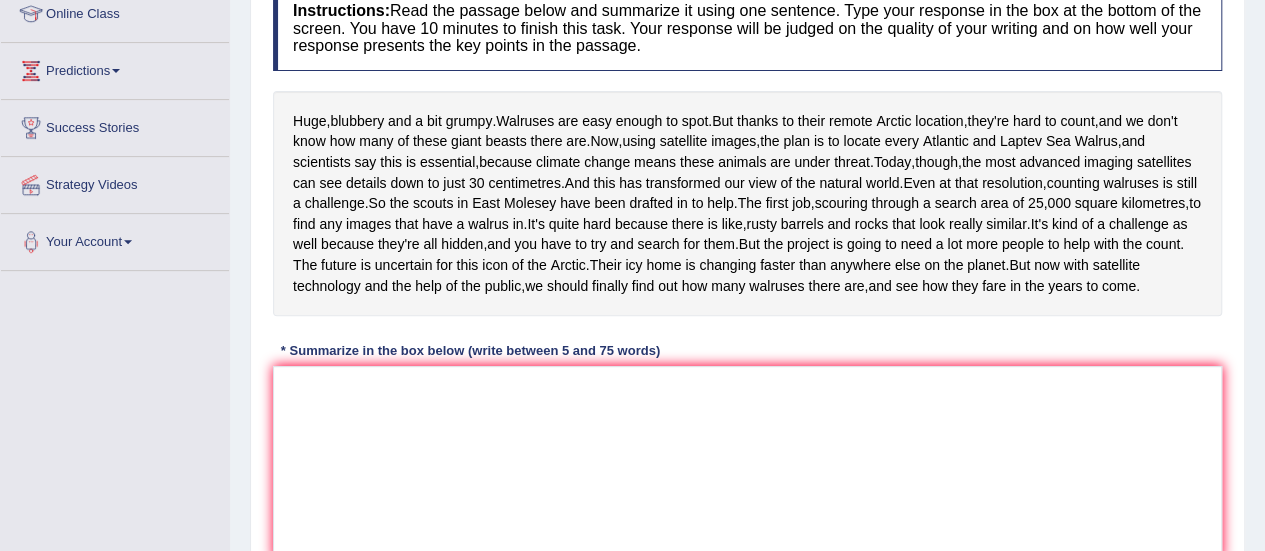 scroll, scrollTop: 310, scrollLeft: 0, axis: vertical 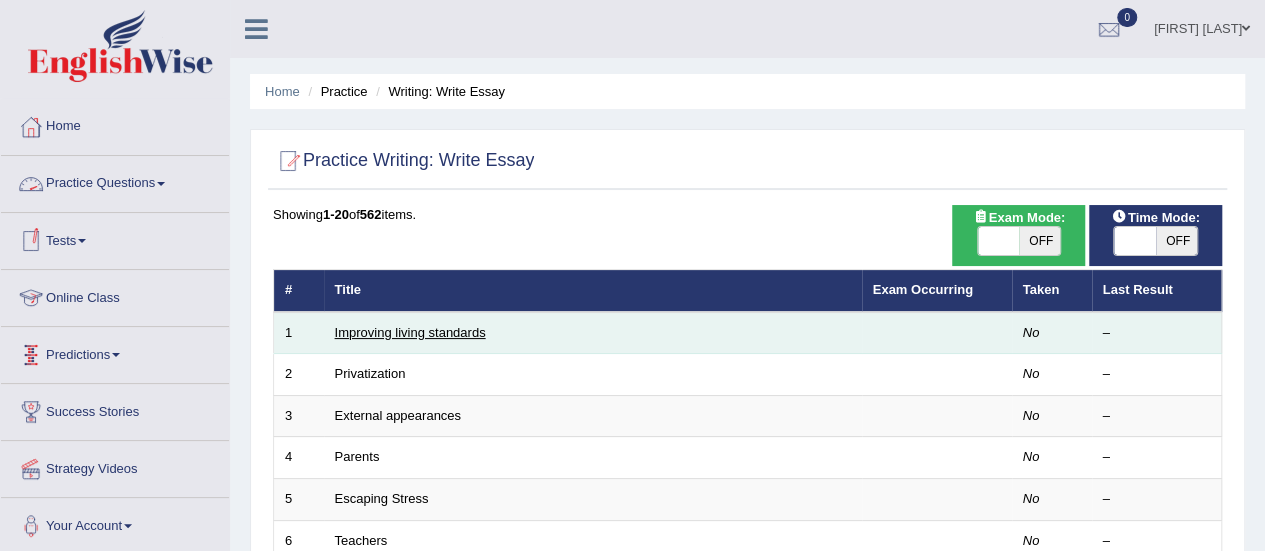 click on "Improving living standards" at bounding box center [410, 332] 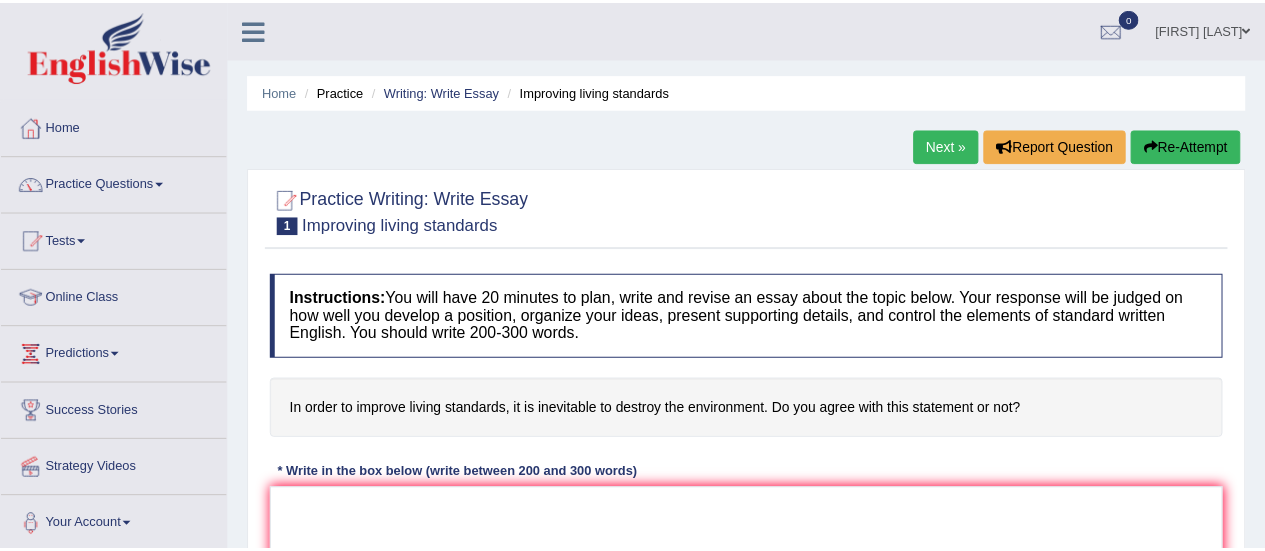 scroll, scrollTop: 0, scrollLeft: 0, axis: both 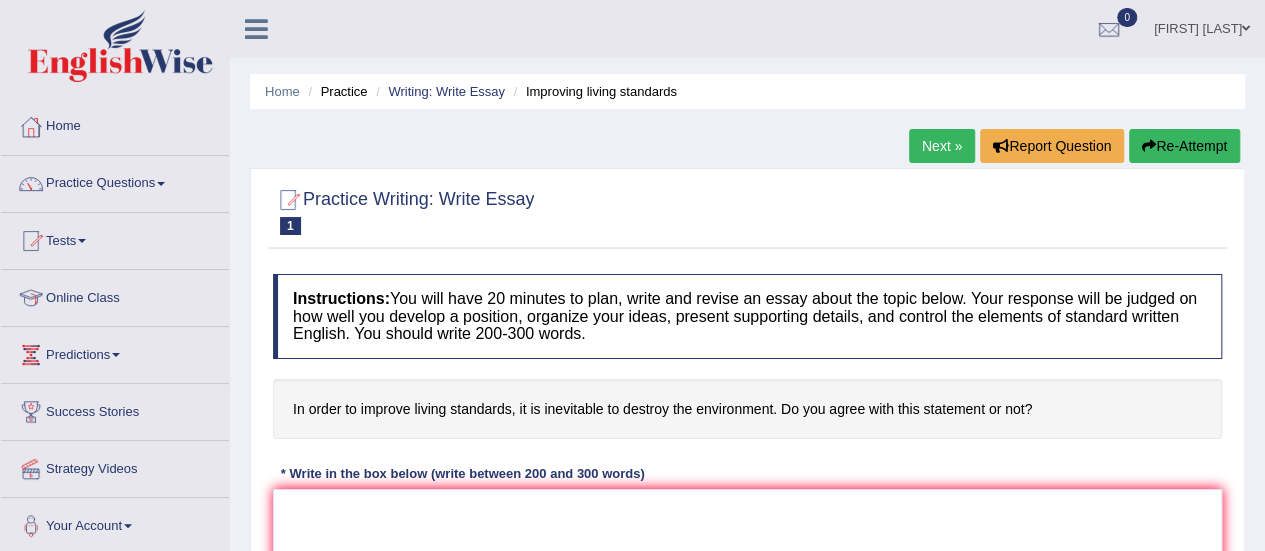click at bounding box center [161, 184] 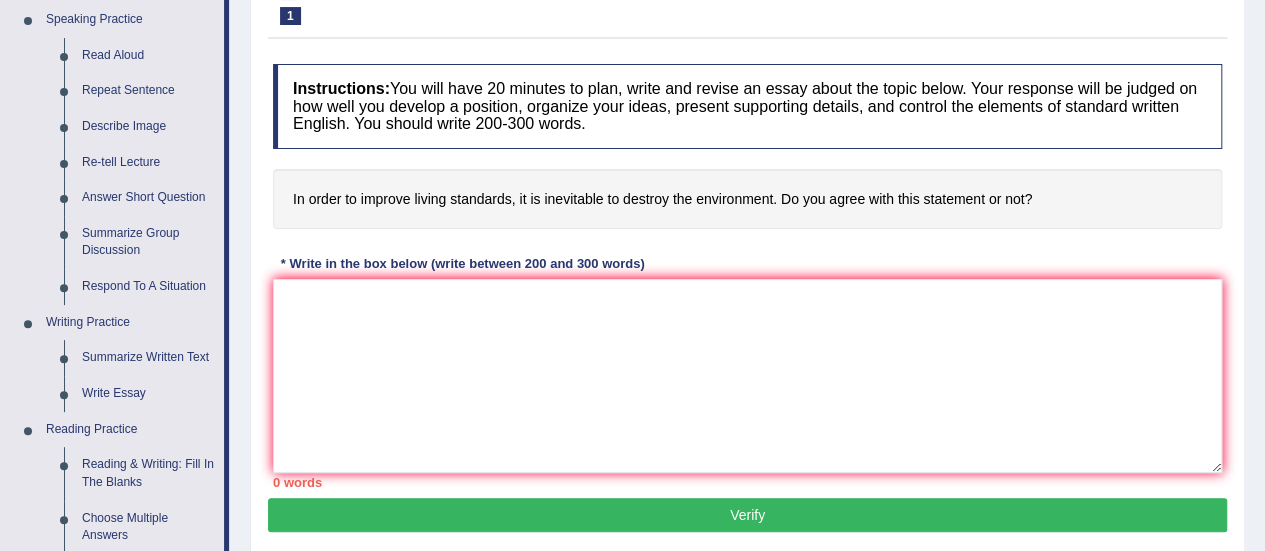 scroll, scrollTop: 210, scrollLeft: 0, axis: vertical 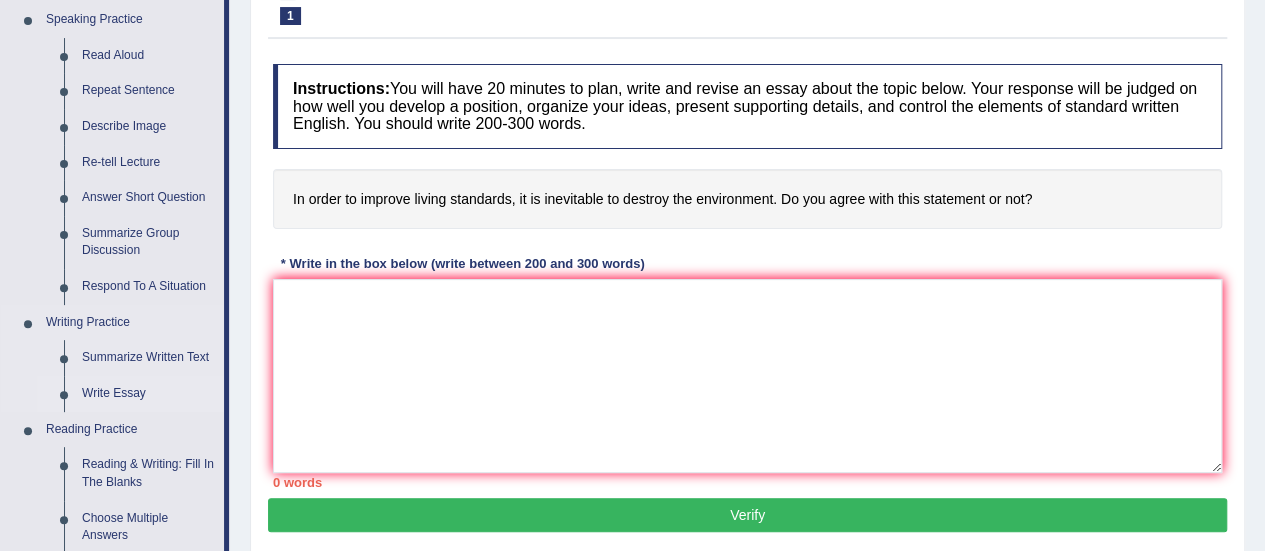 click on "Write Essay" at bounding box center [148, 394] 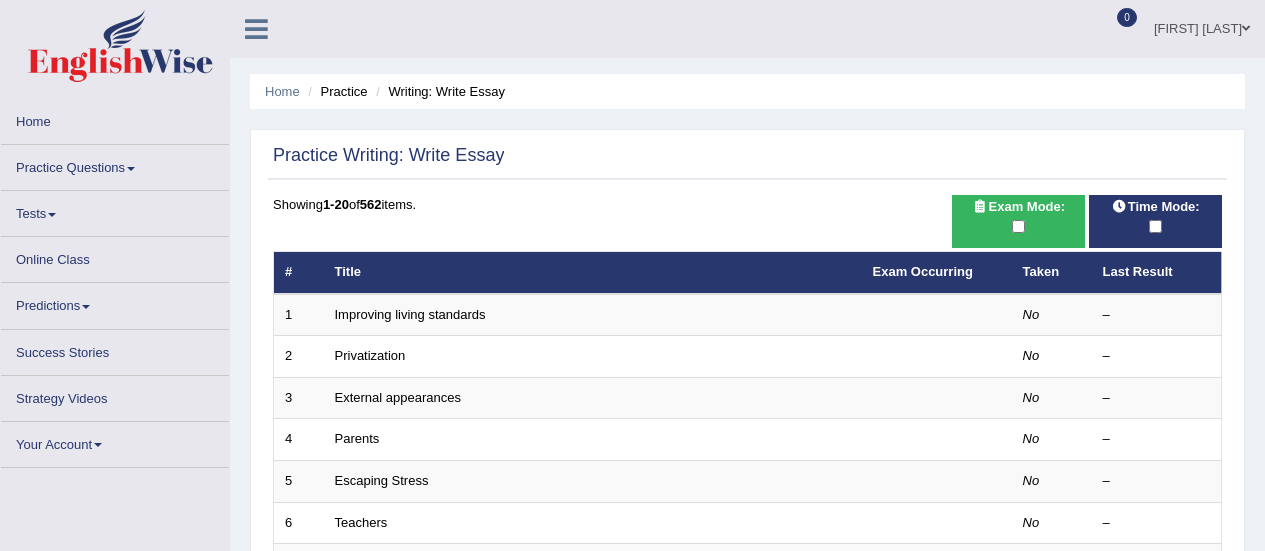 scroll, scrollTop: 0, scrollLeft: 0, axis: both 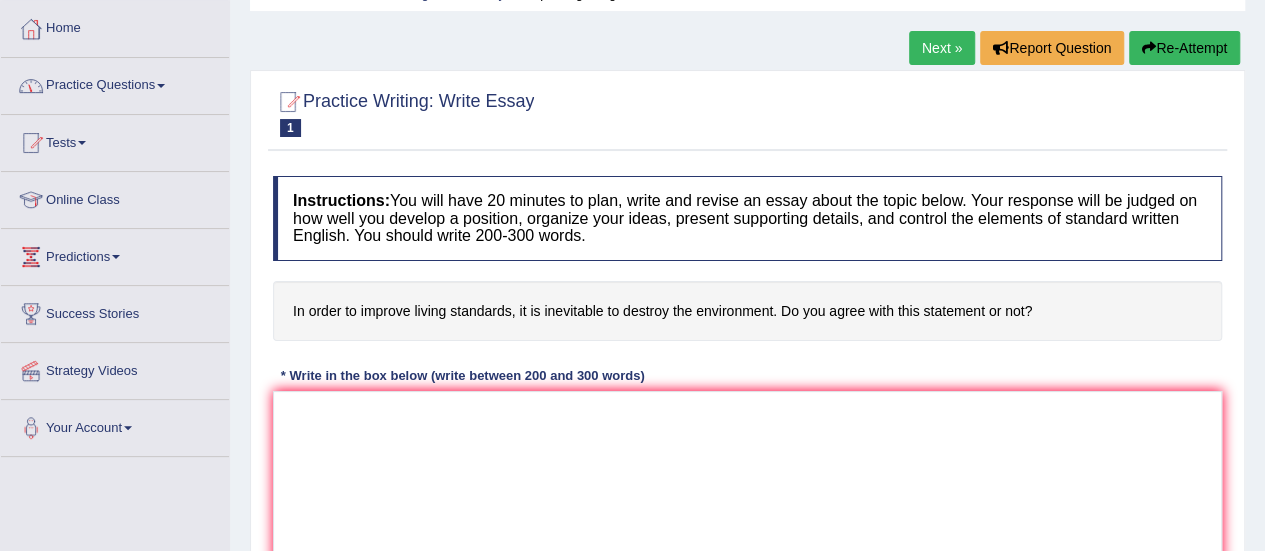 click at bounding box center (82, 143) 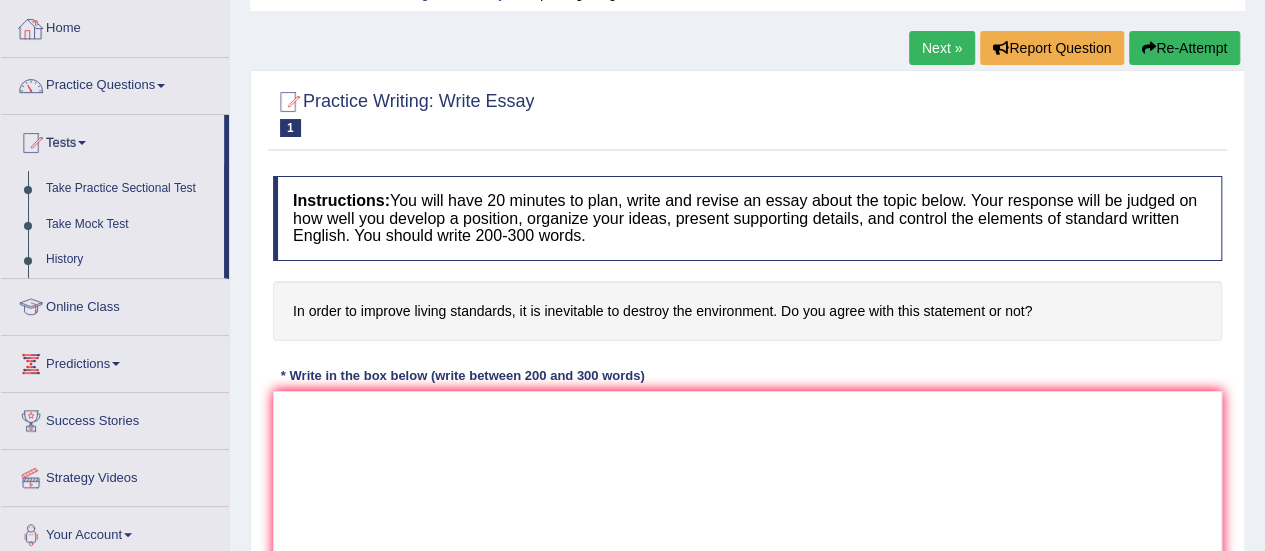 click on "Practice Questions" at bounding box center [115, 83] 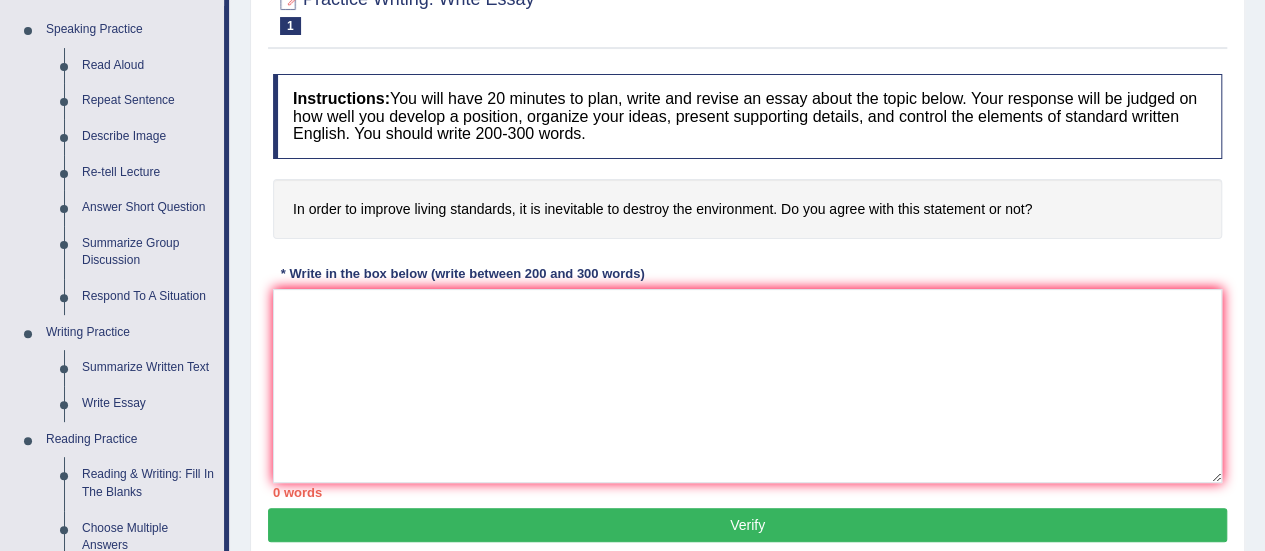 scroll, scrollTop: 239, scrollLeft: 0, axis: vertical 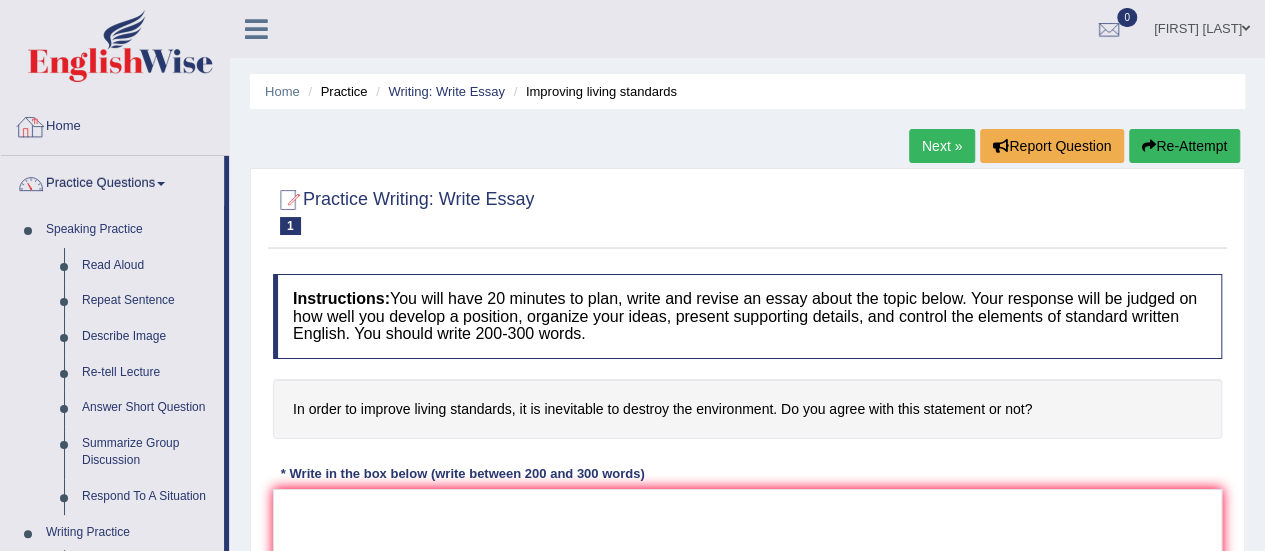 click on "Home" at bounding box center (115, 124) 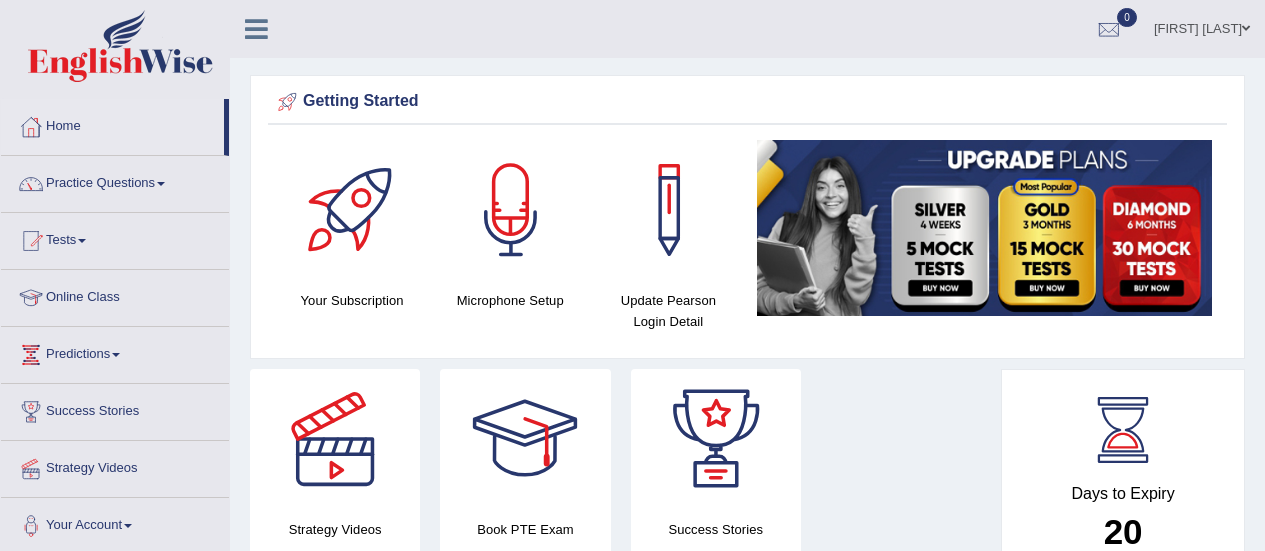 scroll, scrollTop: 0, scrollLeft: 0, axis: both 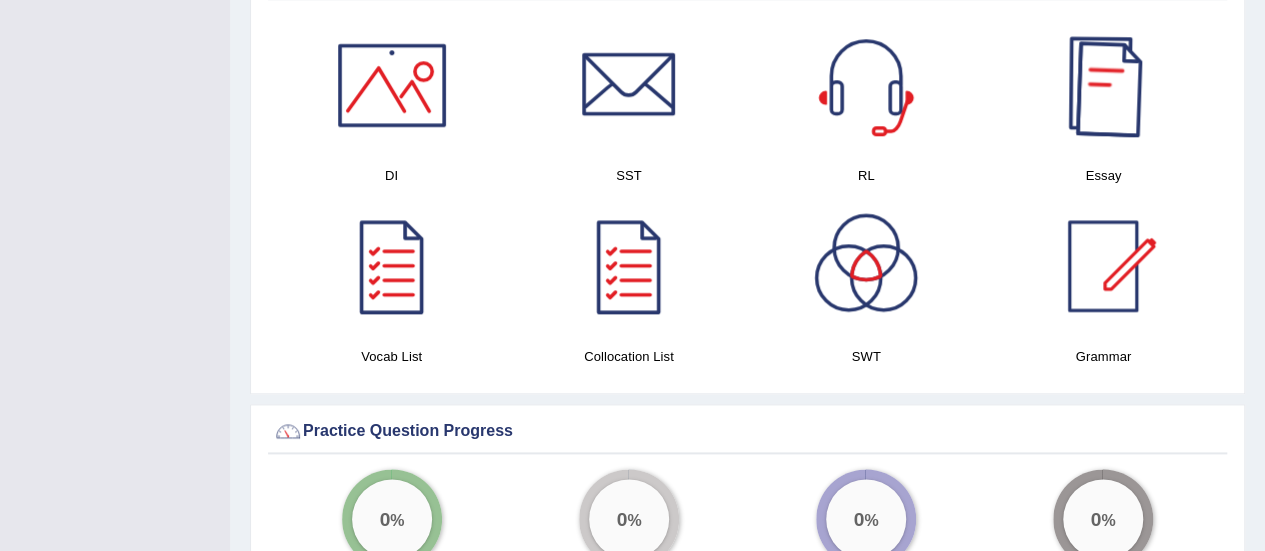 click at bounding box center [1103, 85] 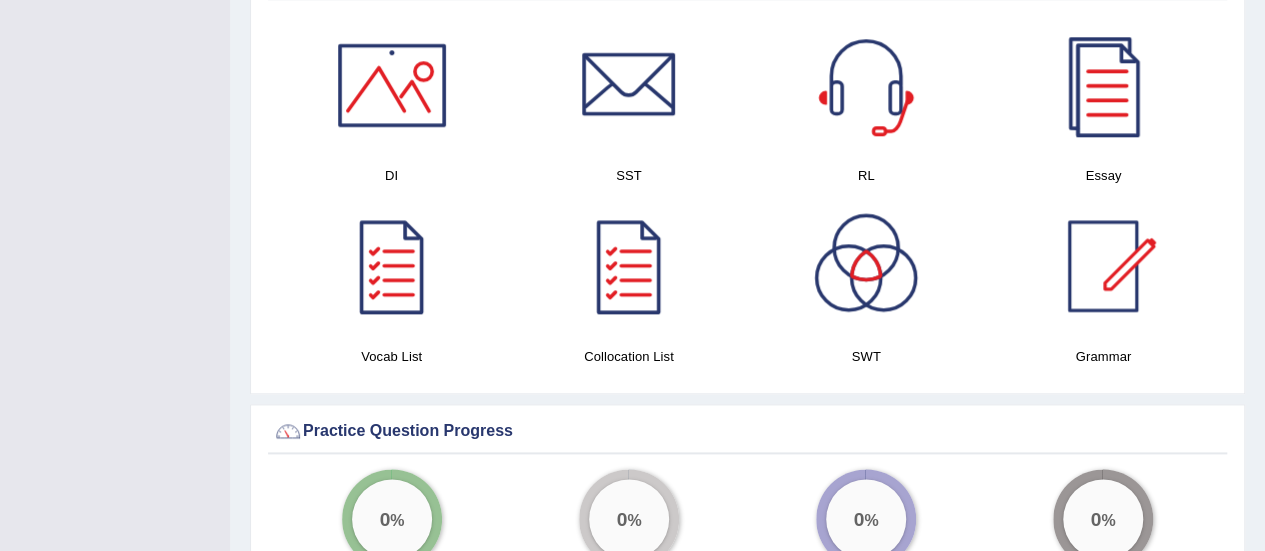 click at bounding box center (392, 85) 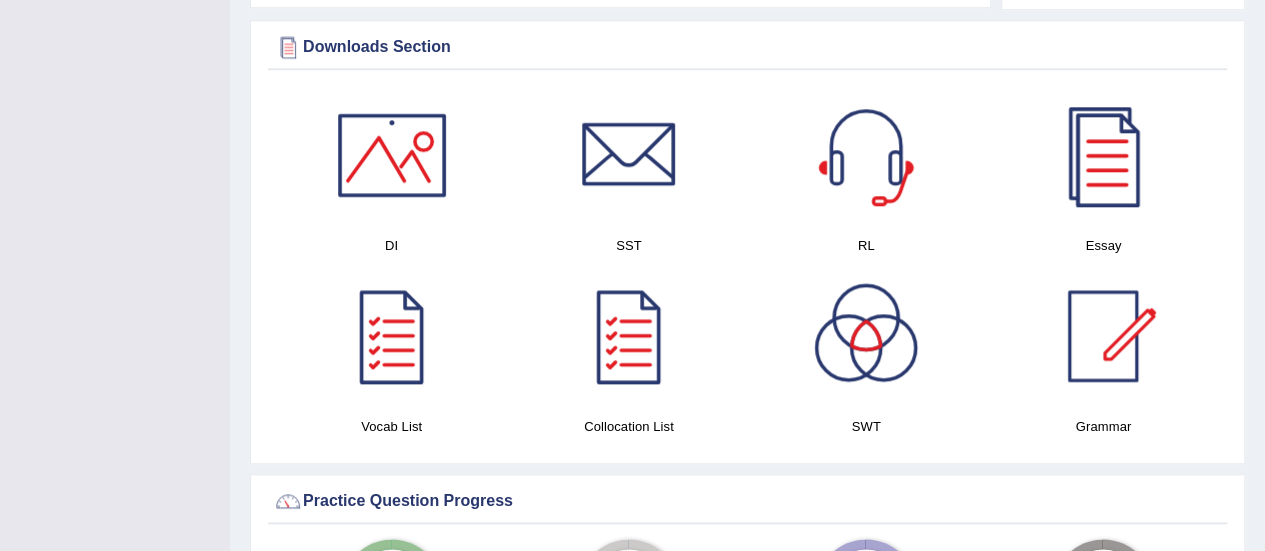 scroll, scrollTop: 980, scrollLeft: 0, axis: vertical 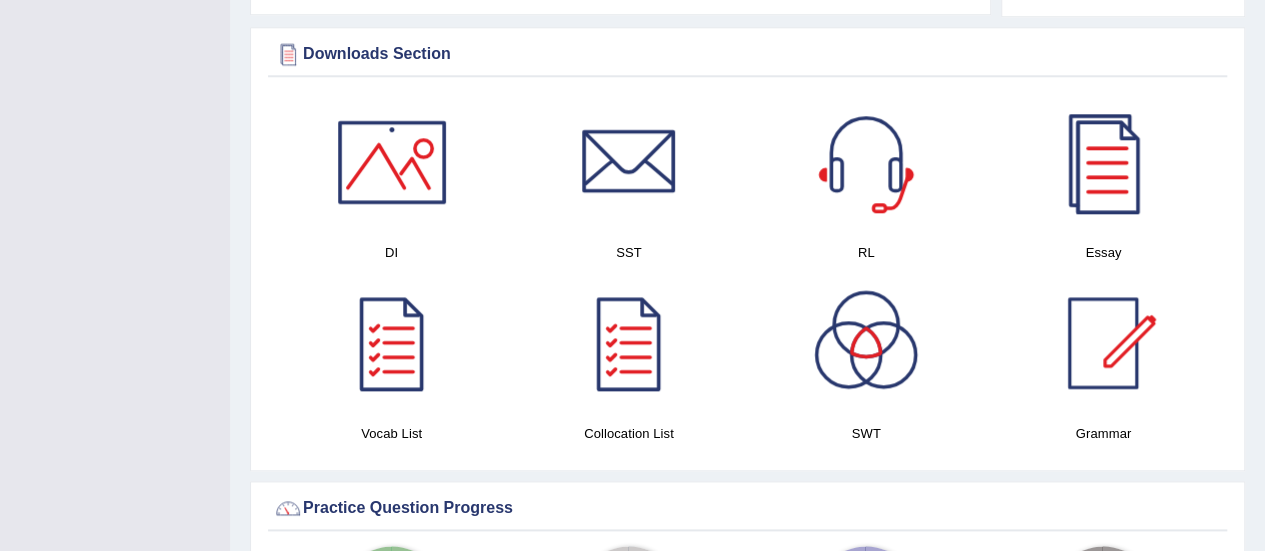 click on "DI" at bounding box center (391, 252) 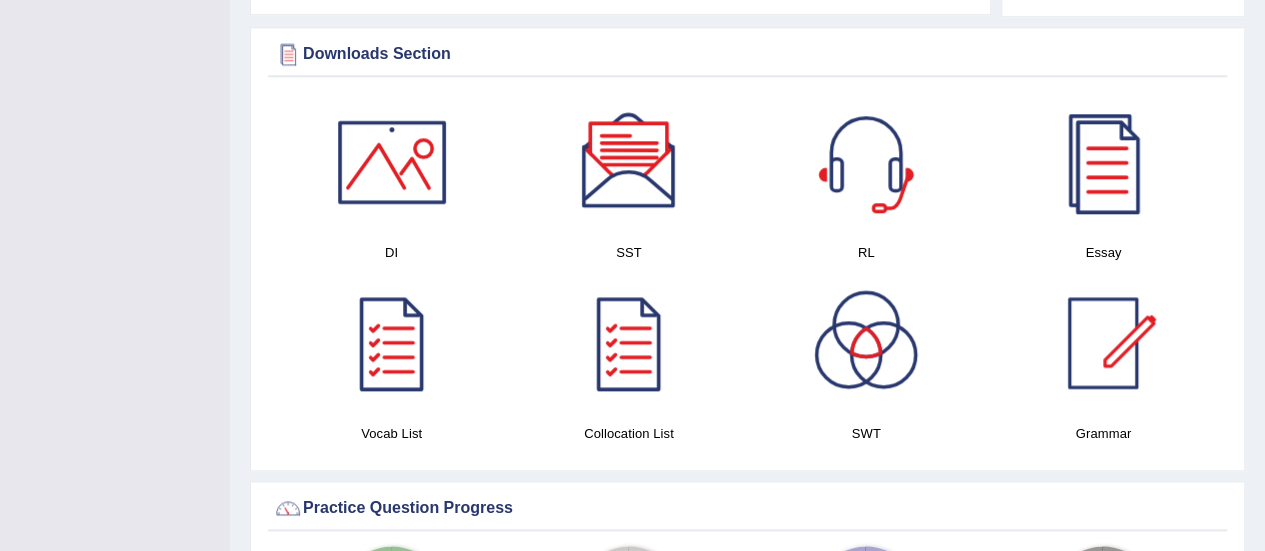 click at bounding box center (866, 162) 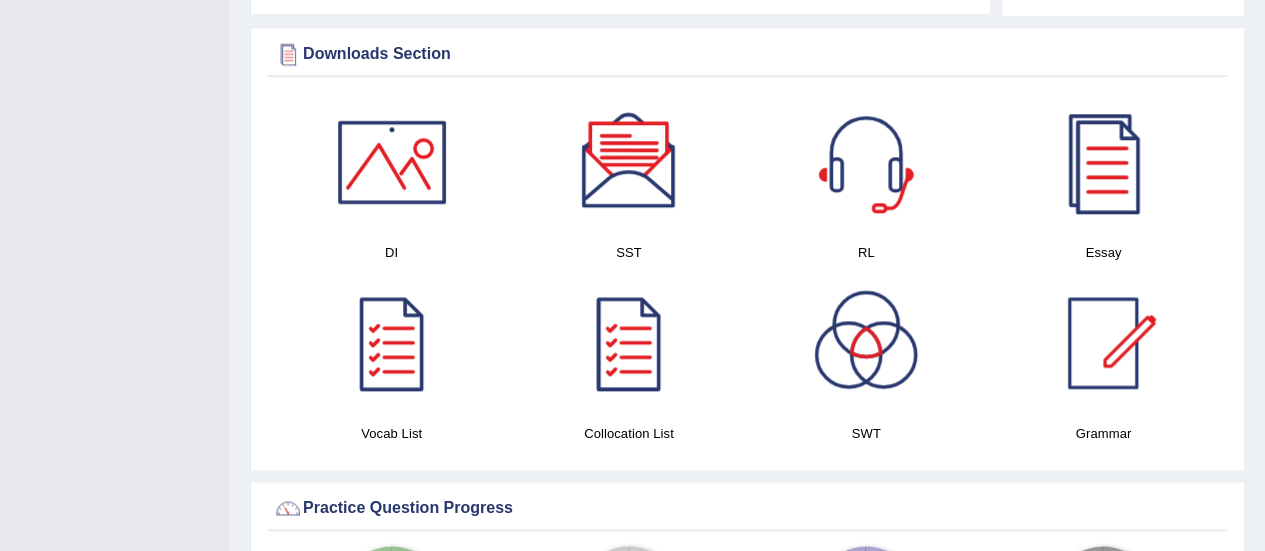 click at bounding box center [866, 343] 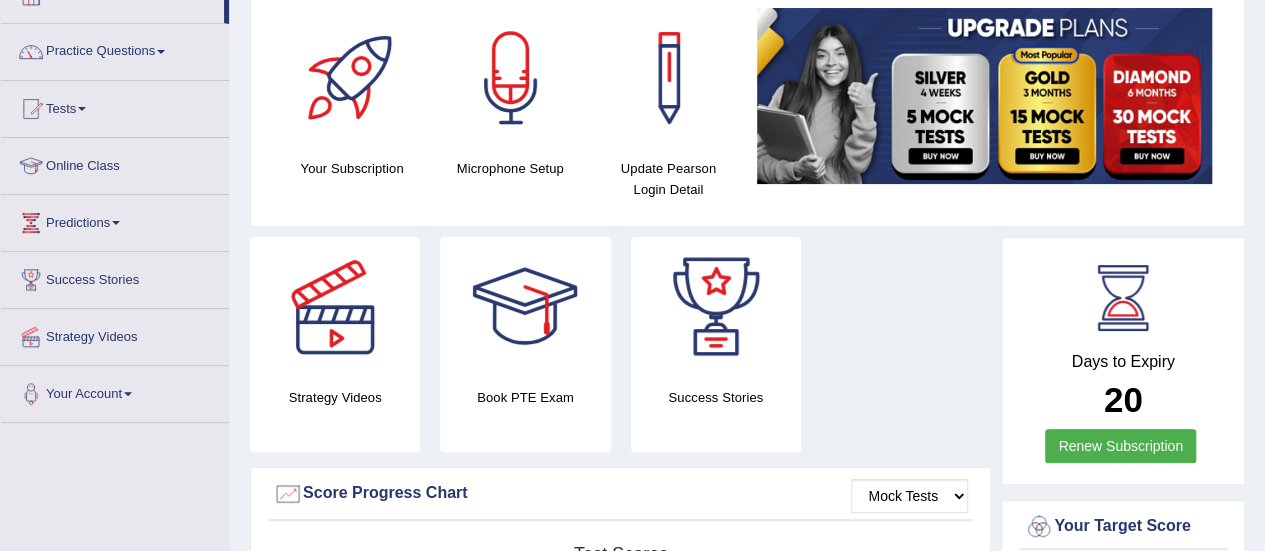 scroll, scrollTop: 0, scrollLeft: 0, axis: both 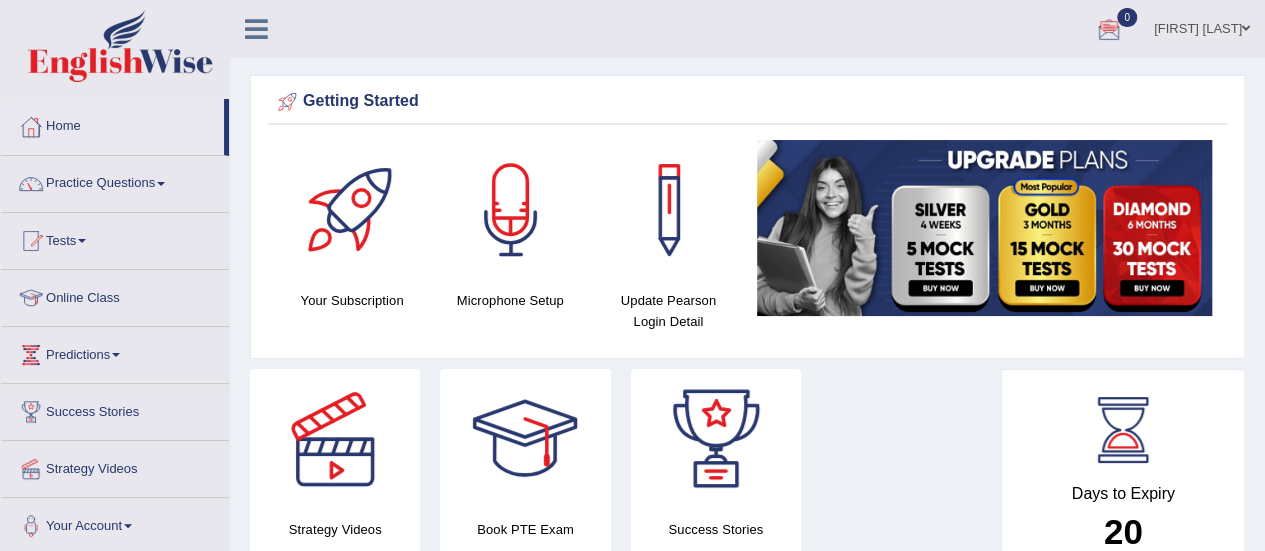 click on "Practice Questions" at bounding box center (115, 181) 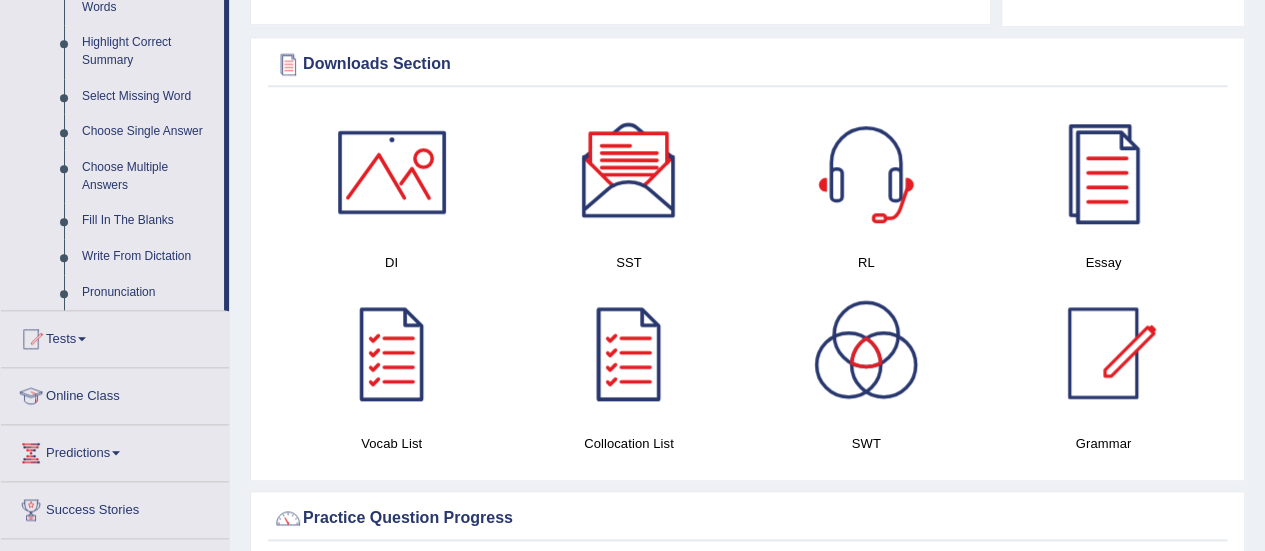 scroll, scrollTop: 966, scrollLeft: 0, axis: vertical 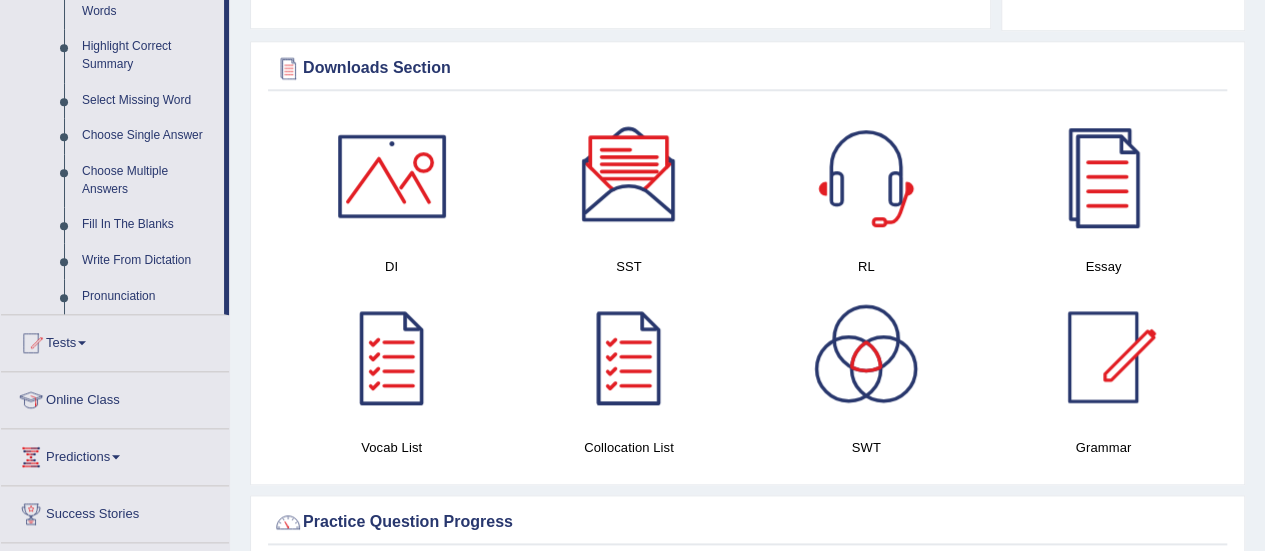 click at bounding box center [629, 176] 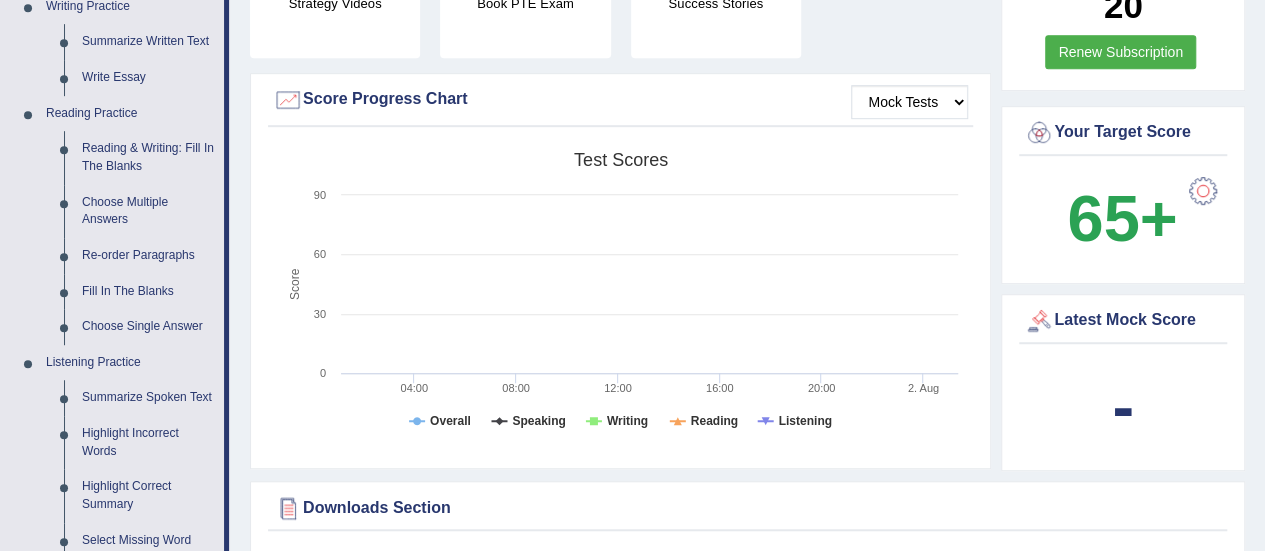 scroll, scrollTop: 534, scrollLeft: 0, axis: vertical 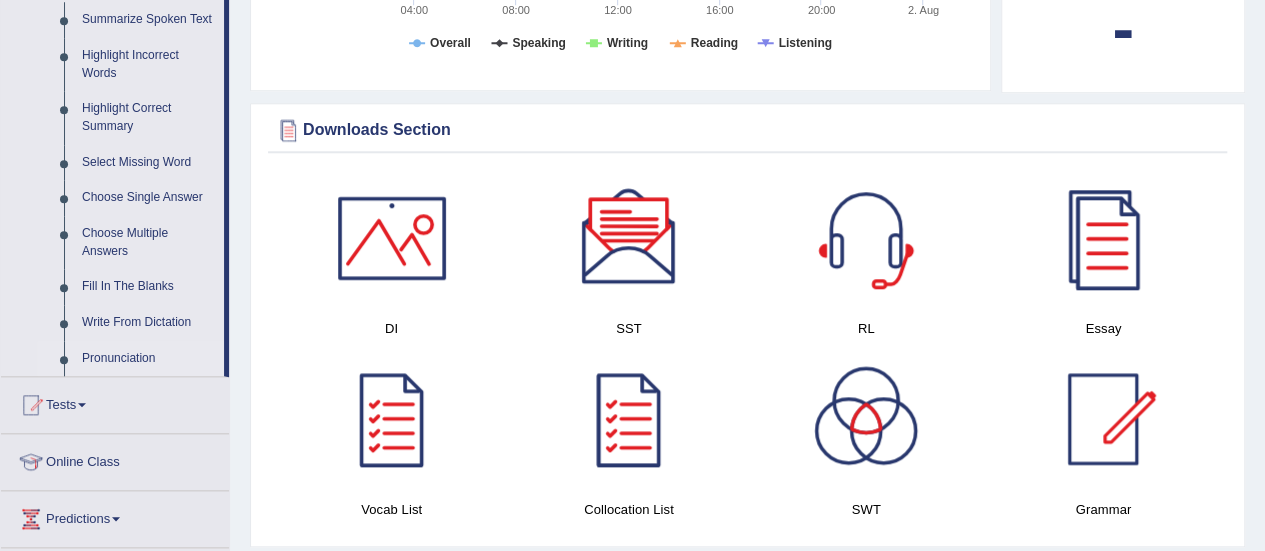 click on "Pronunciation" at bounding box center [130, 359] 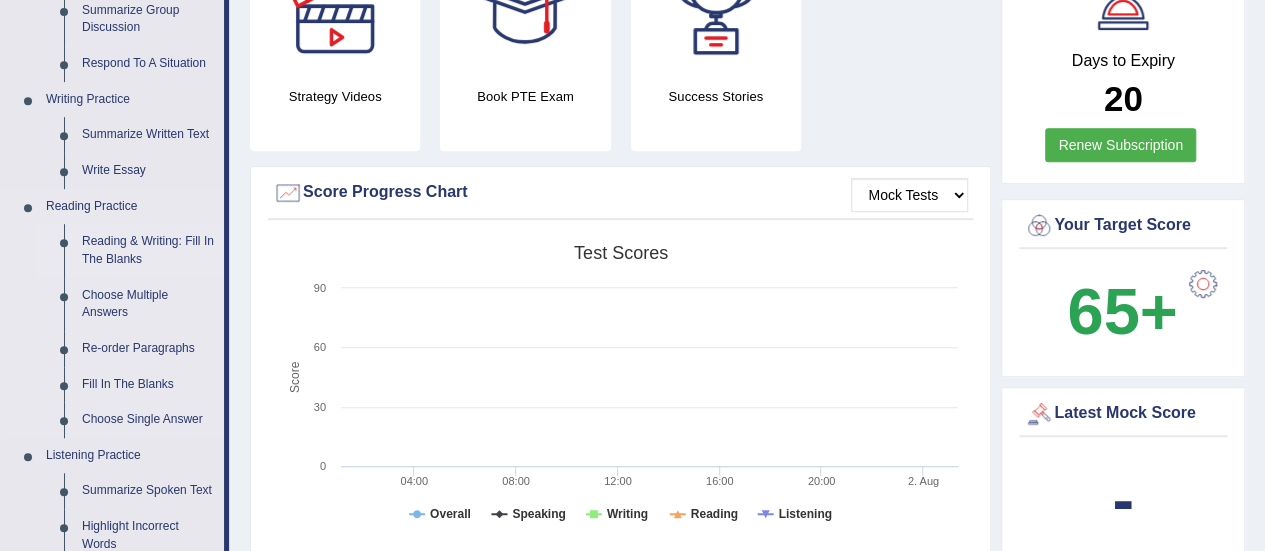 click on "Reading & Writing: Fill In The Blanks" at bounding box center (148, 250) 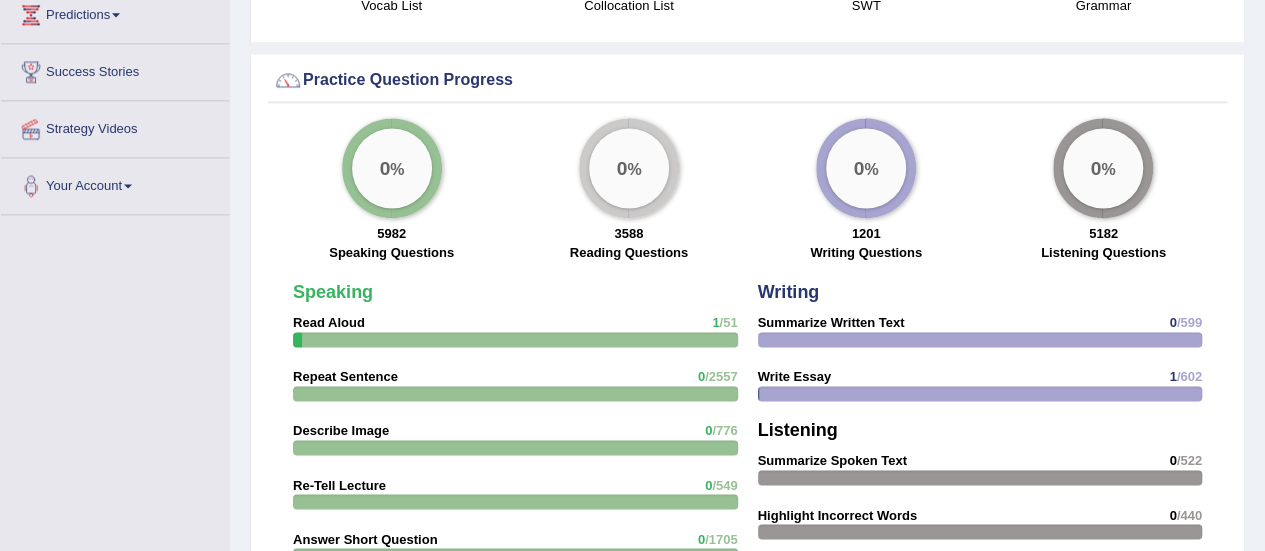 scroll, scrollTop: 1134, scrollLeft: 0, axis: vertical 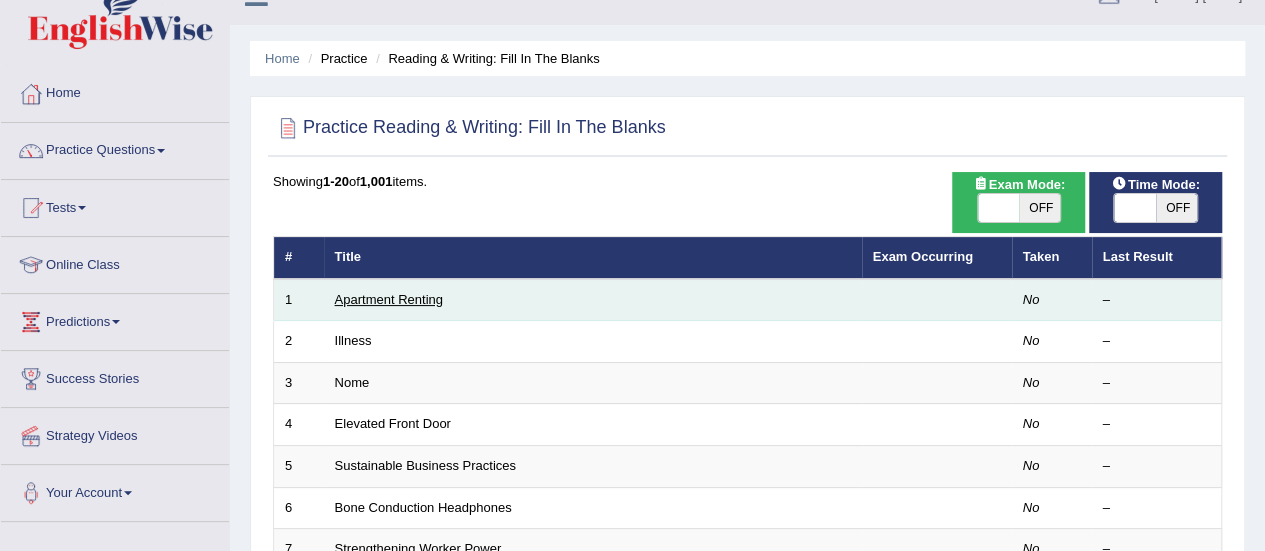 click on "Apartment Renting" at bounding box center (389, 299) 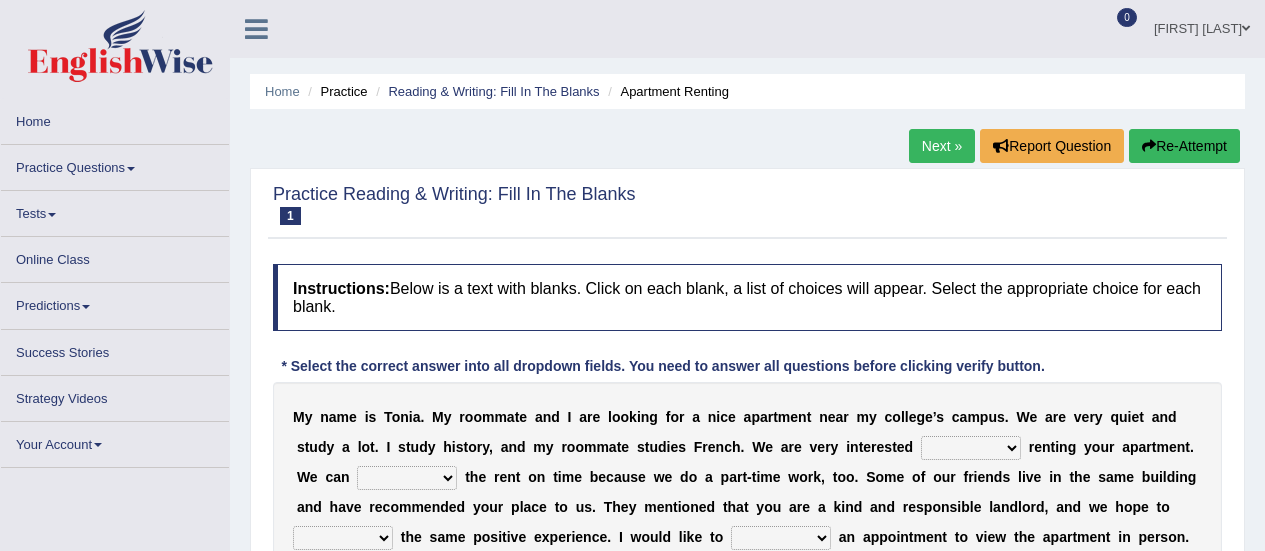 scroll, scrollTop: 16, scrollLeft: 0, axis: vertical 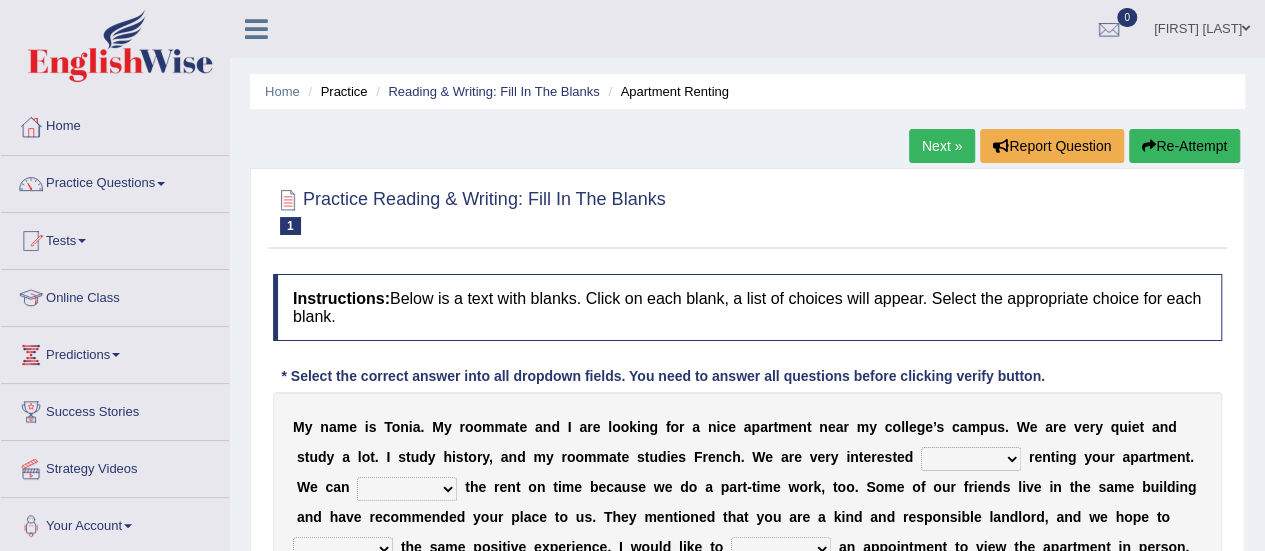 click at bounding box center [31, 127] 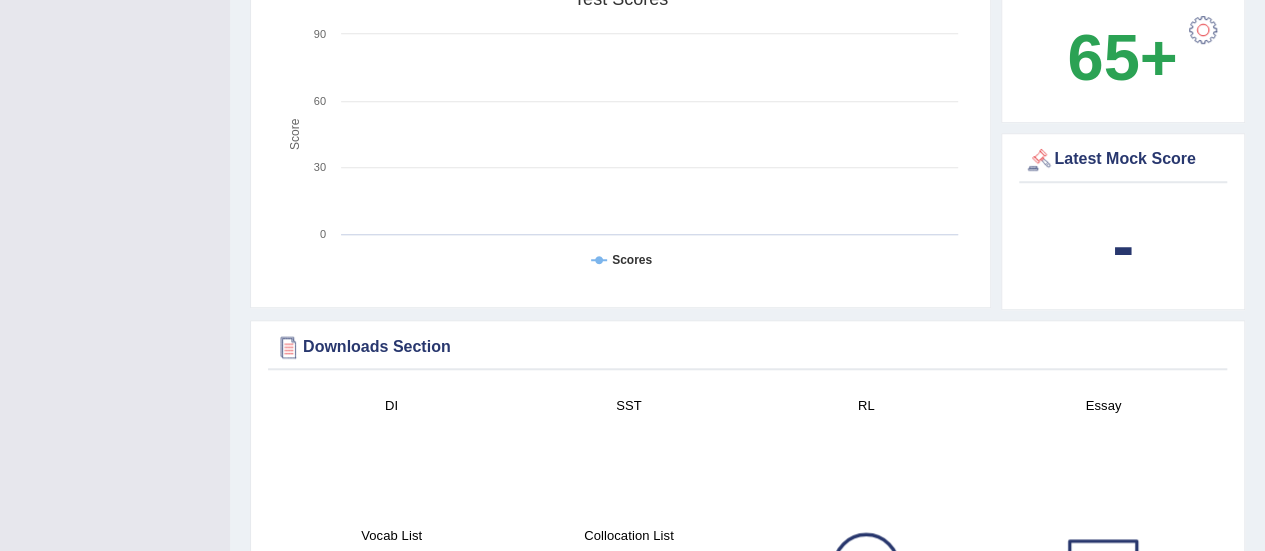 scroll, scrollTop: 0, scrollLeft: 0, axis: both 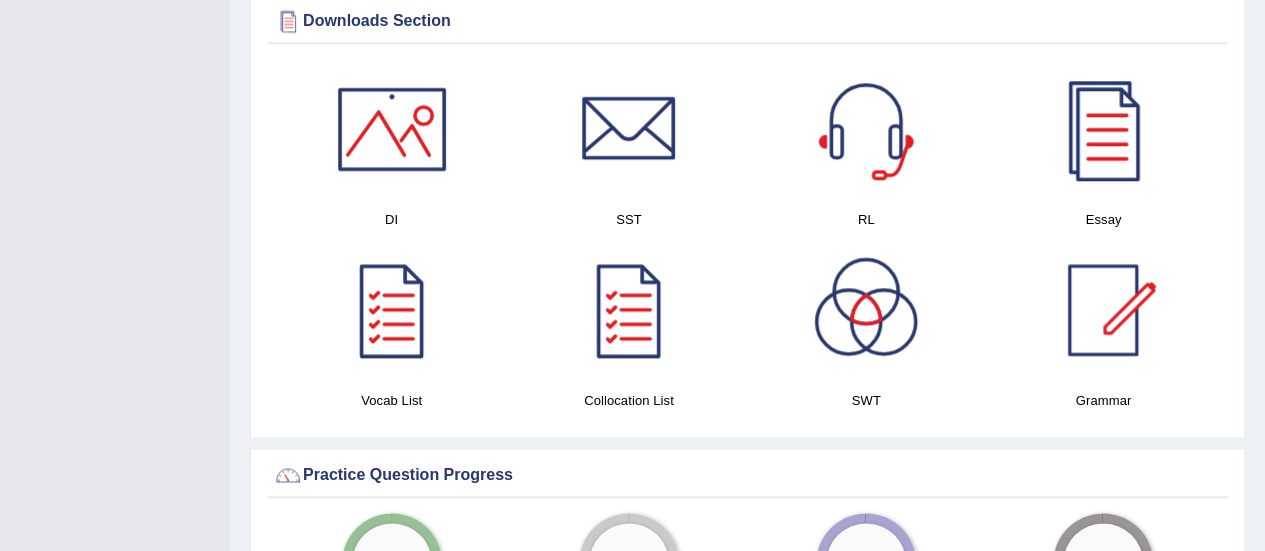 click at bounding box center (866, 310) 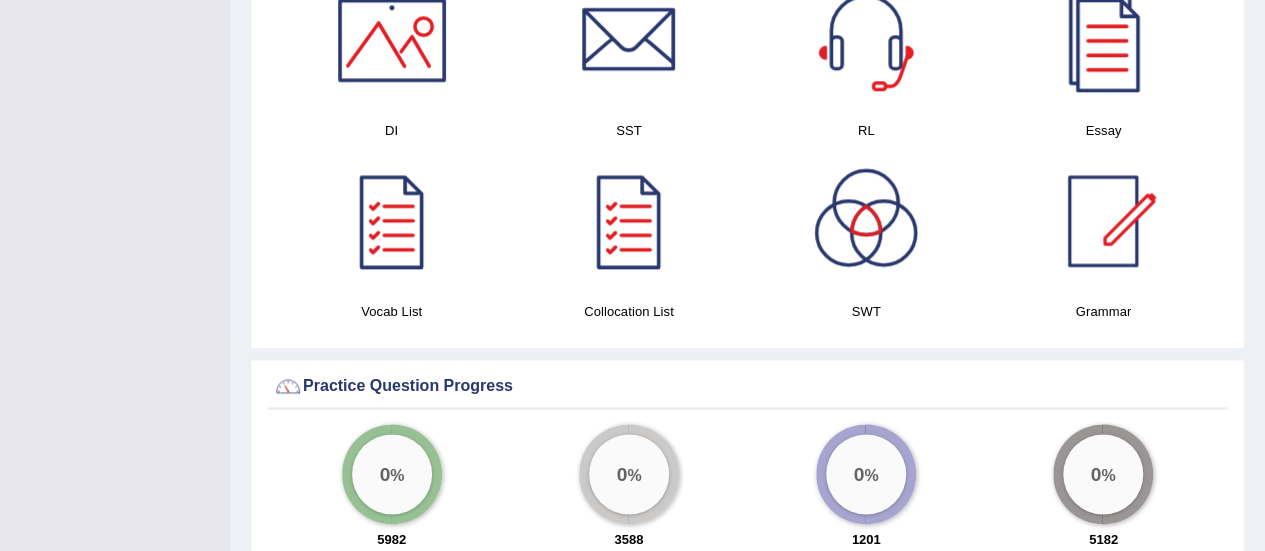 scroll, scrollTop: 1102, scrollLeft: 0, axis: vertical 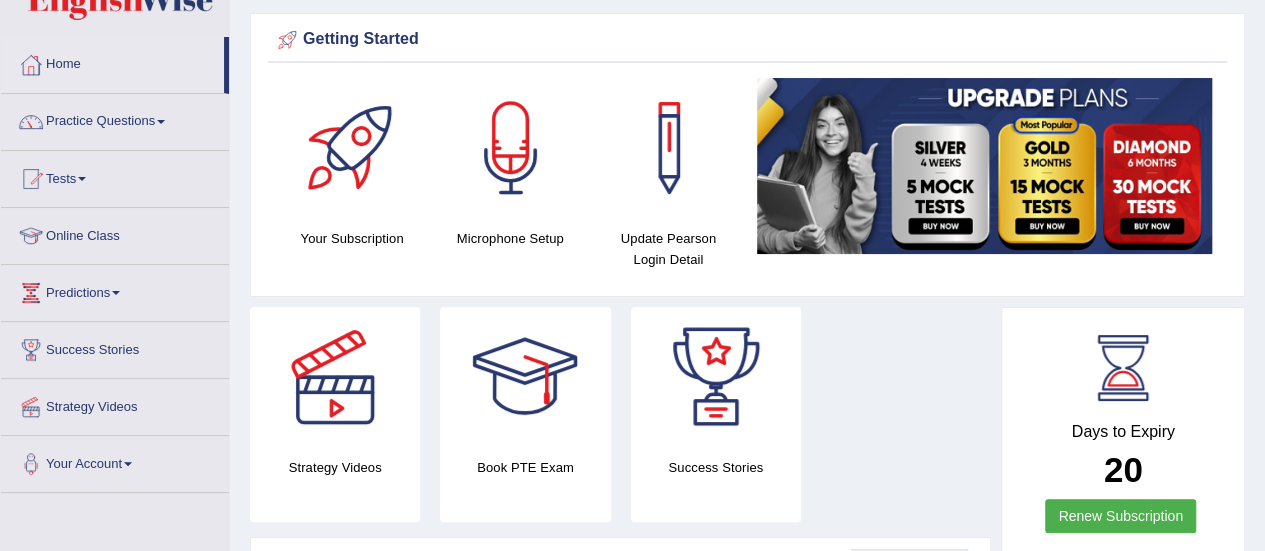 click at bounding box center (31, 122) 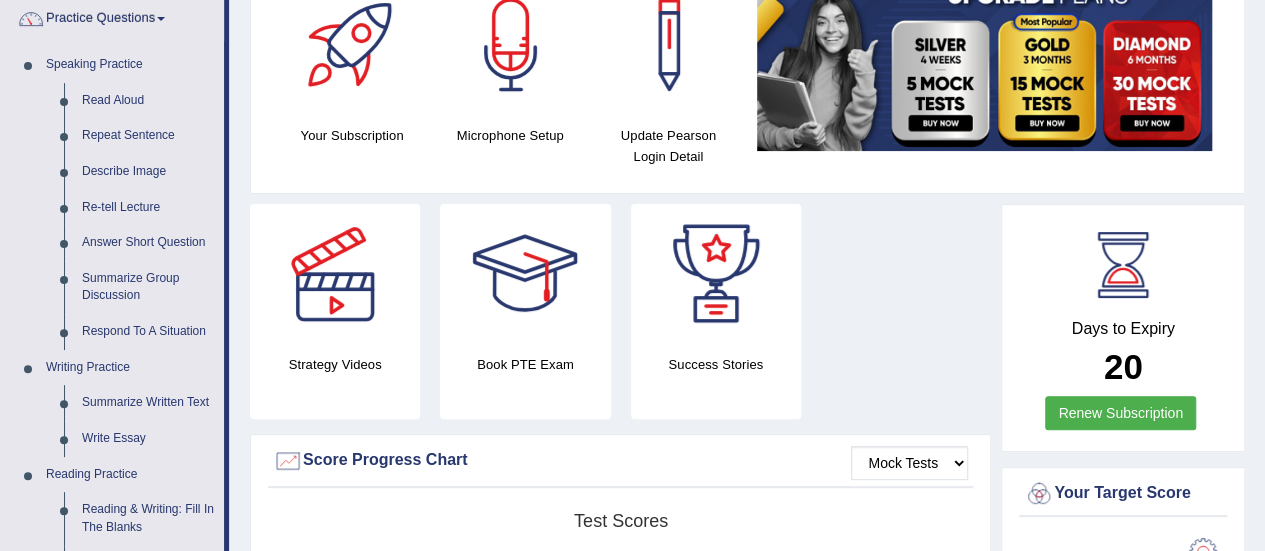 scroll, scrollTop: 170, scrollLeft: 0, axis: vertical 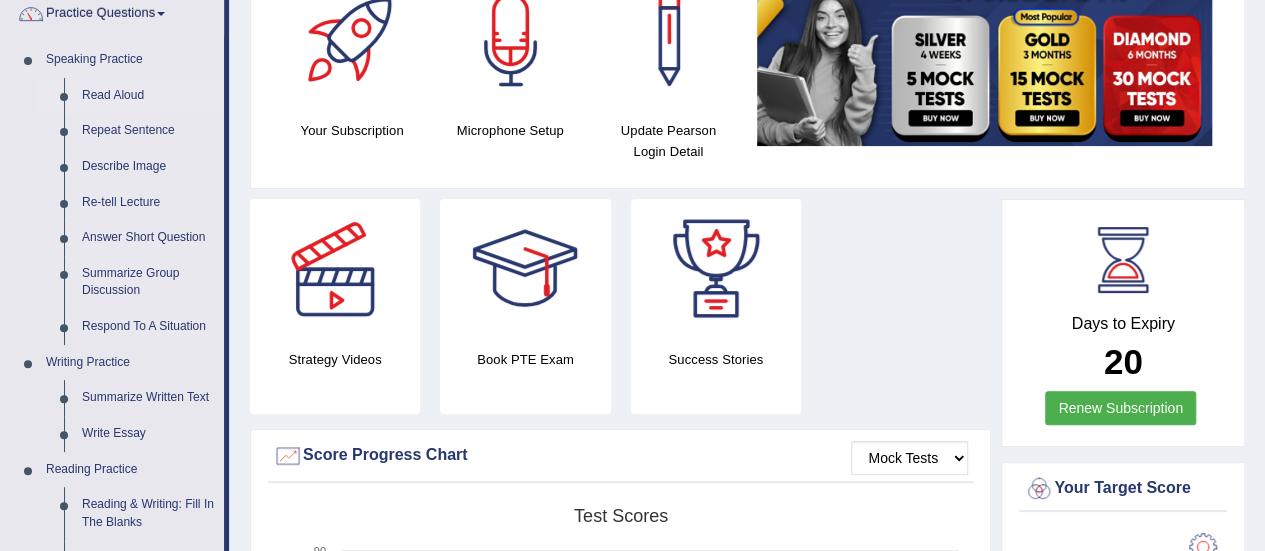 click on "Read Aloud" at bounding box center (148, 96) 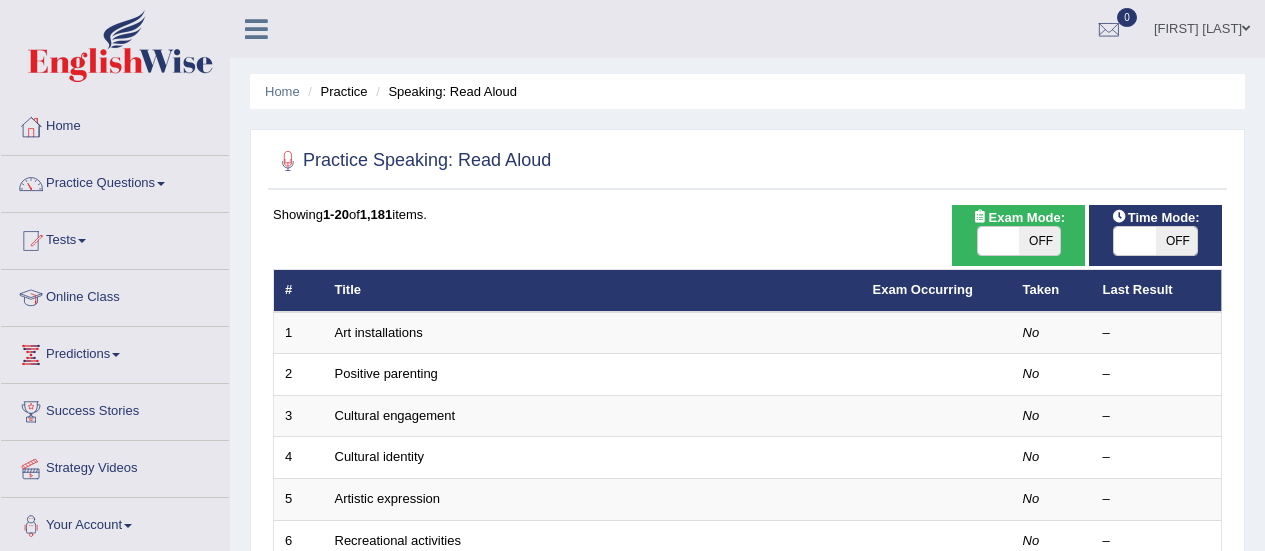 scroll, scrollTop: 0, scrollLeft: 0, axis: both 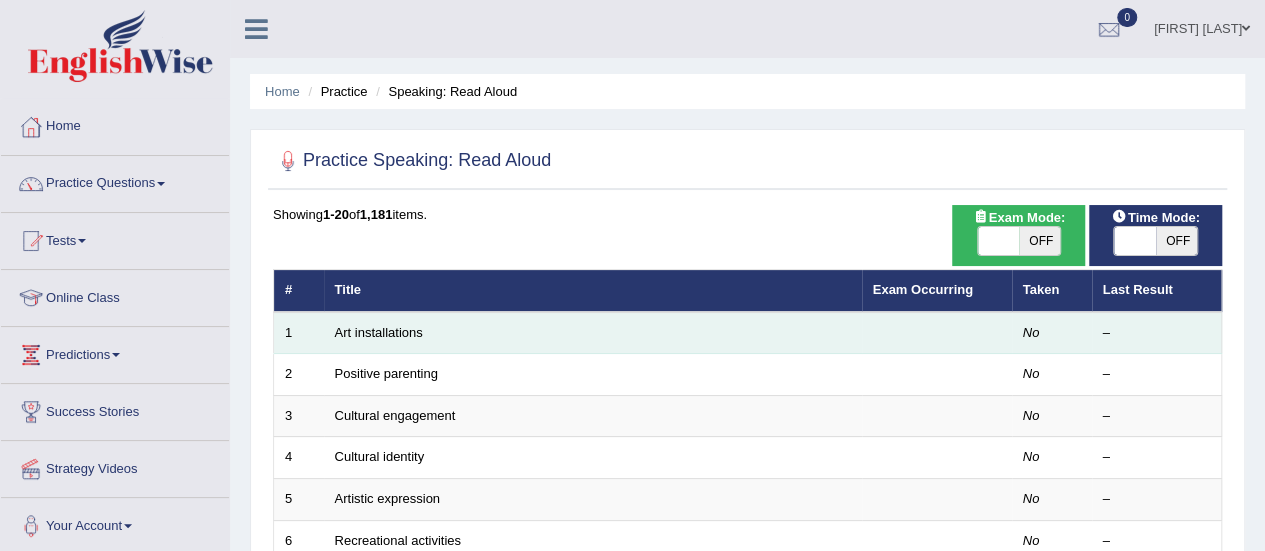click on "1" at bounding box center [299, 333] 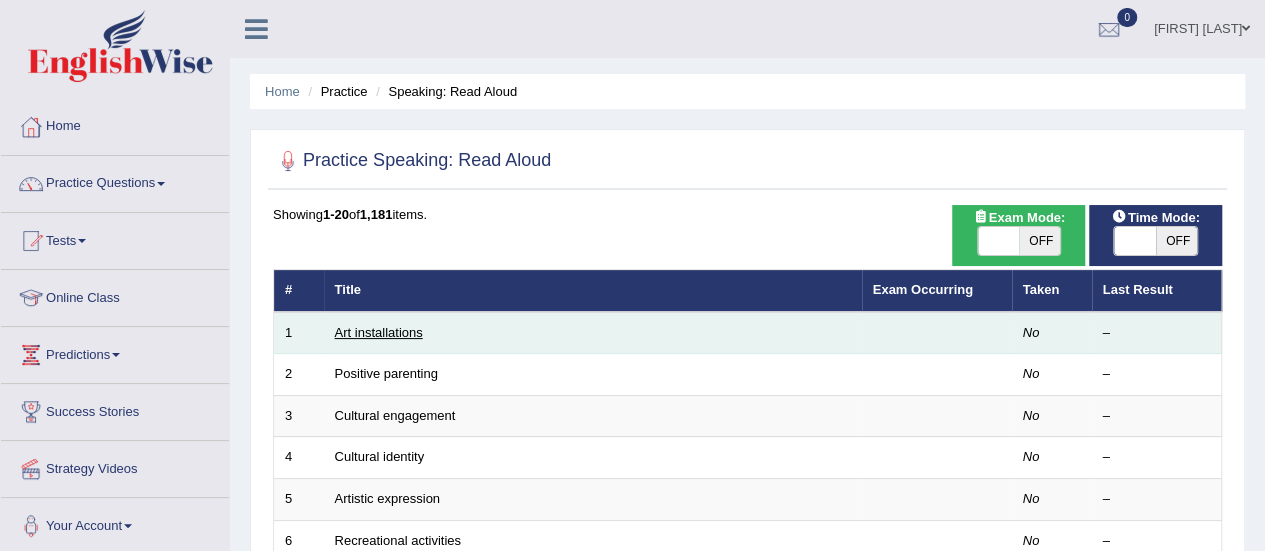 click on "Art installations" at bounding box center (379, 332) 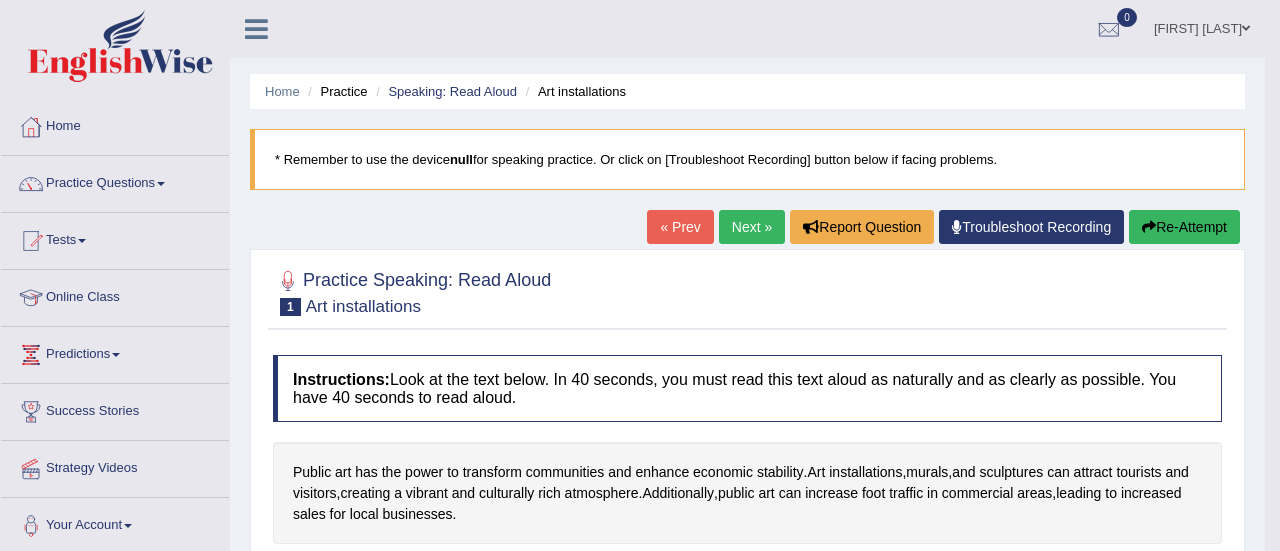 scroll, scrollTop: 0, scrollLeft: 0, axis: both 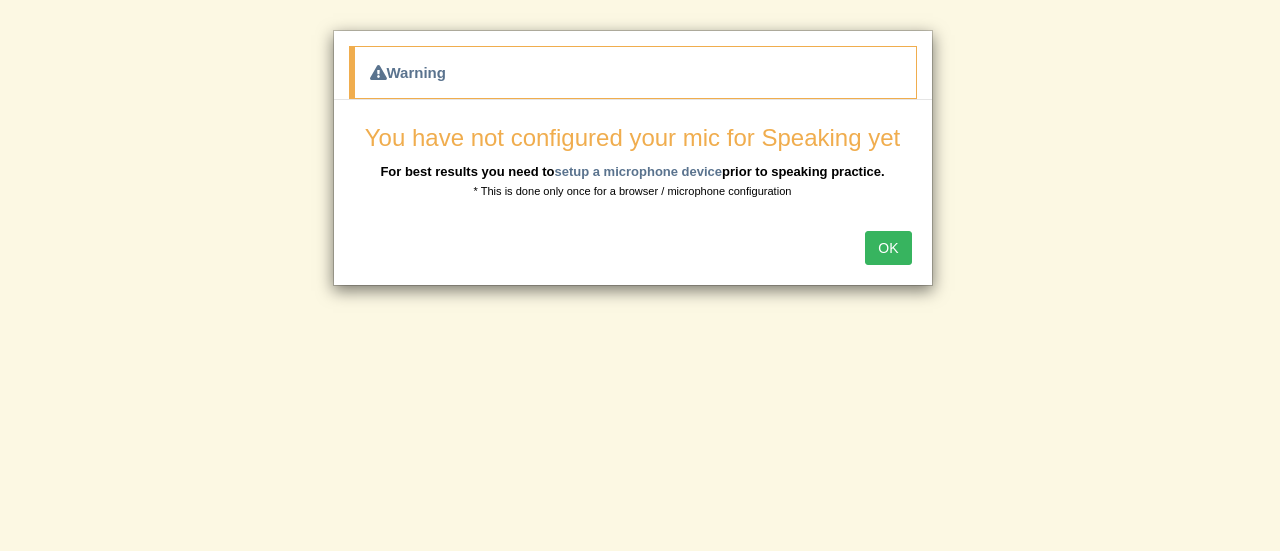 click on "OK" at bounding box center (888, 248) 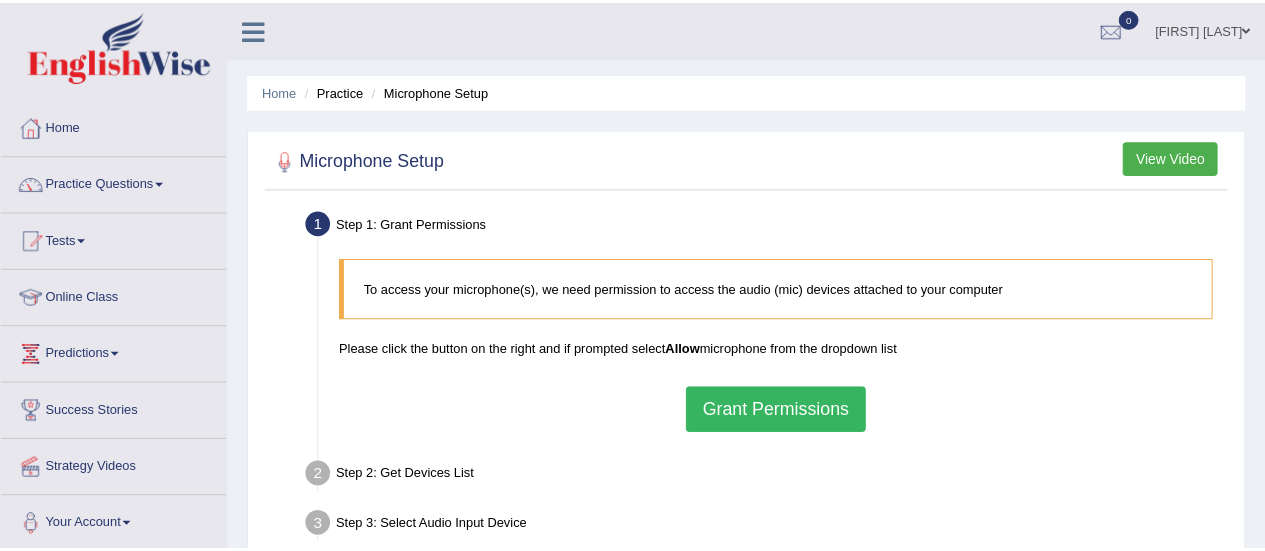 scroll, scrollTop: 0, scrollLeft: 0, axis: both 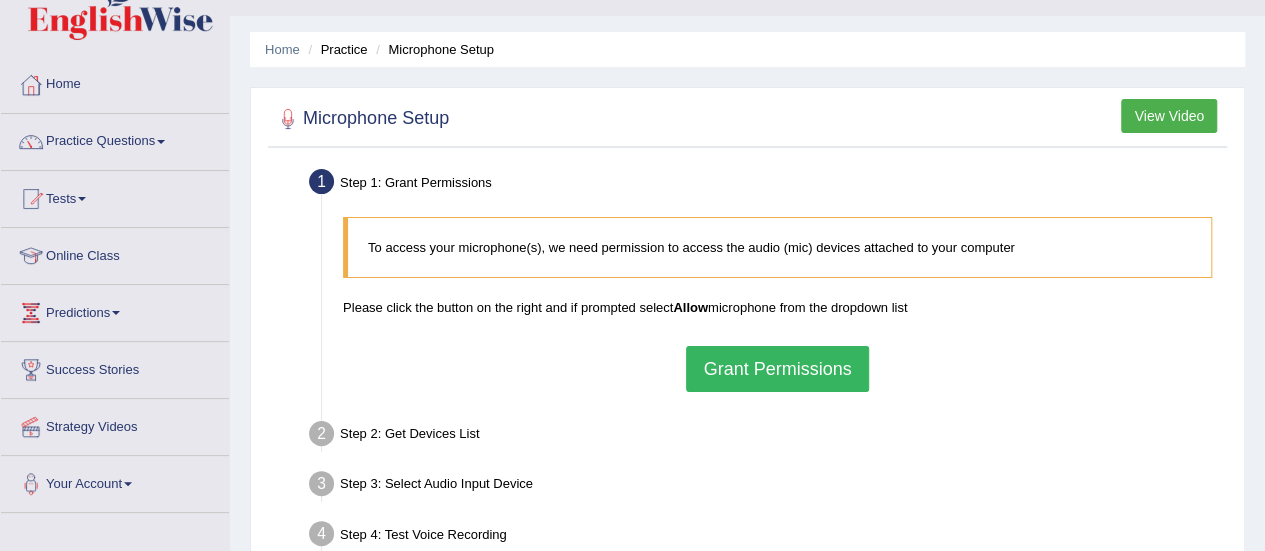 click on "Step 2: Get Devices List" at bounding box center (767, 437) 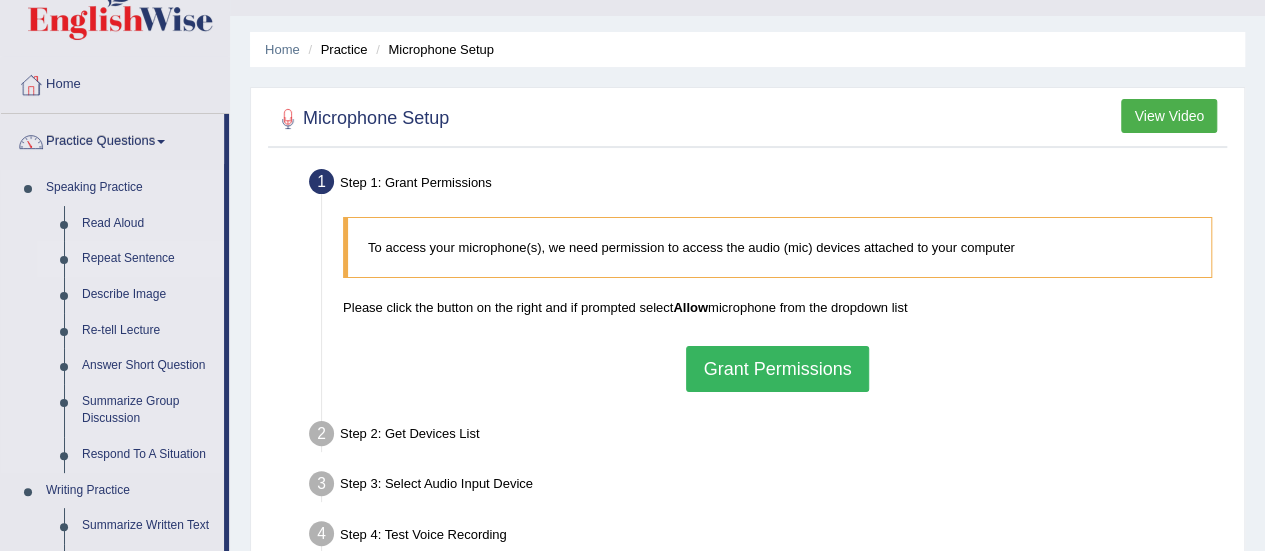 click on "Repeat Sentence" at bounding box center (148, 259) 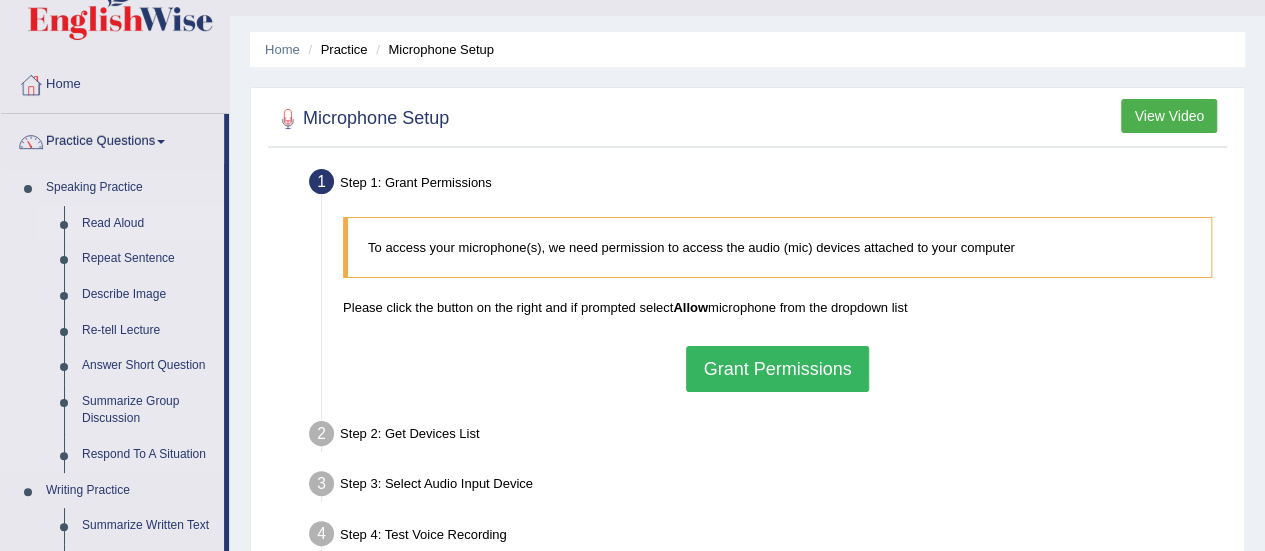 click on "Read Aloud" at bounding box center (148, 224) 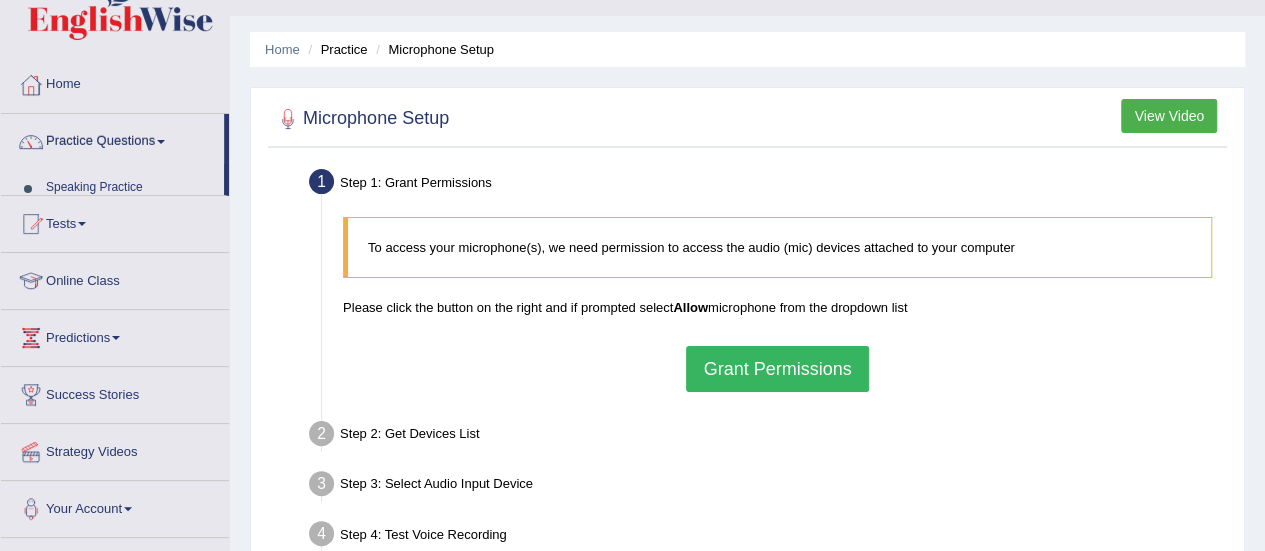click on "Tests" at bounding box center (115, 221) 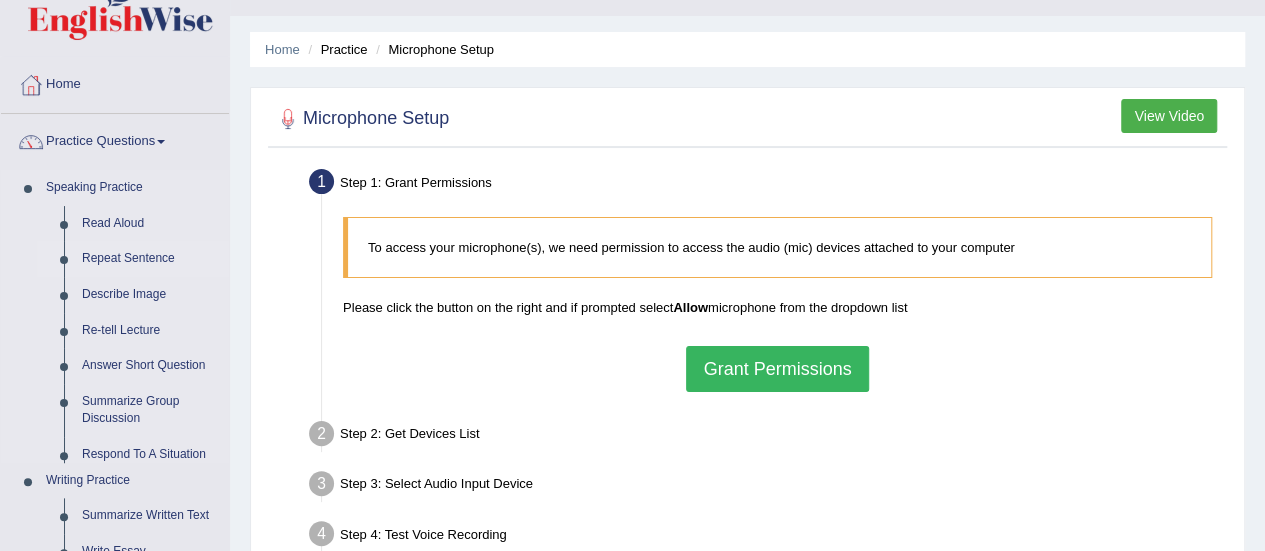 click on "Repeat Sentence" at bounding box center [151, 259] 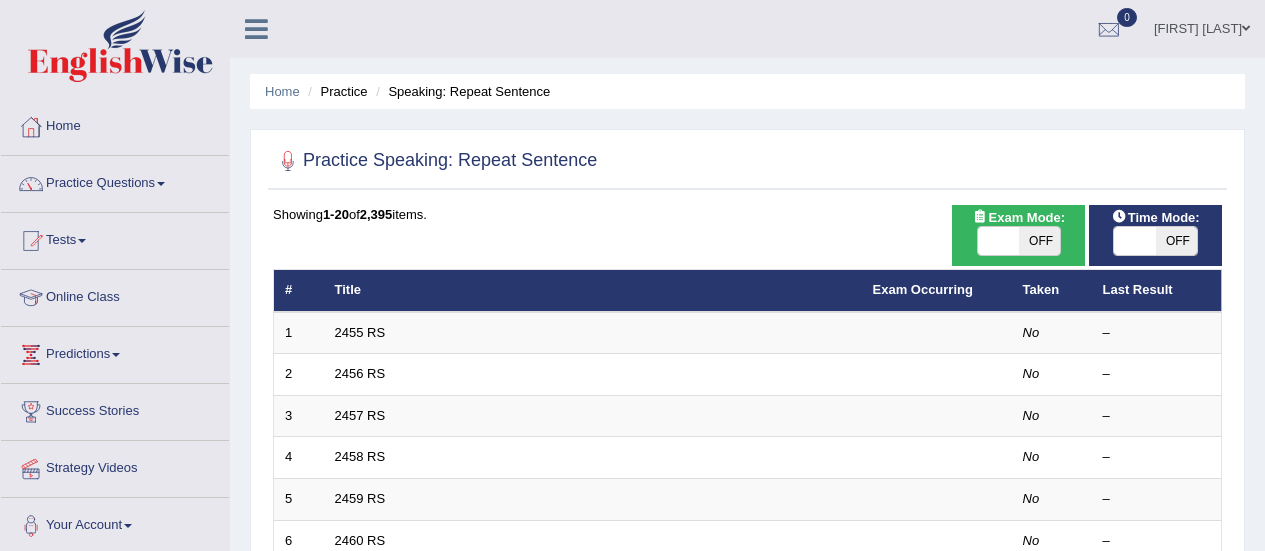 scroll, scrollTop: 0, scrollLeft: 0, axis: both 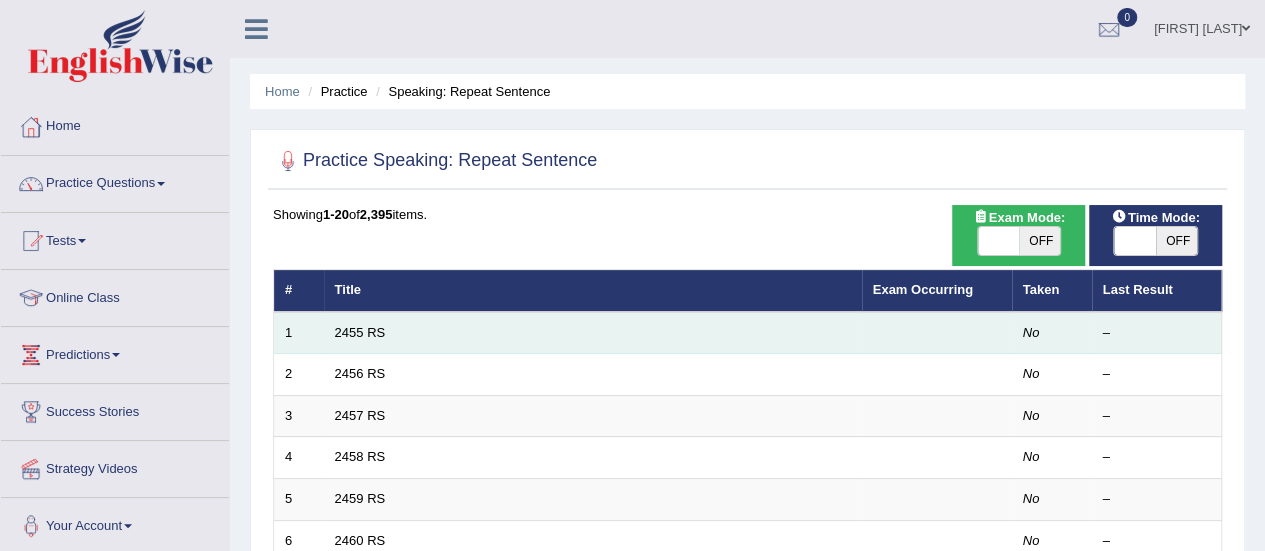 click on "1" at bounding box center (299, 333) 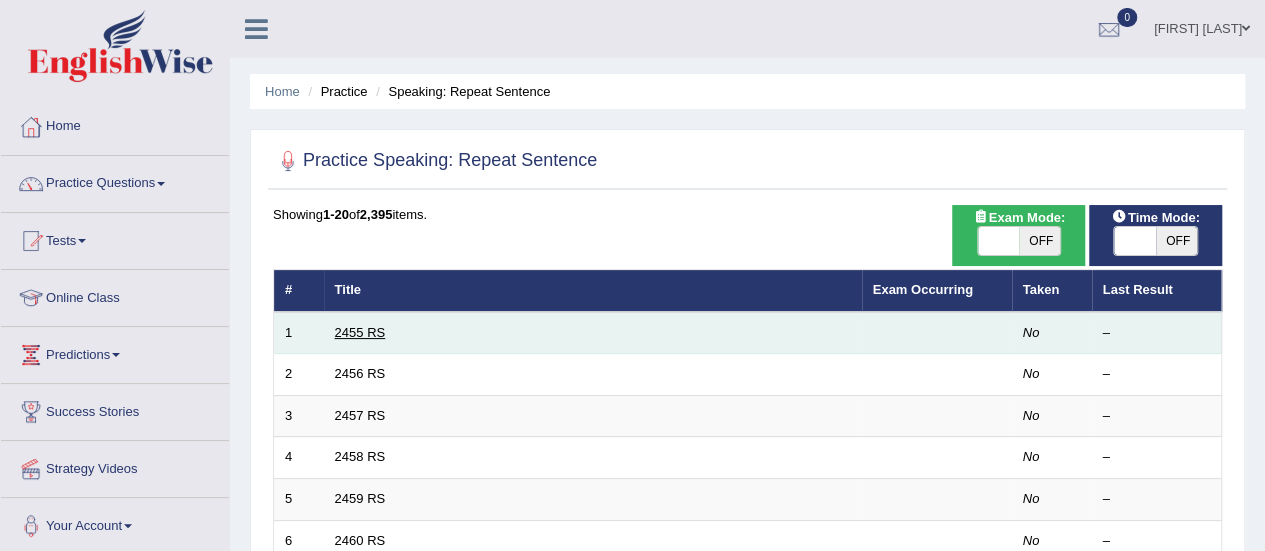 click on "2455 RS" at bounding box center (360, 332) 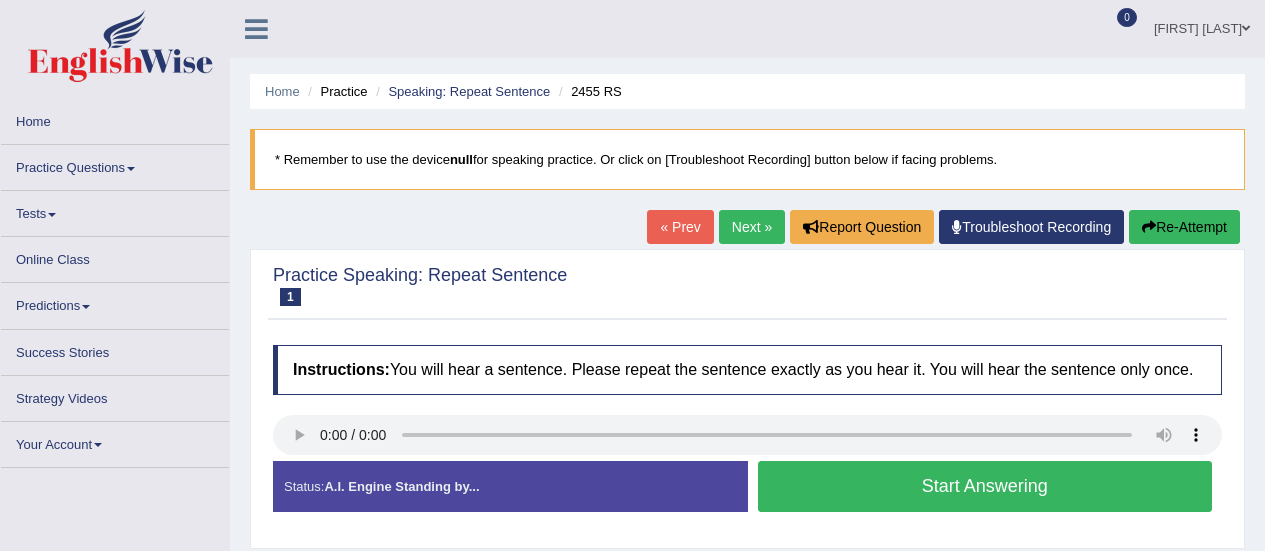 scroll, scrollTop: 0, scrollLeft: 0, axis: both 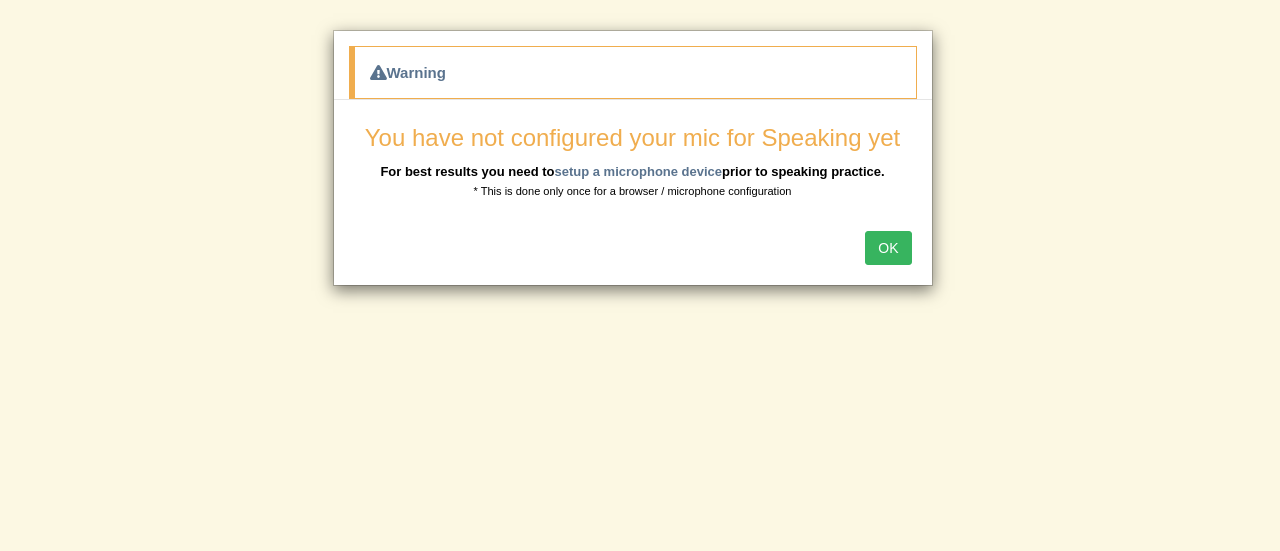 click on "OK" at bounding box center (888, 248) 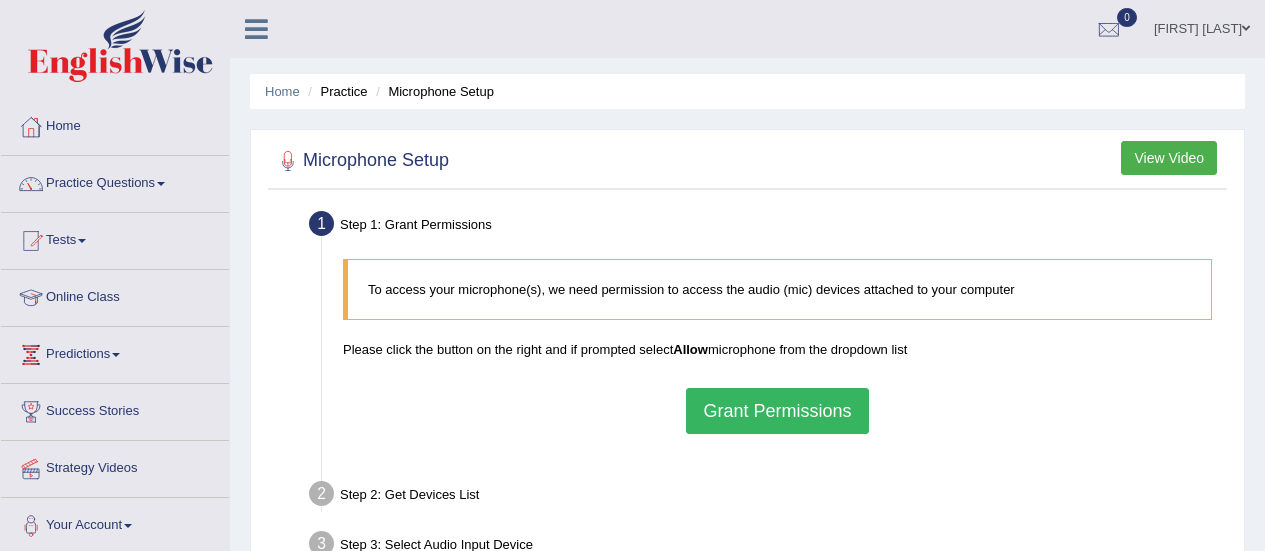 scroll, scrollTop: 0, scrollLeft: 0, axis: both 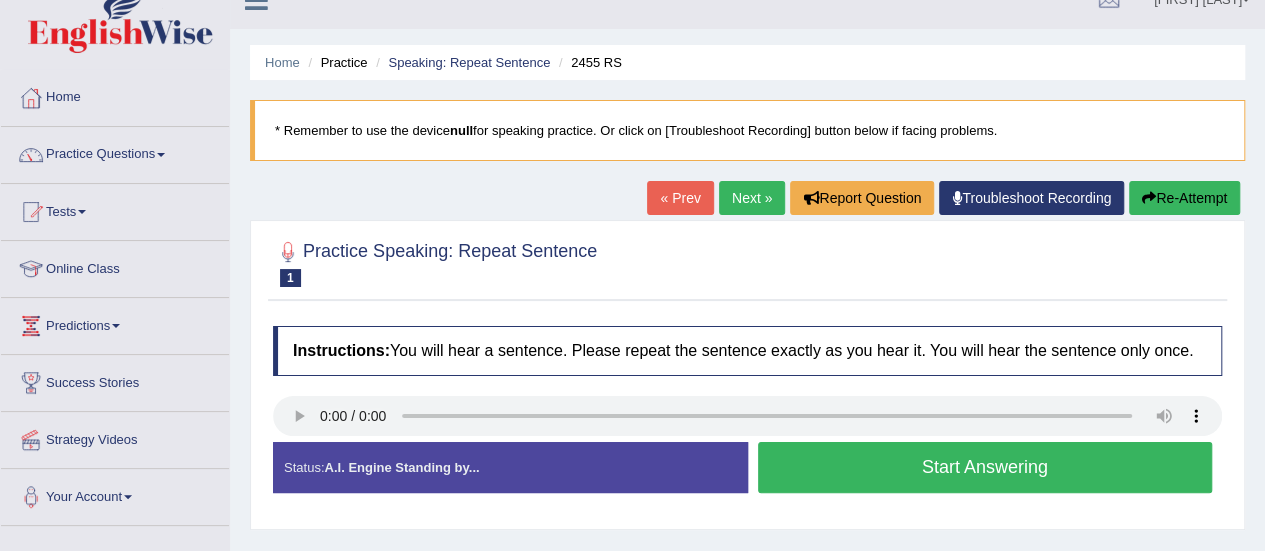 click at bounding box center [31, 98] 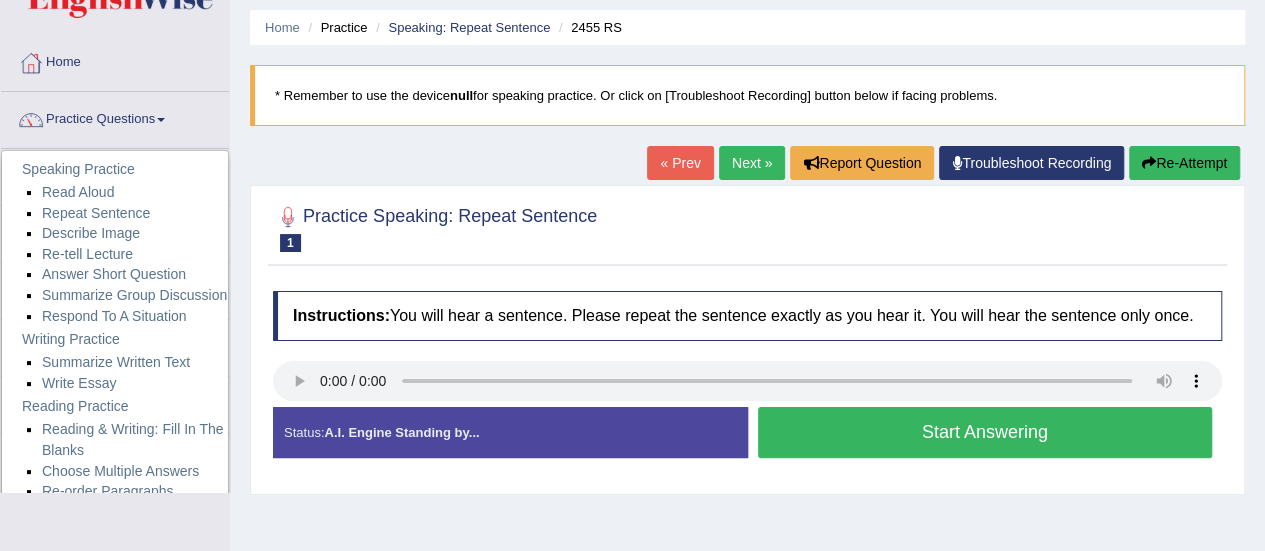 scroll, scrollTop: 72, scrollLeft: 0, axis: vertical 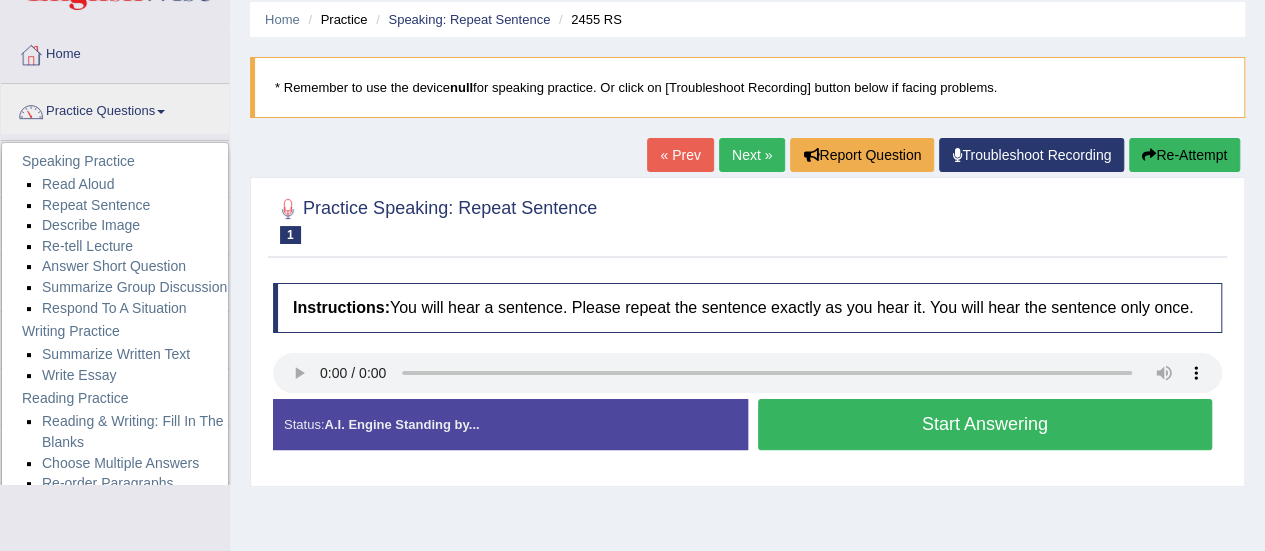 click on "Home" at bounding box center [115, 52] 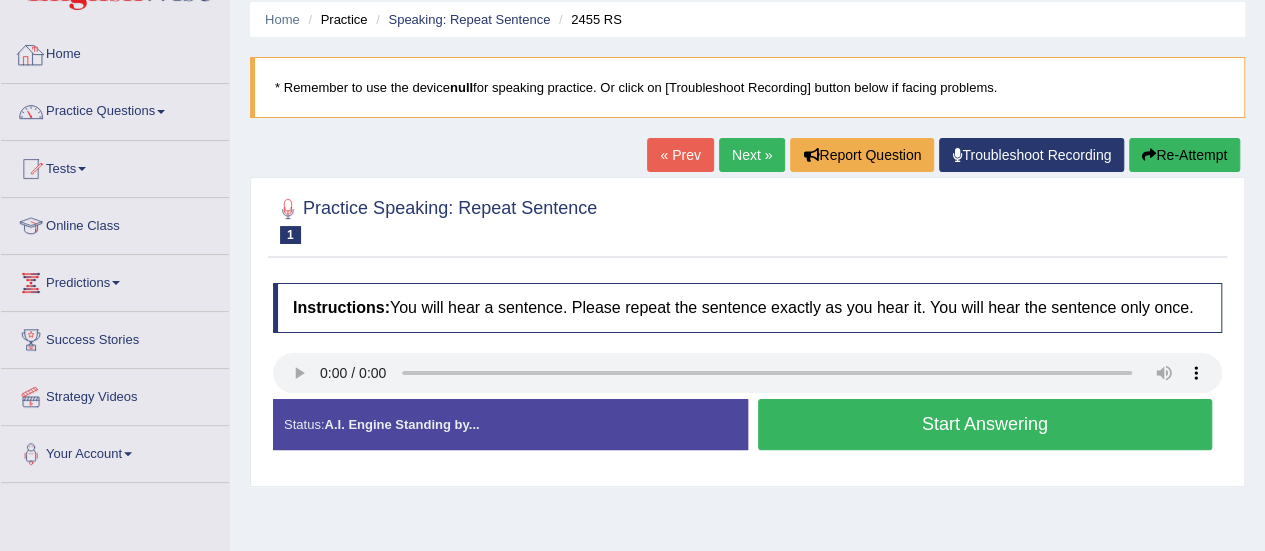 click on "Home" at bounding box center [115, 52] 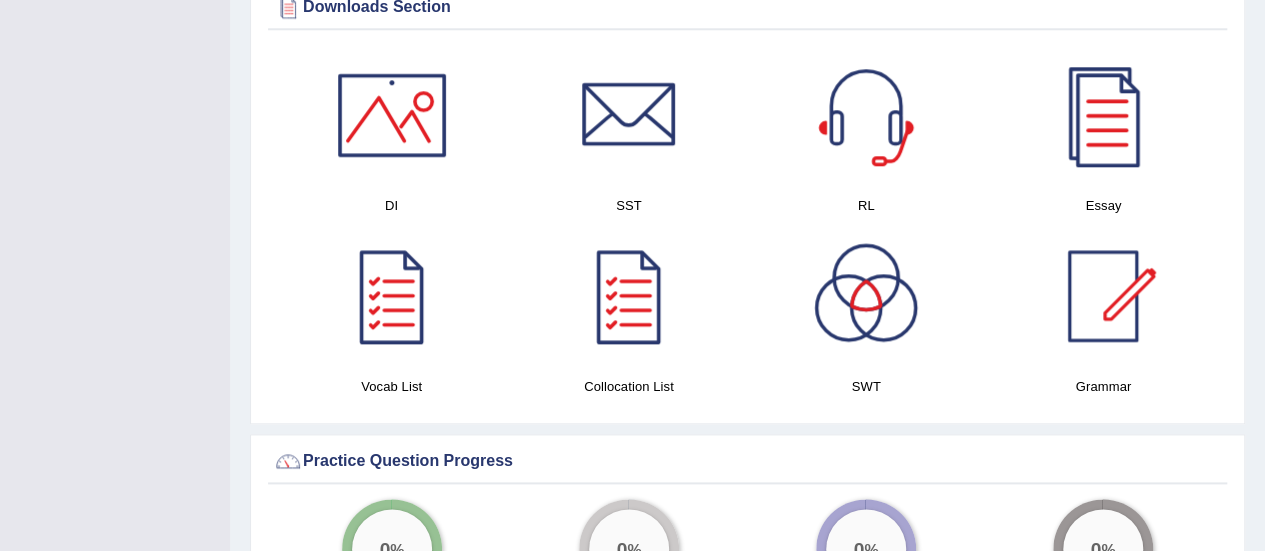 scroll, scrollTop: 1027, scrollLeft: 0, axis: vertical 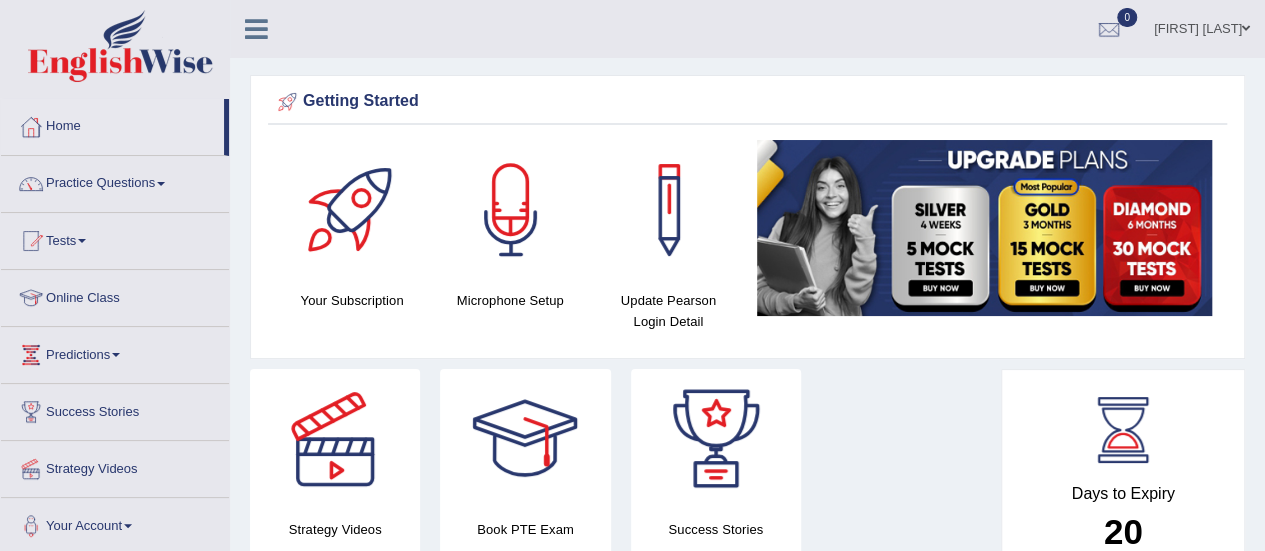 click on "Practice Questions" at bounding box center (115, 181) 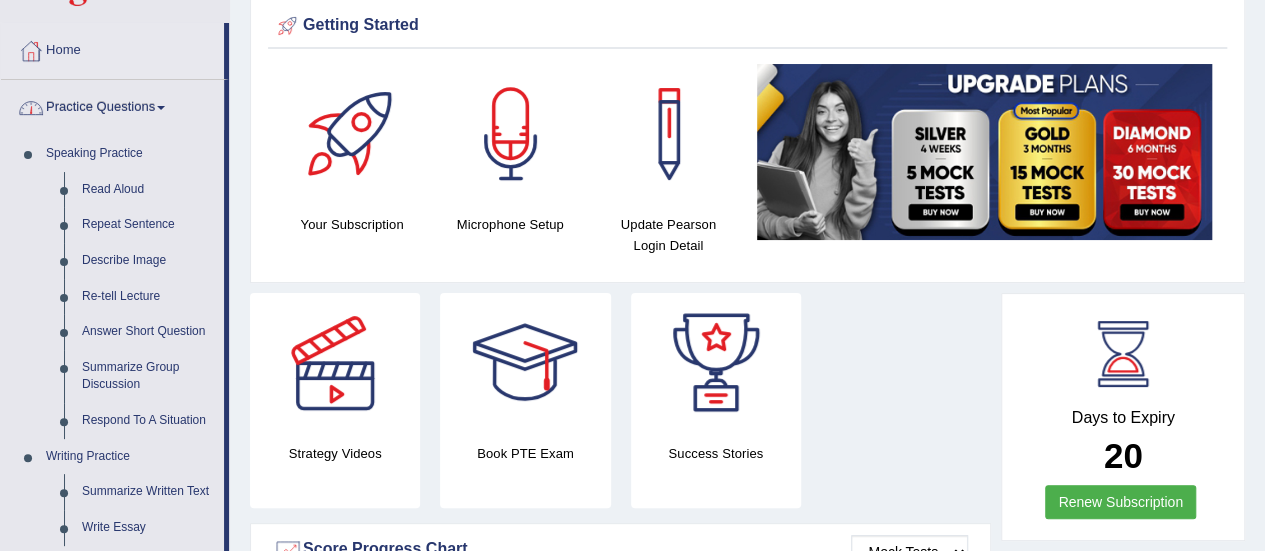 scroll, scrollTop: 79, scrollLeft: 0, axis: vertical 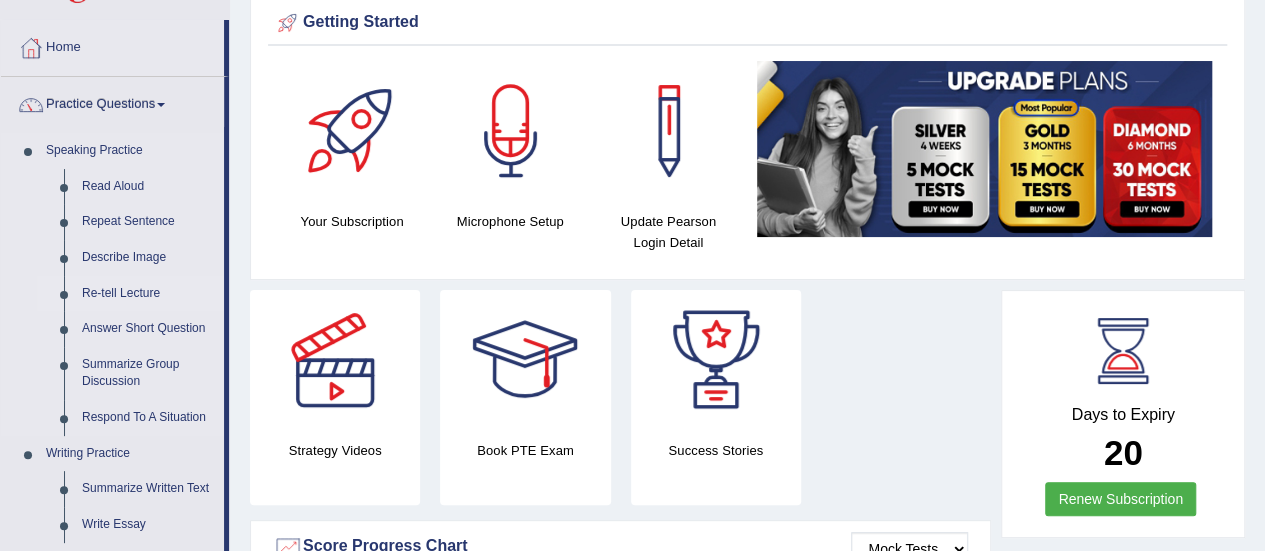 click on "Re-tell Lecture" at bounding box center [148, 294] 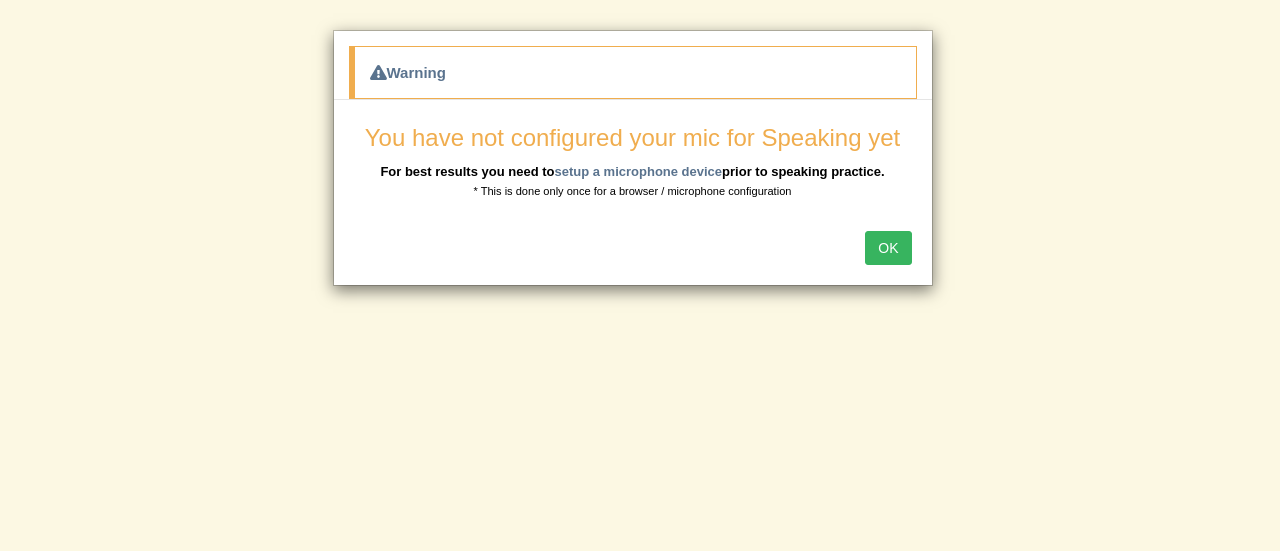 scroll, scrollTop: 0, scrollLeft: 0, axis: both 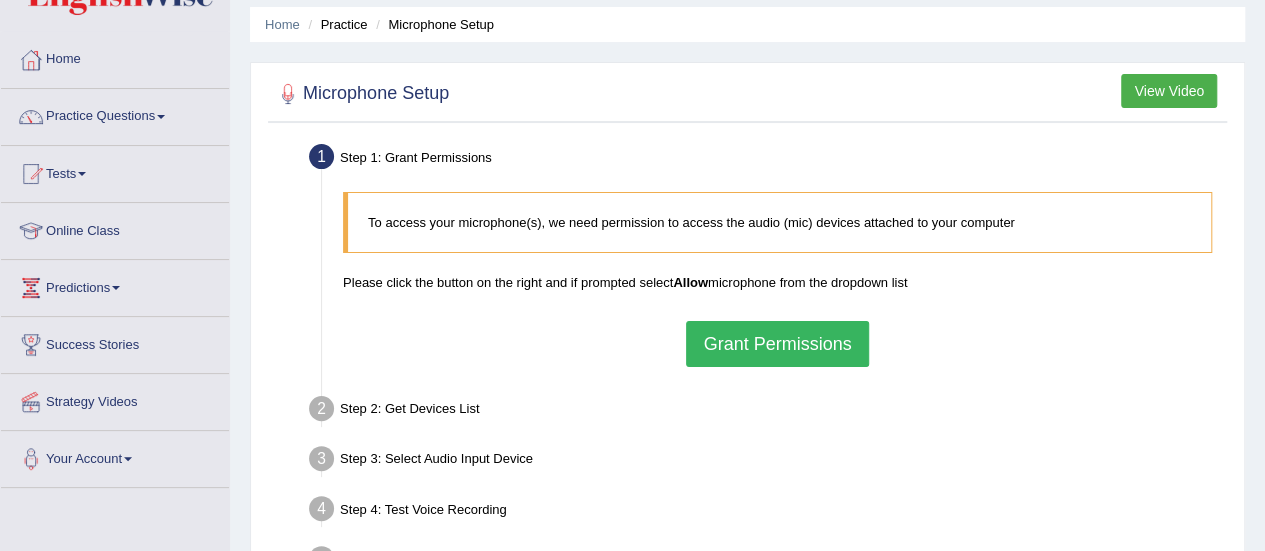 click on "Step 2: Get Devices List" at bounding box center [767, 412] 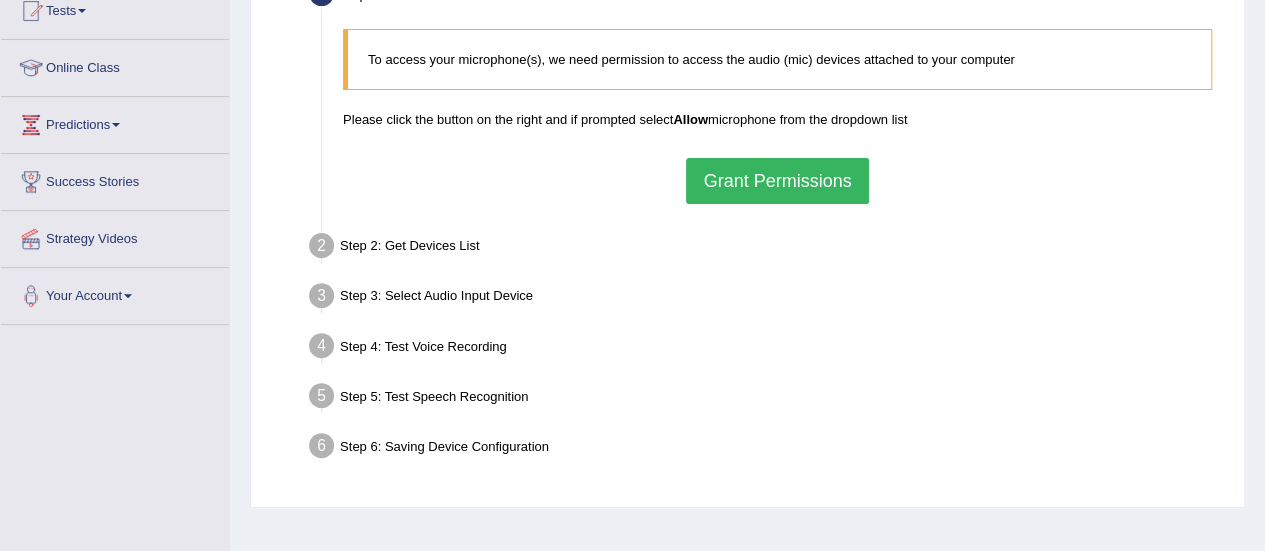scroll, scrollTop: 236, scrollLeft: 0, axis: vertical 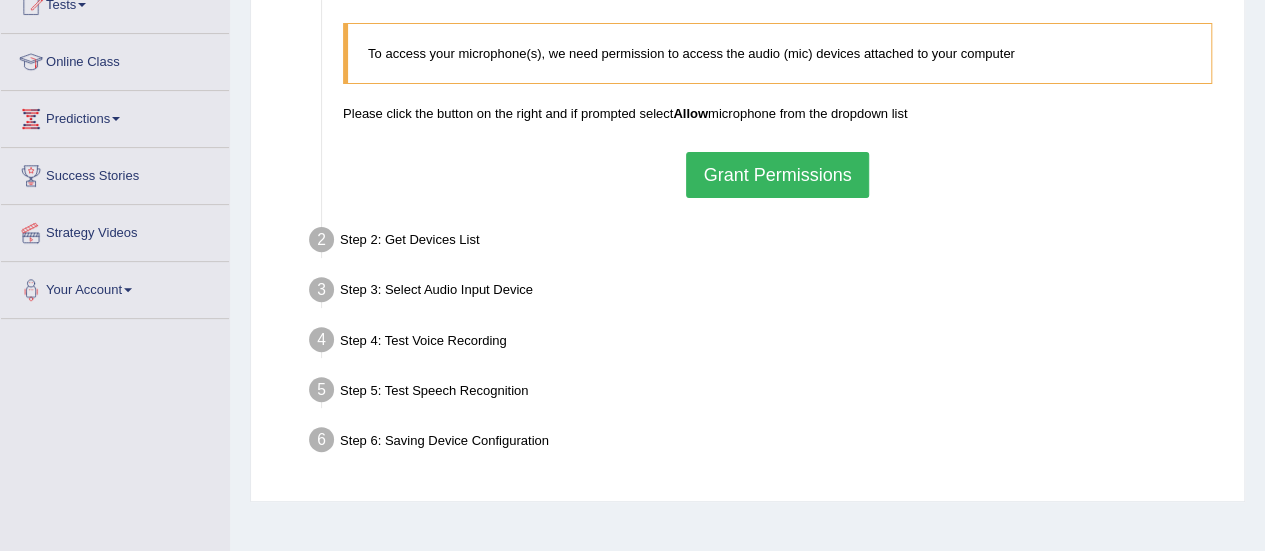 click on "Step 5: Test Speech Recognition" at bounding box center (767, 393) 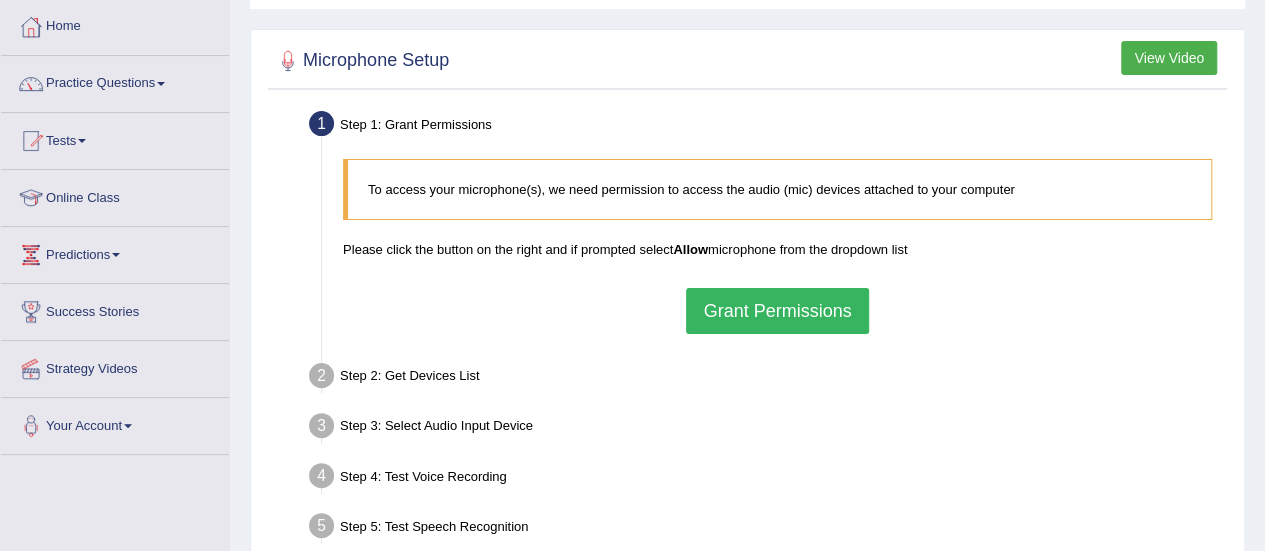 scroll, scrollTop: 98, scrollLeft: 0, axis: vertical 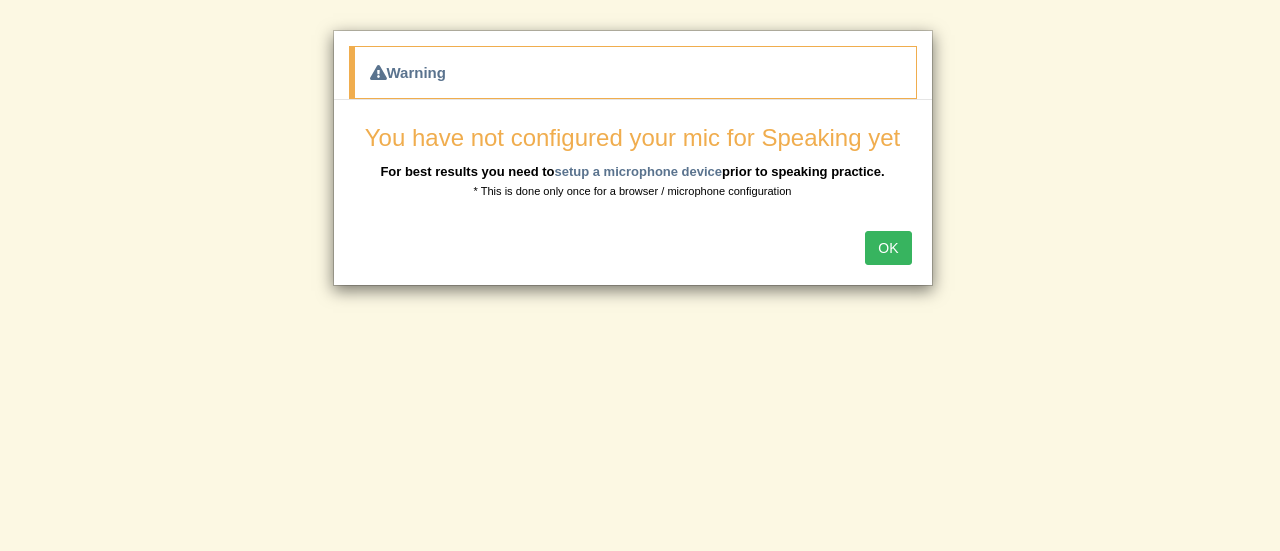 click on "OK" at bounding box center (888, 248) 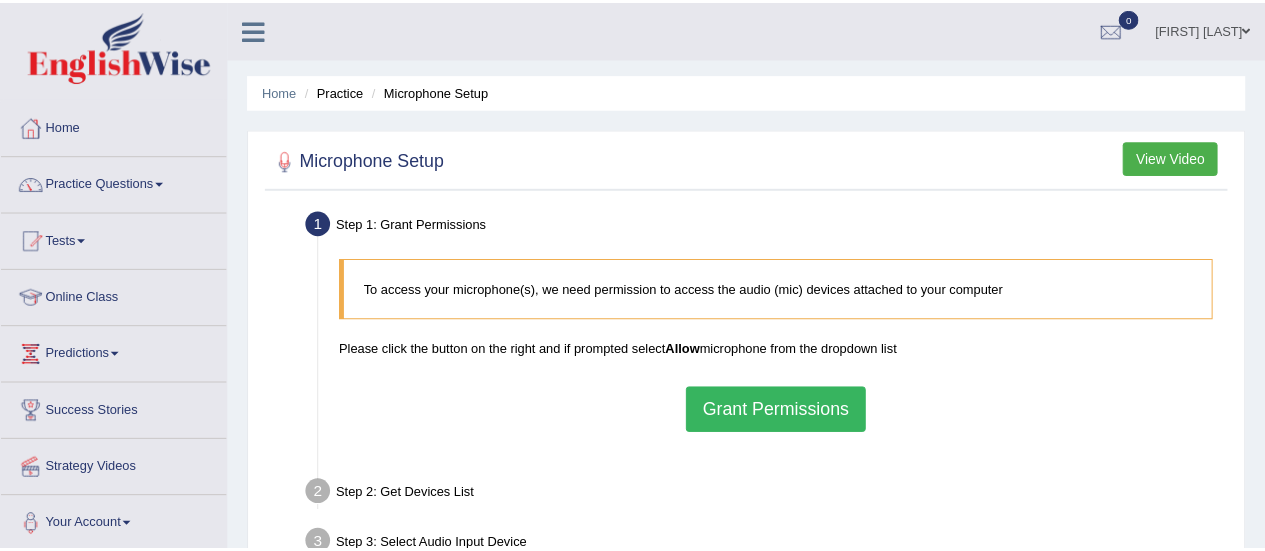 scroll, scrollTop: 0, scrollLeft: 0, axis: both 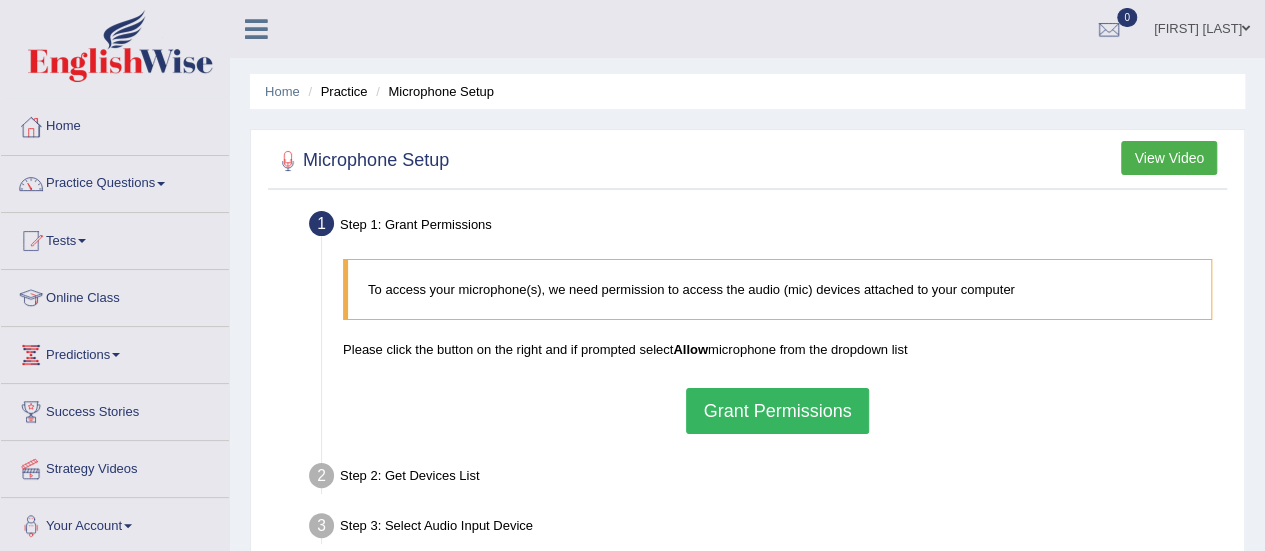 click on "Practice Questions" at bounding box center [115, 181] 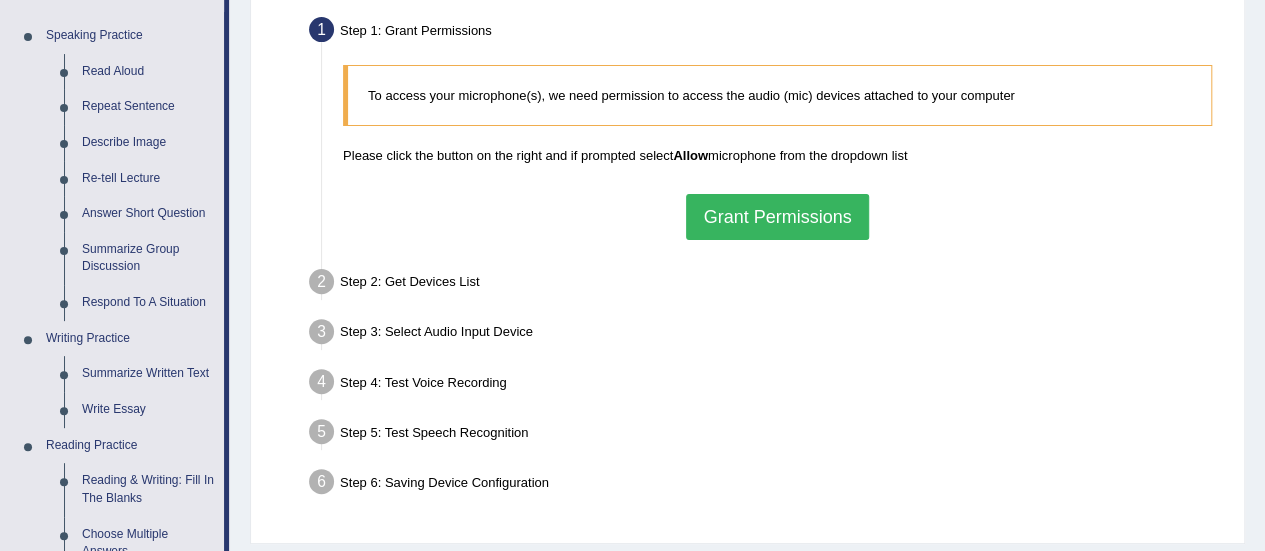 scroll, scrollTop: 206, scrollLeft: 0, axis: vertical 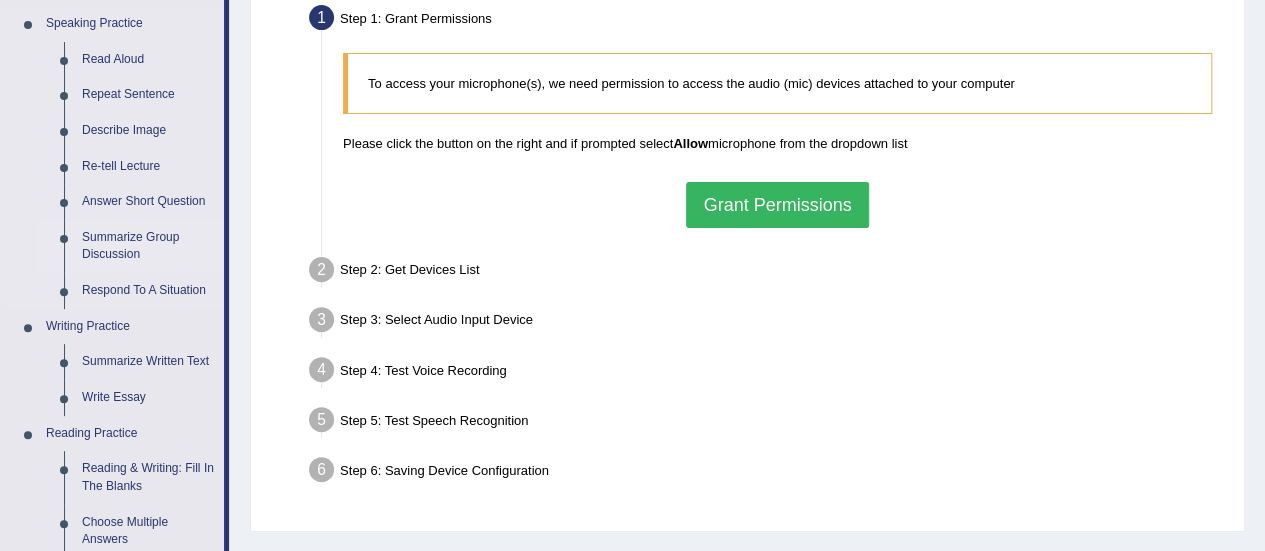 click on "Summarize Group Discussion" at bounding box center [148, 246] 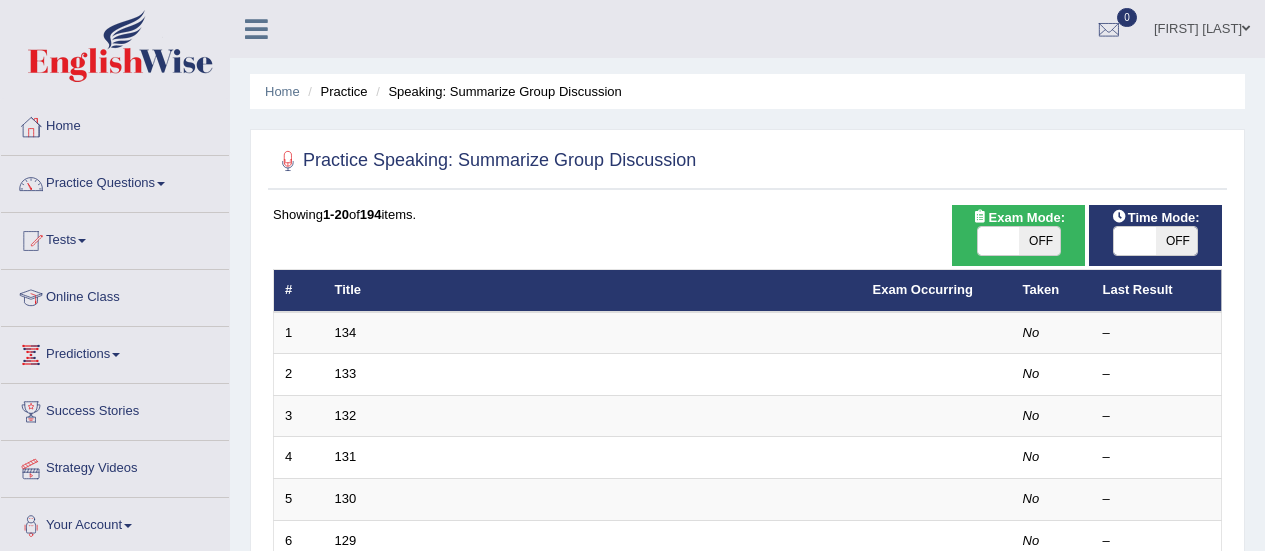 scroll, scrollTop: 0, scrollLeft: 0, axis: both 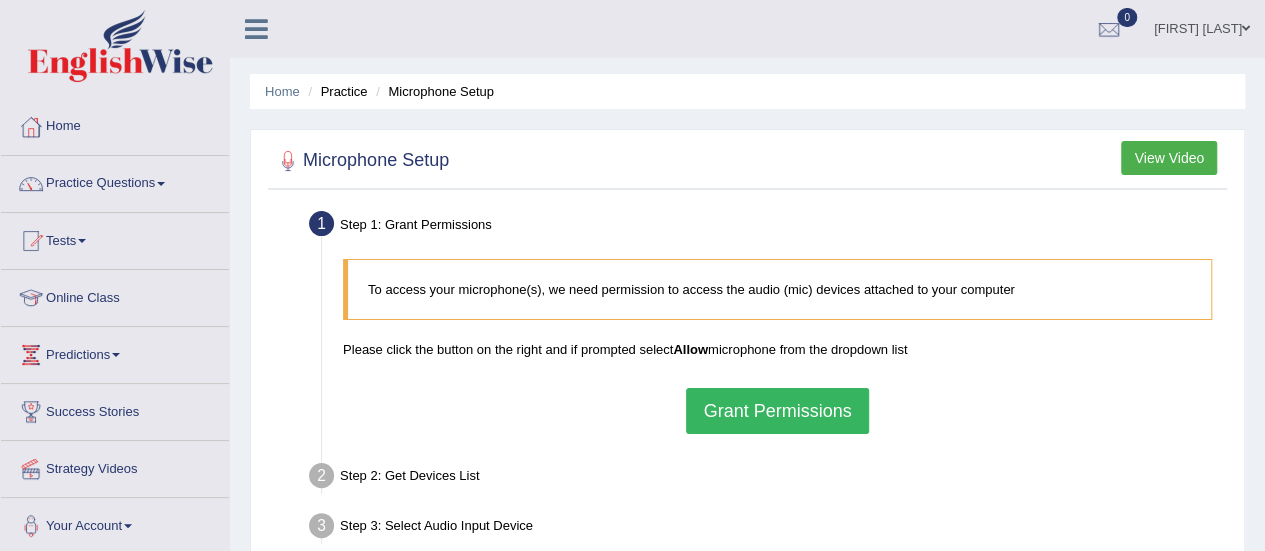 click on "Practice Questions" at bounding box center [115, 181] 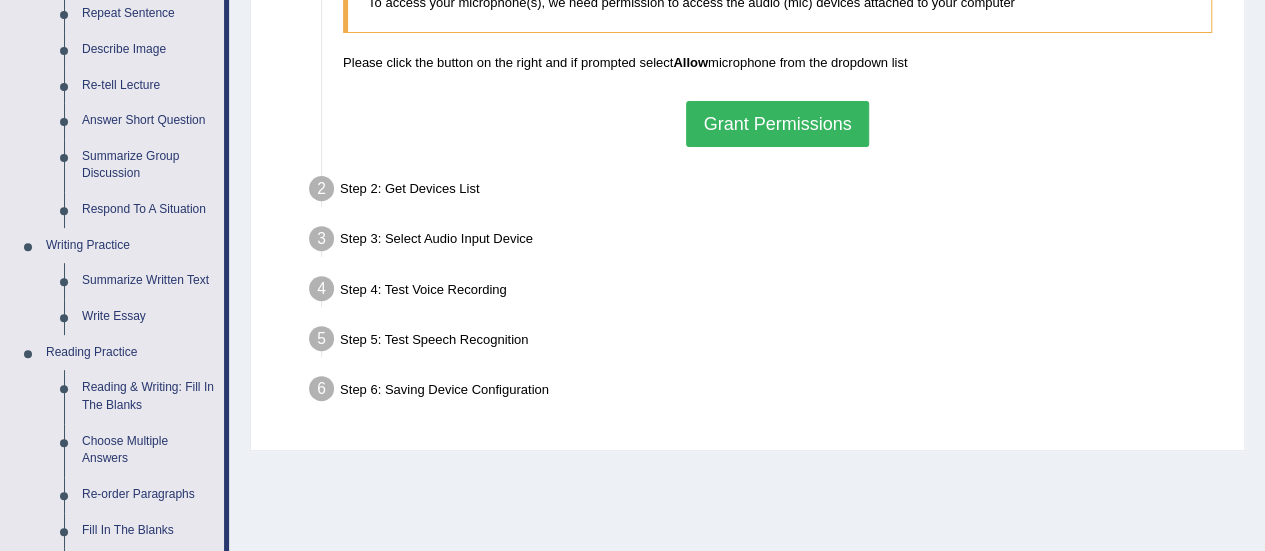 scroll, scrollTop: 288, scrollLeft: 0, axis: vertical 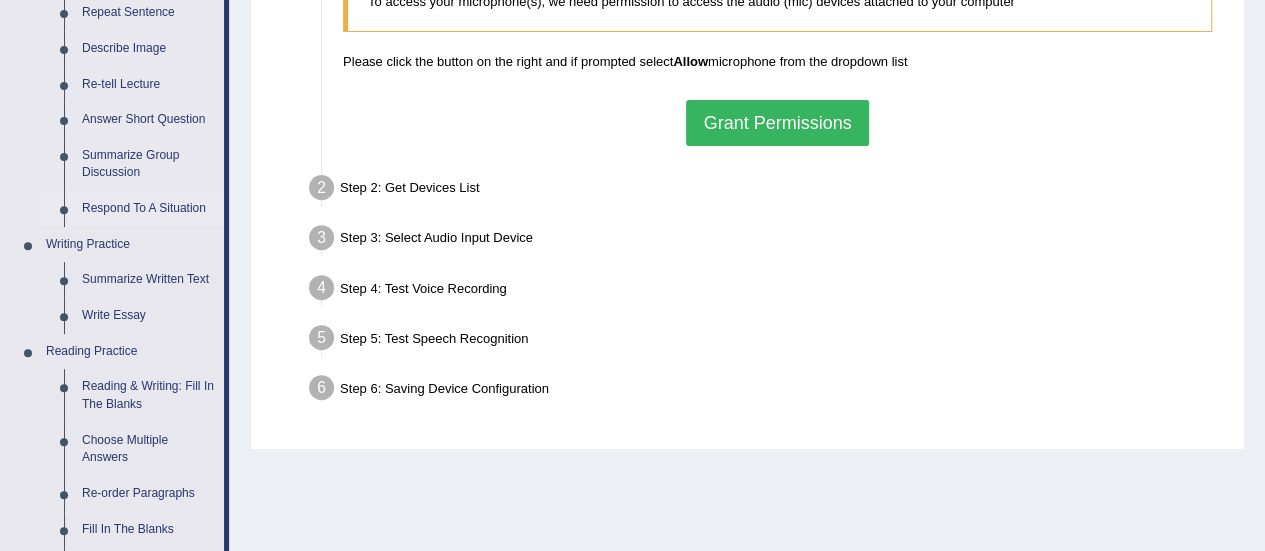 click on "Respond To A Situation" at bounding box center [148, 209] 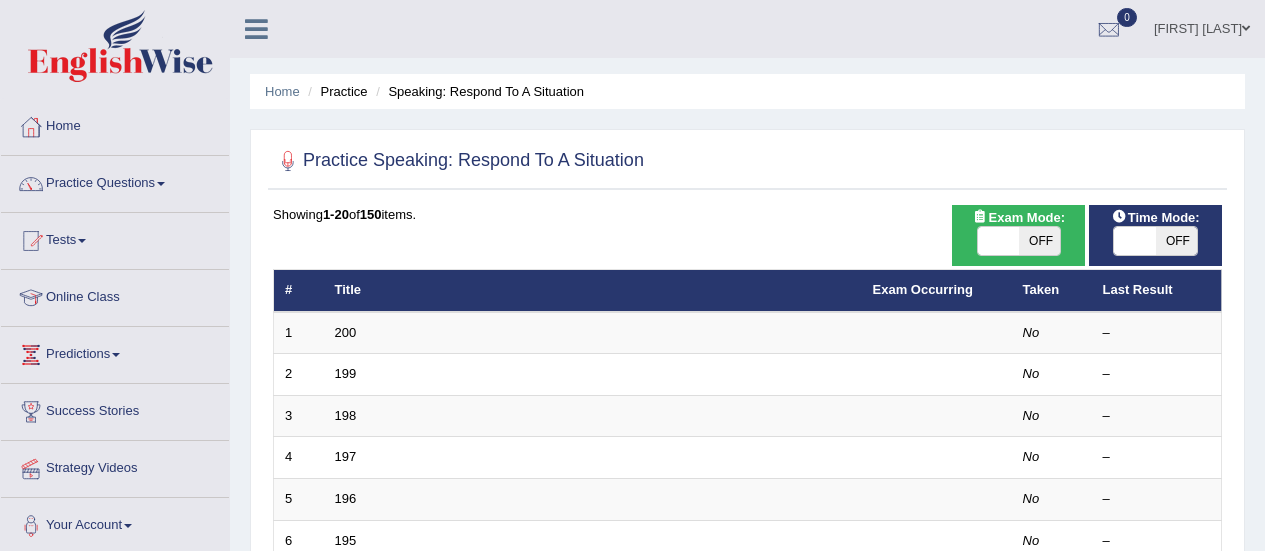 scroll, scrollTop: 37, scrollLeft: 0, axis: vertical 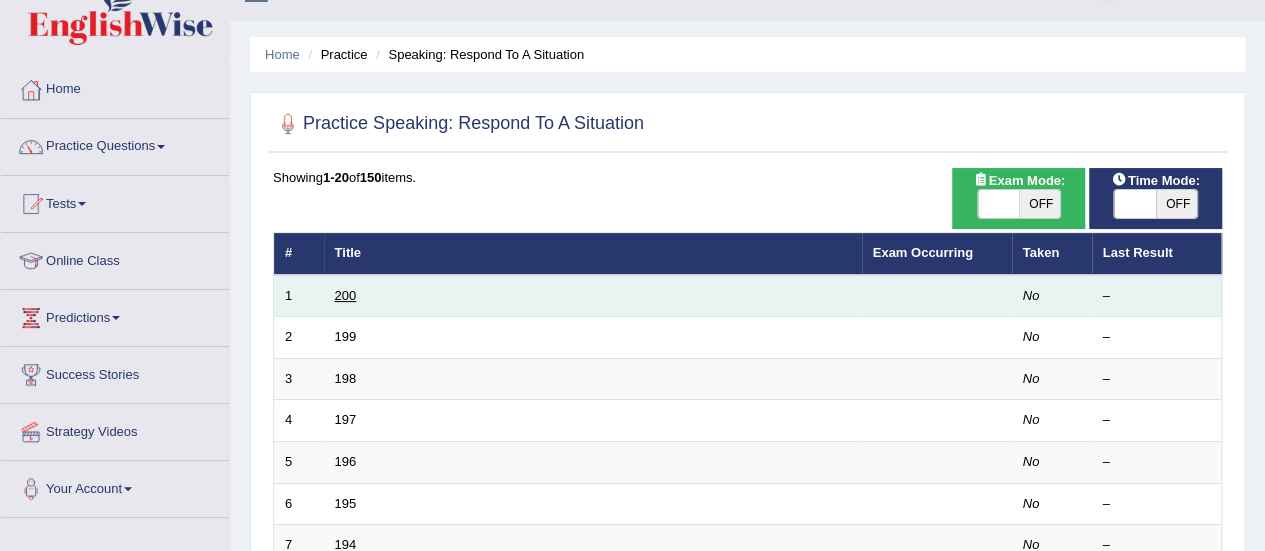click on "200" at bounding box center (346, 295) 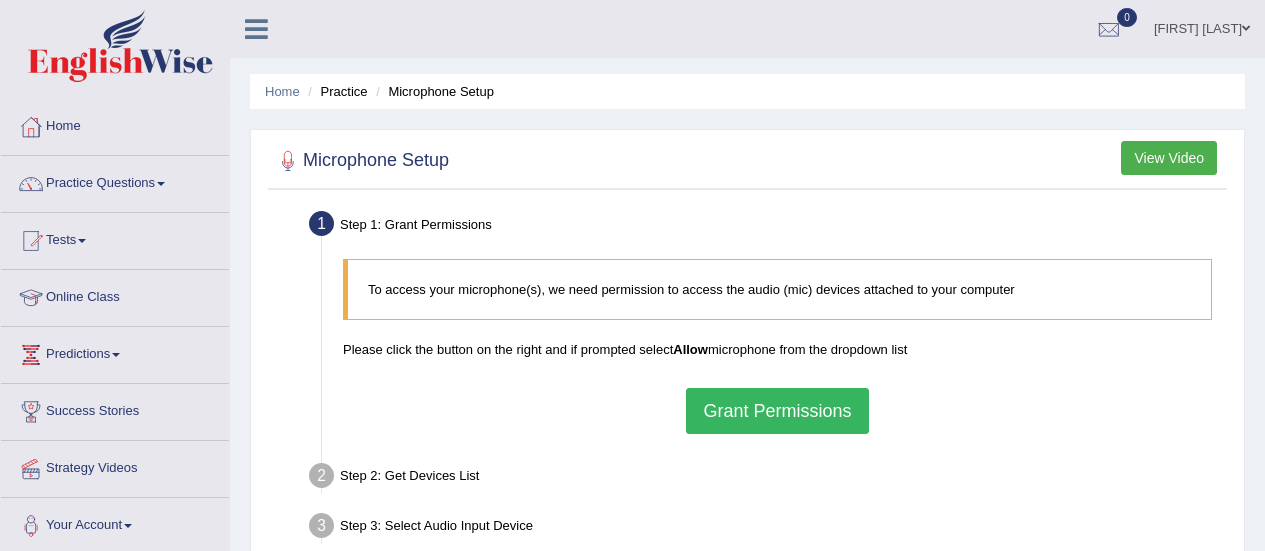 scroll, scrollTop: 0, scrollLeft: 0, axis: both 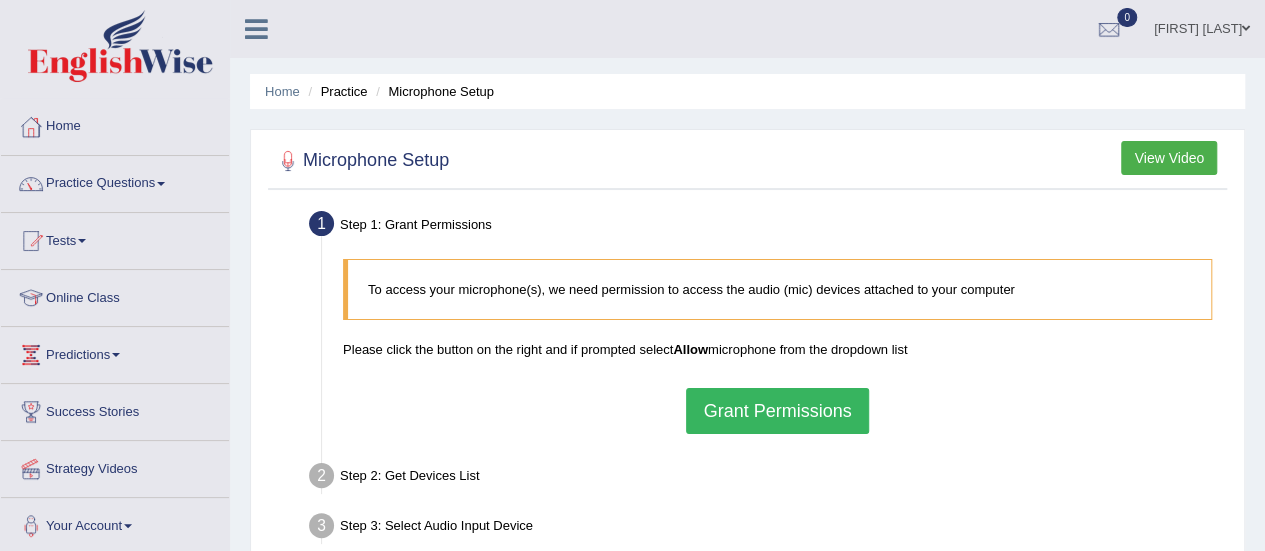 click at bounding box center (31, 241) 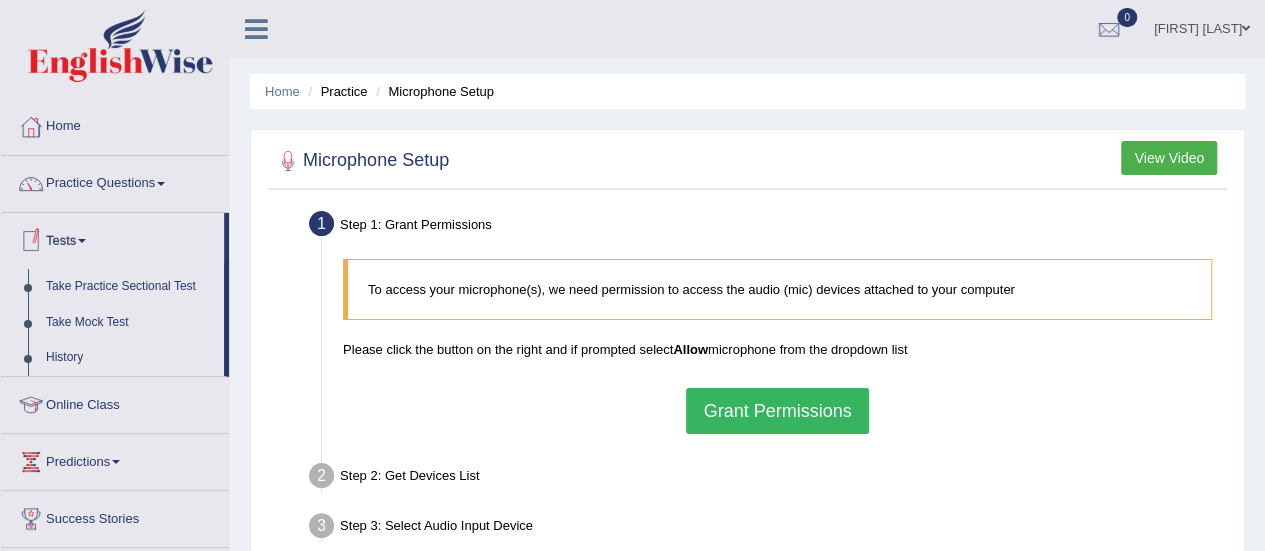 click at bounding box center [31, 184] 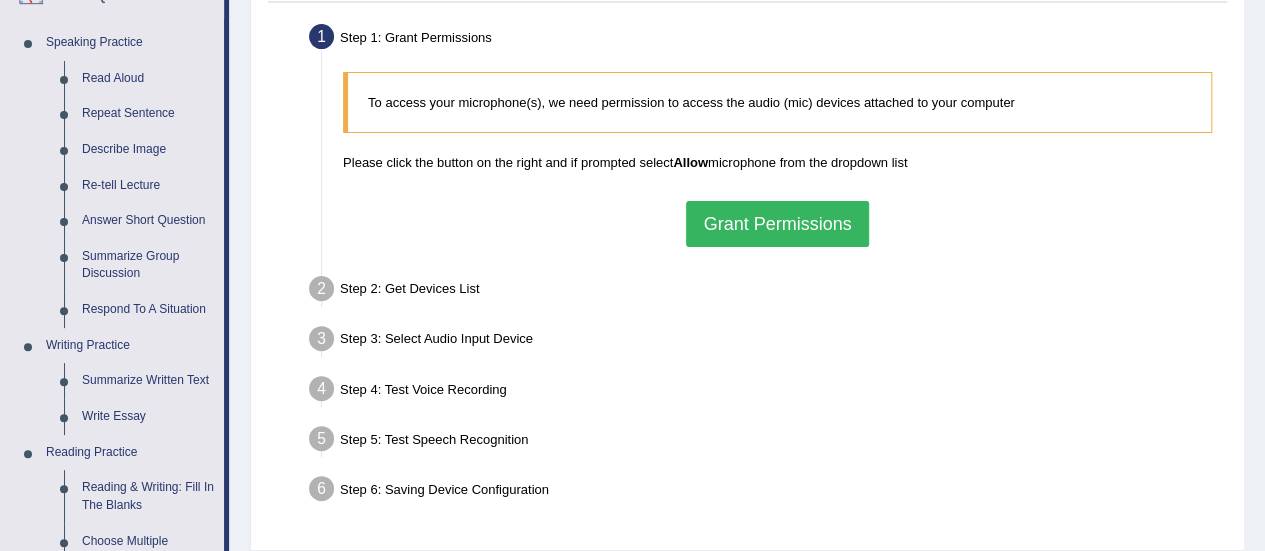 scroll, scrollTop: 0, scrollLeft: 0, axis: both 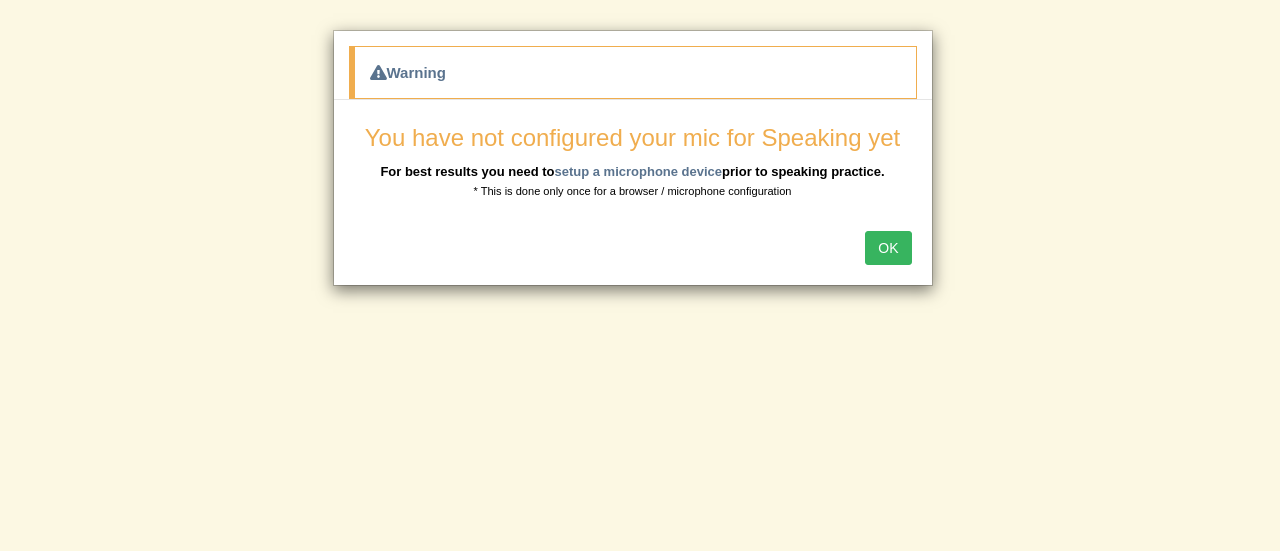 click on "OK" at bounding box center (888, 248) 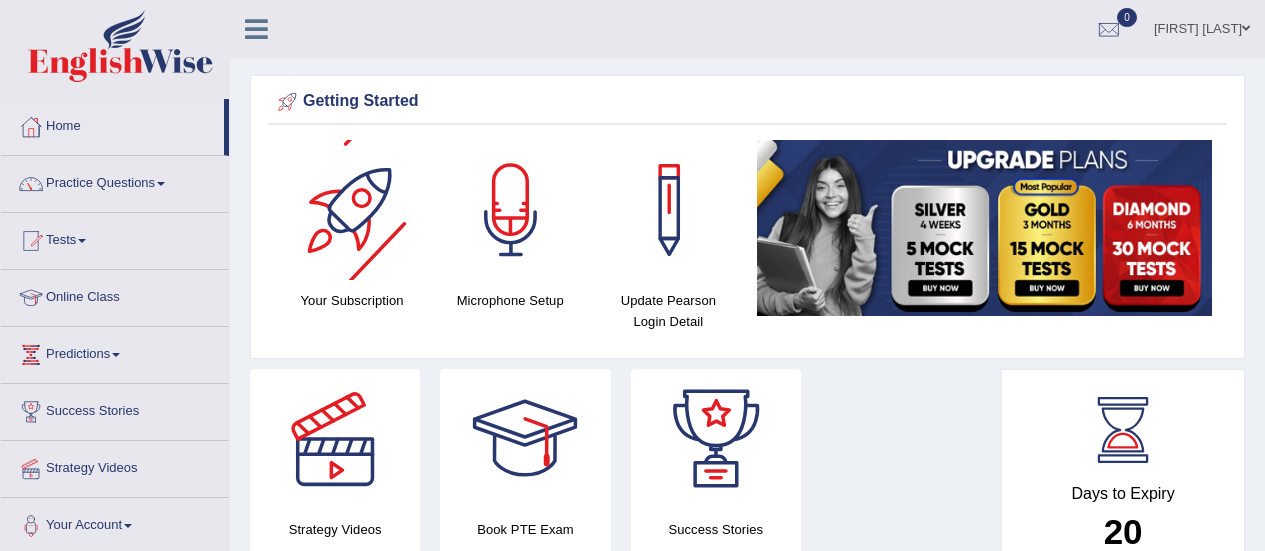 scroll, scrollTop: 0, scrollLeft: 0, axis: both 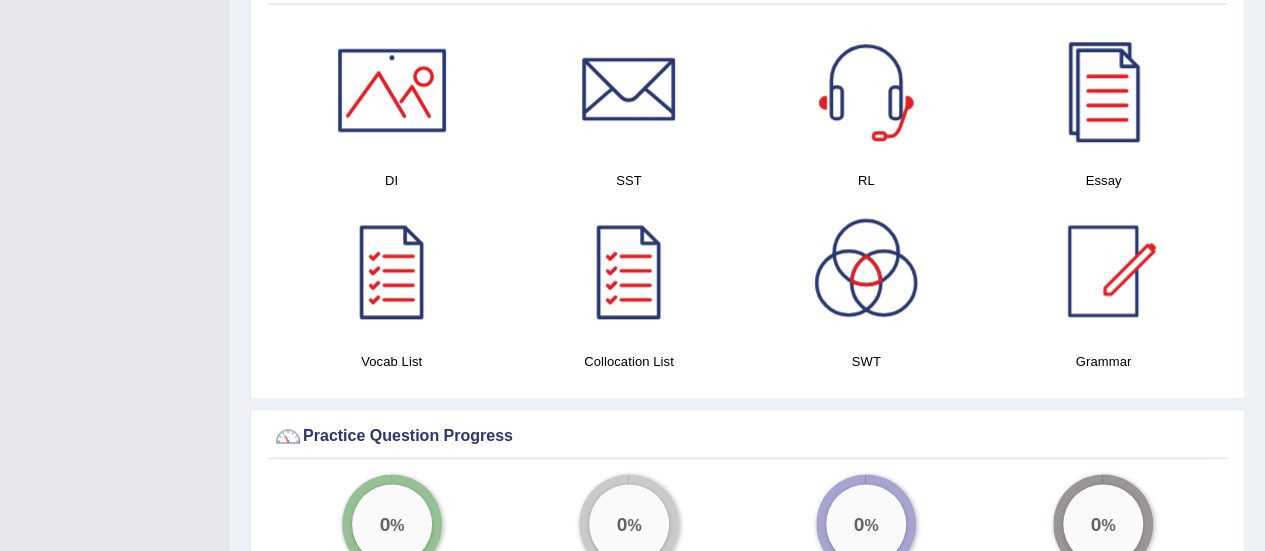 click at bounding box center (866, 271) 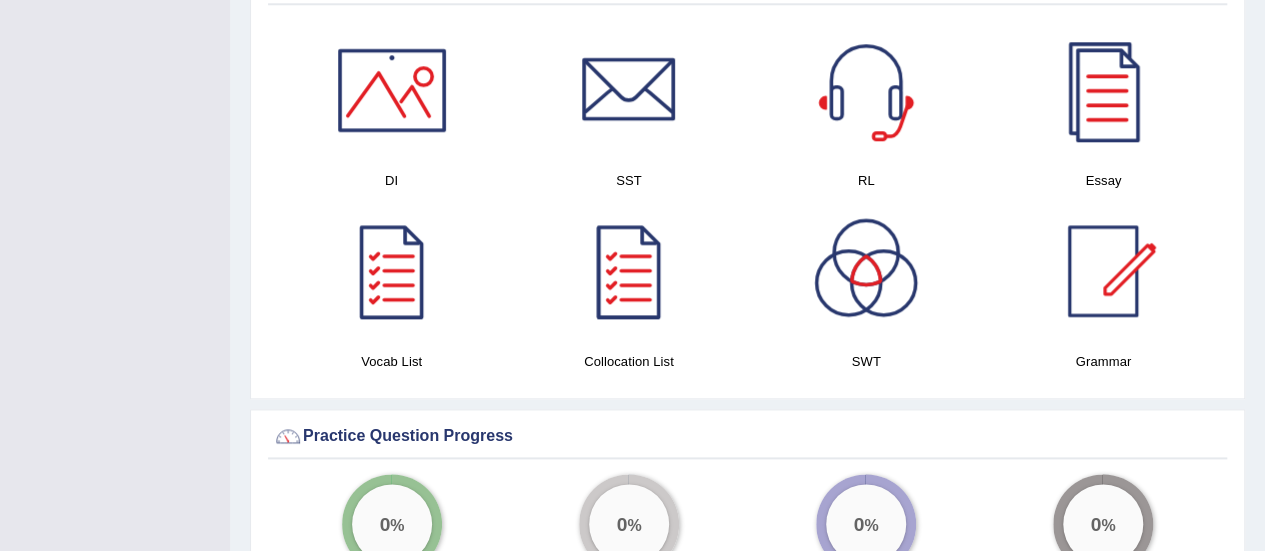 click at bounding box center [866, 90] 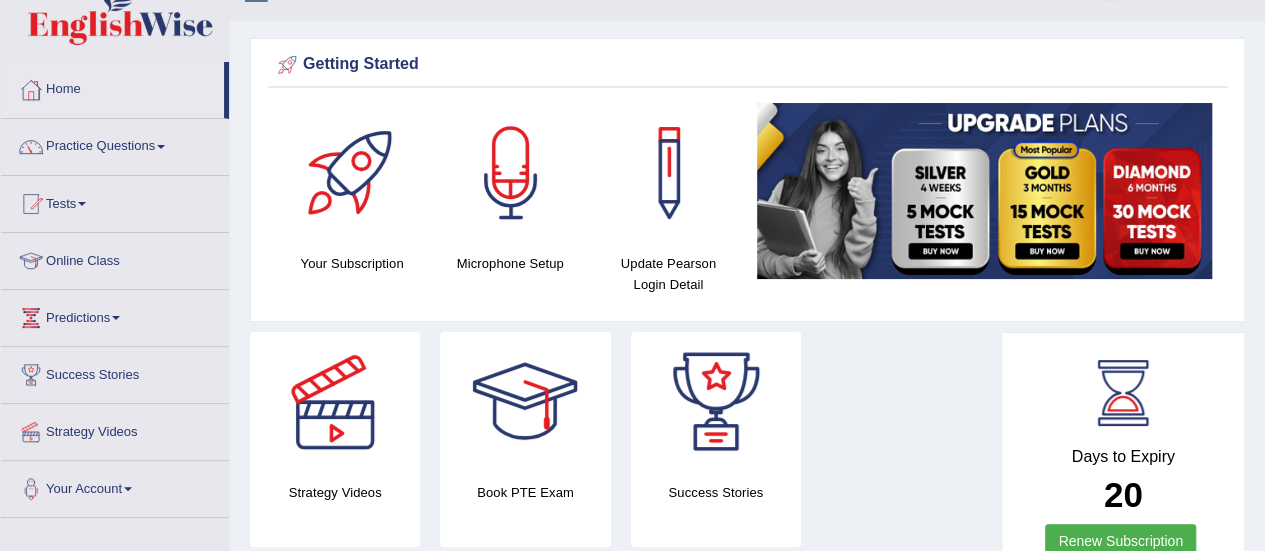 scroll, scrollTop: 60, scrollLeft: 0, axis: vertical 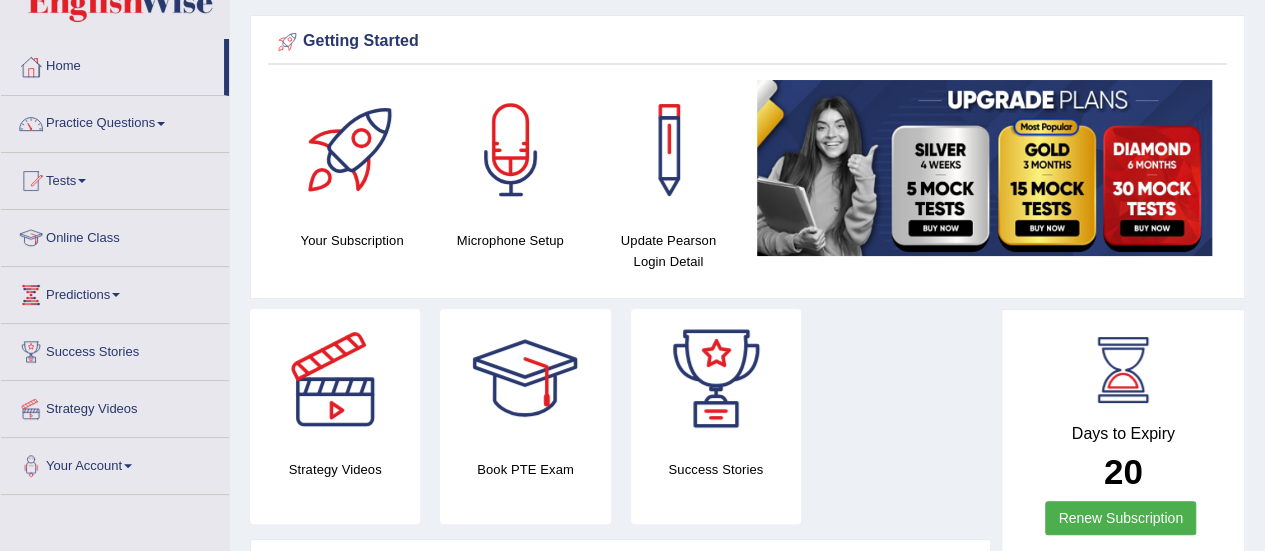 click on "Practice Questions" at bounding box center [115, 121] 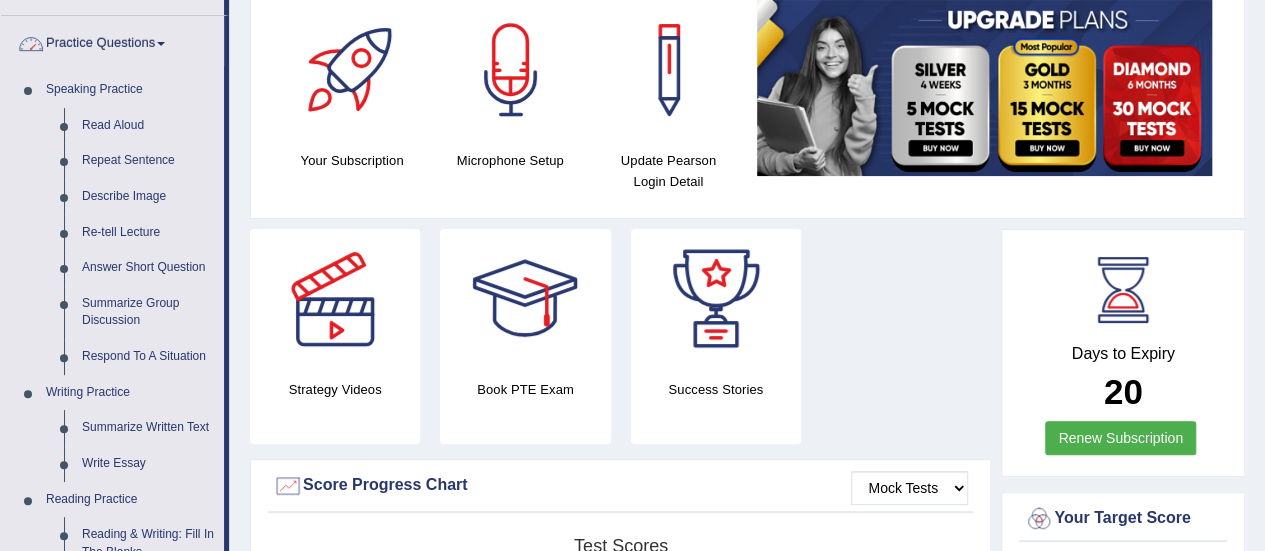 scroll, scrollTop: 171, scrollLeft: 0, axis: vertical 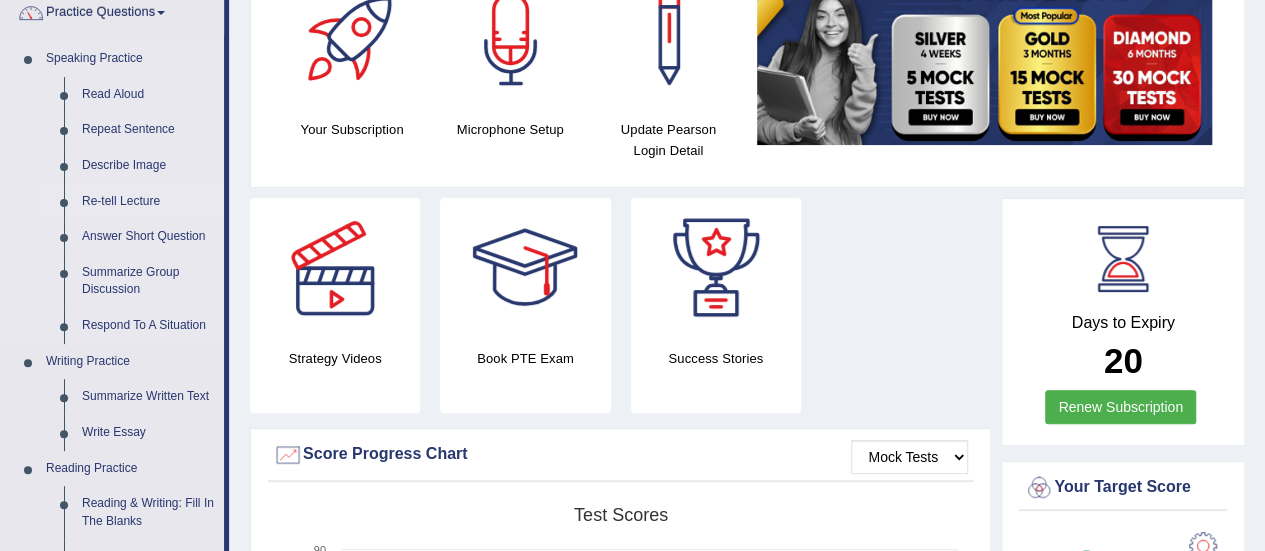 click on "Re-tell Lecture" at bounding box center [148, 202] 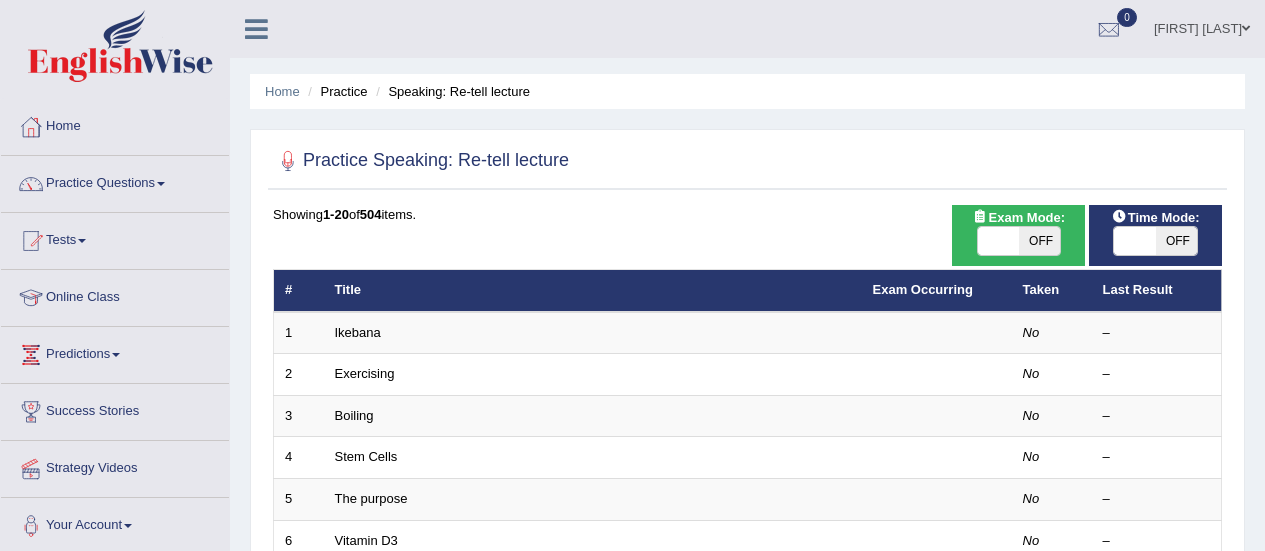 scroll, scrollTop: 0, scrollLeft: 0, axis: both 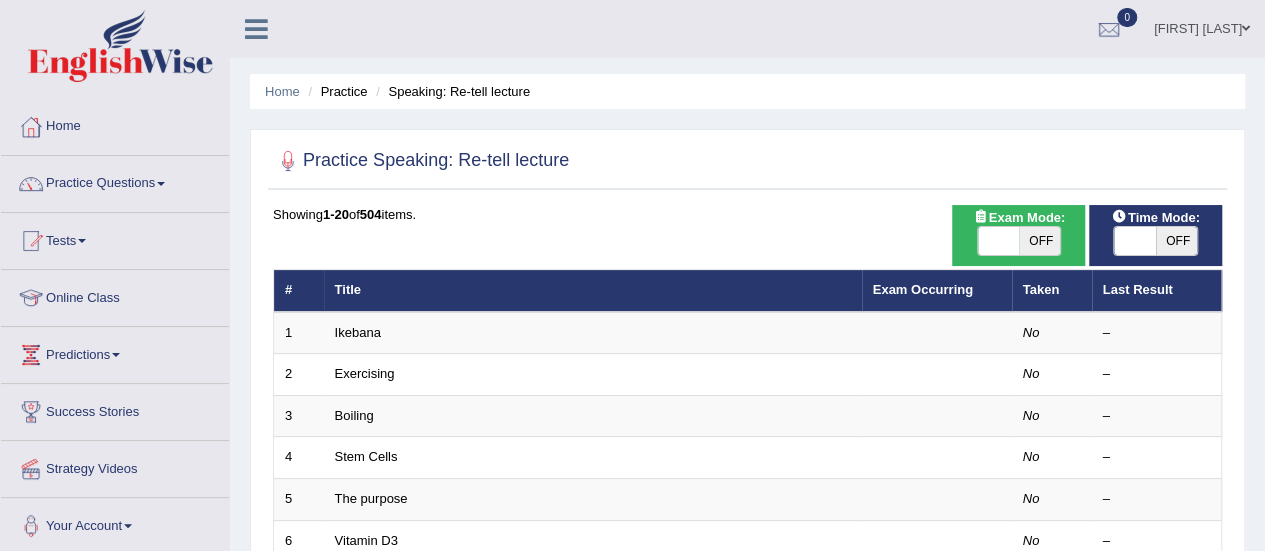 click on "Practice Questions" at bounding box center (115, 181) 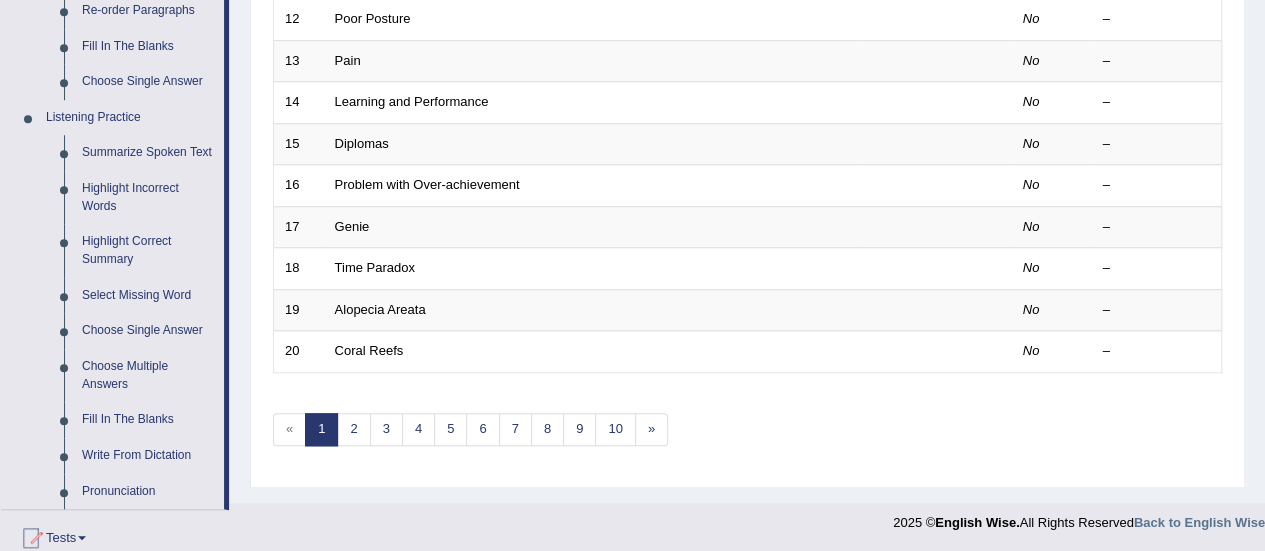 scroll, scrollTop: 769, scrollLeft: 0, axis: vertical 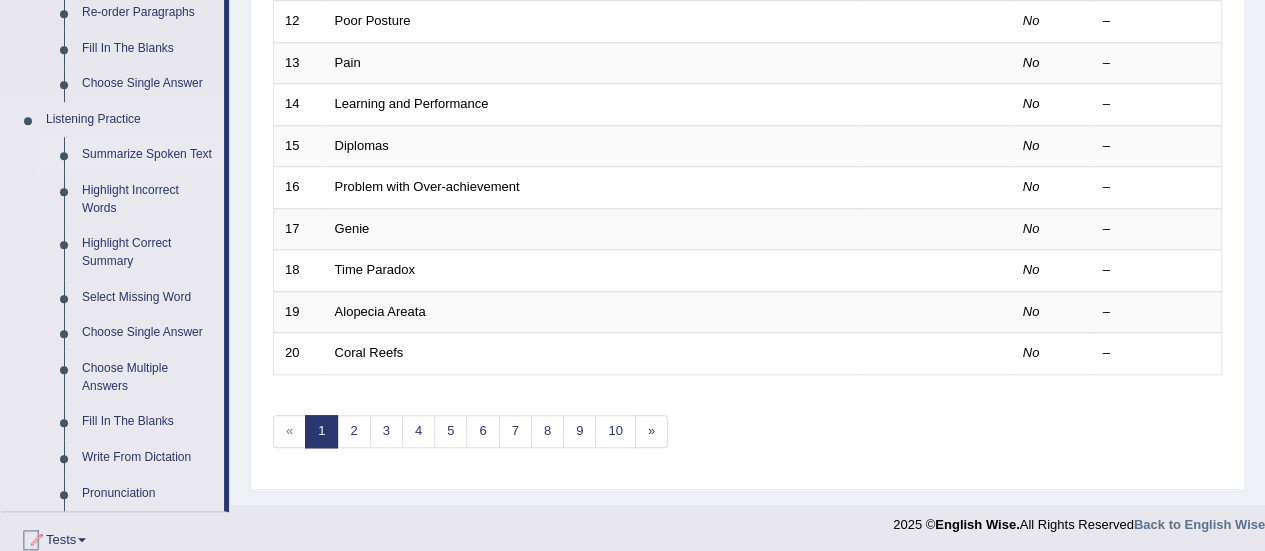 click on "Summarize Spoken Text" at bounding box center (148, 155) 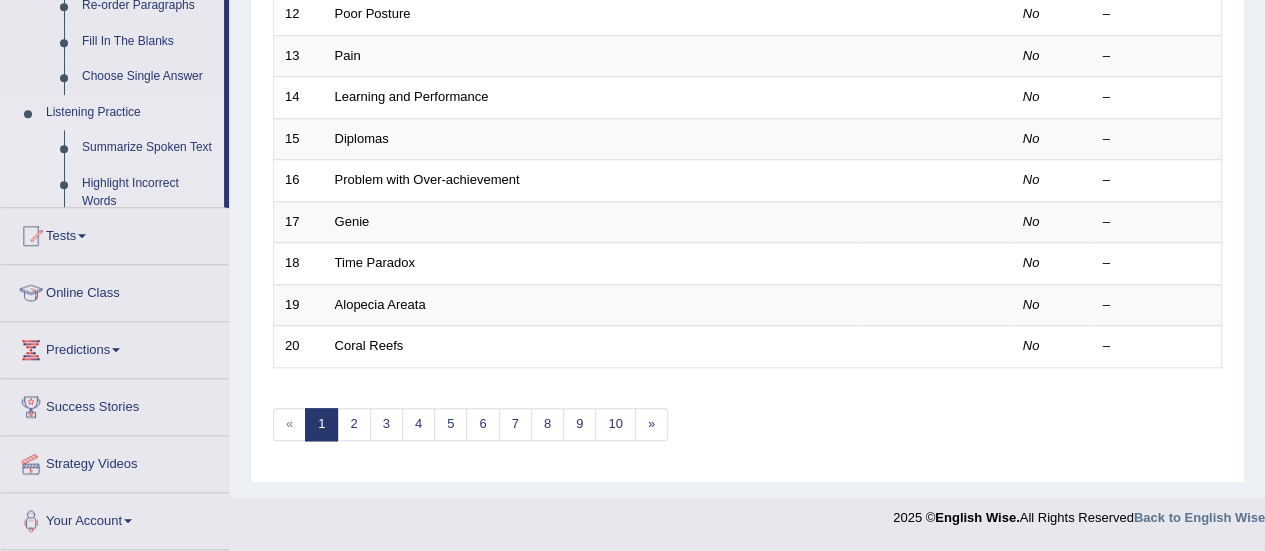 scroll, scrollTop: 763, scrollLeft: 0, axis: vertical 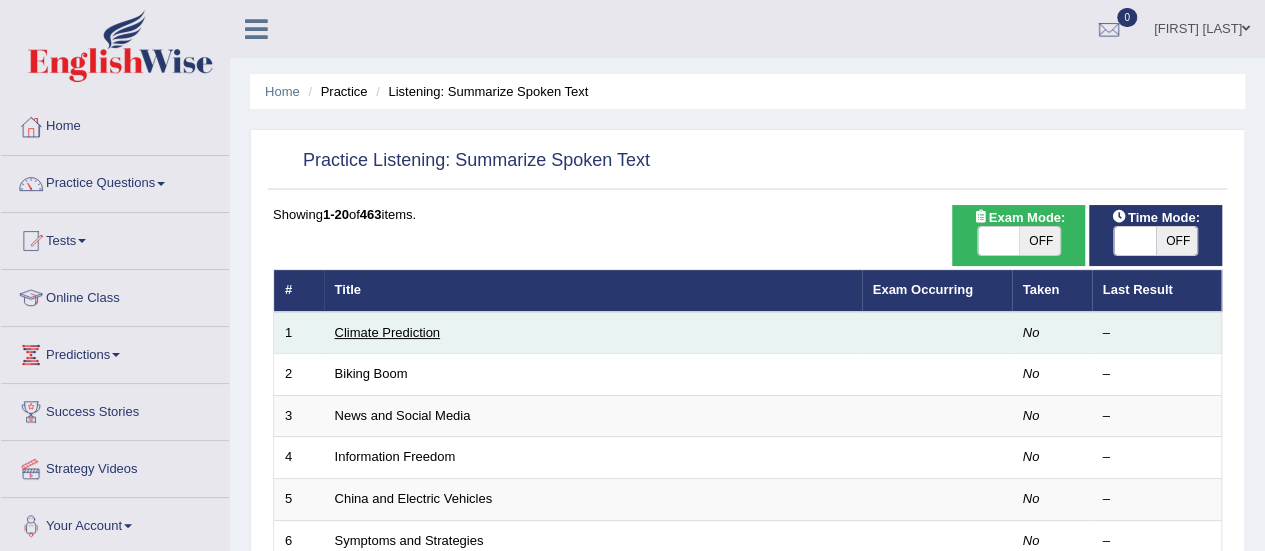 click on "Climate Prediction" at bounding box center (388, 332) 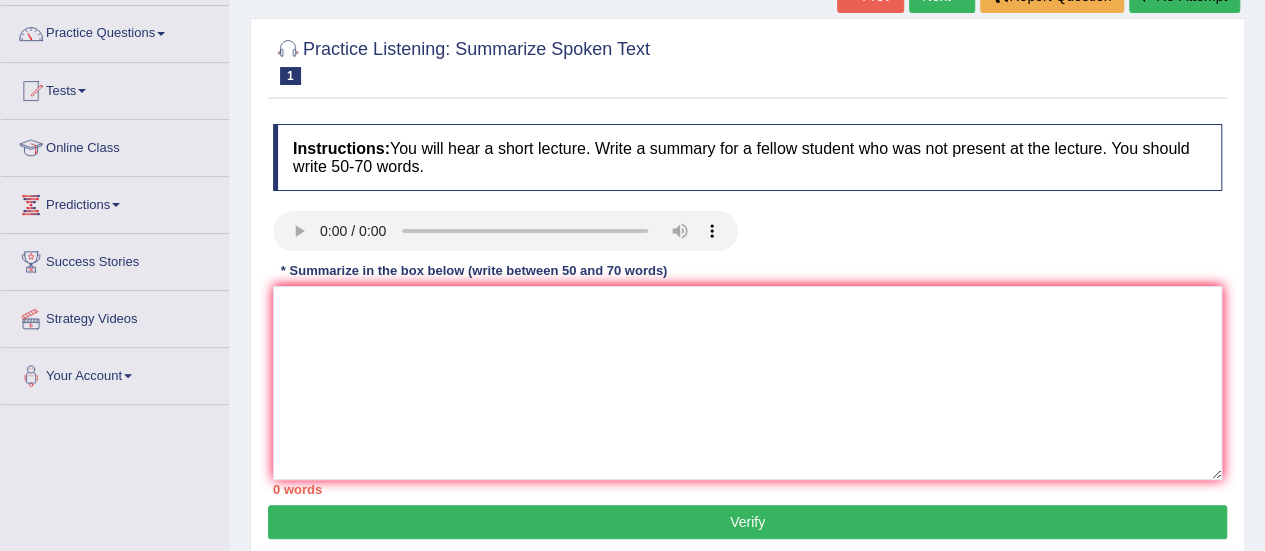 scroll, scrollTop: 0, scrollLeft: 0, axis: both 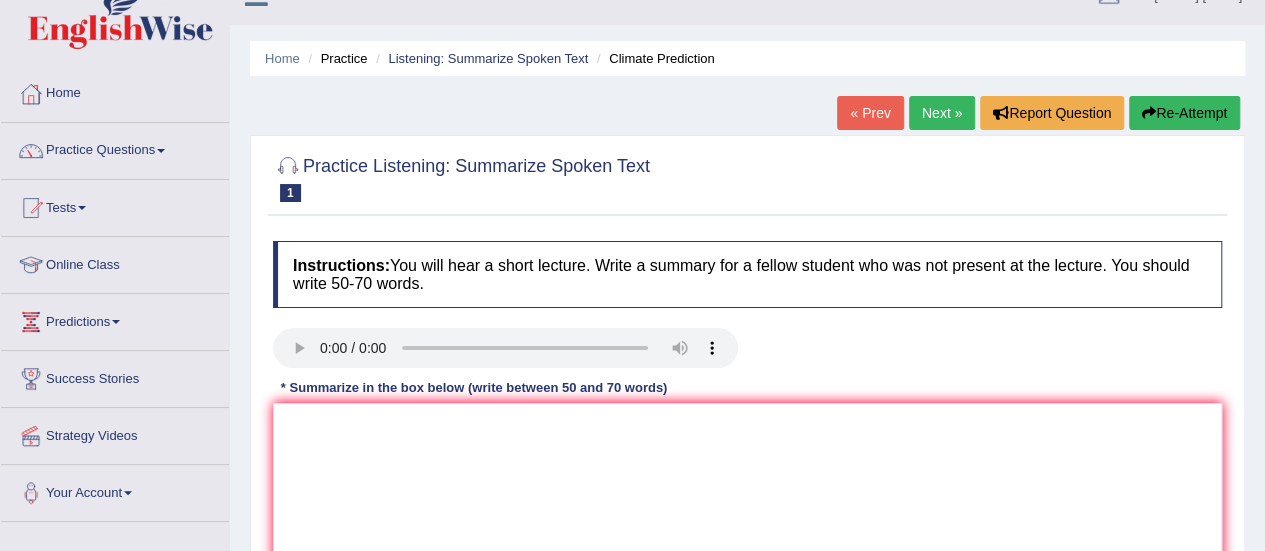 click on "Practice Questions" at bounding box center [115, 148] 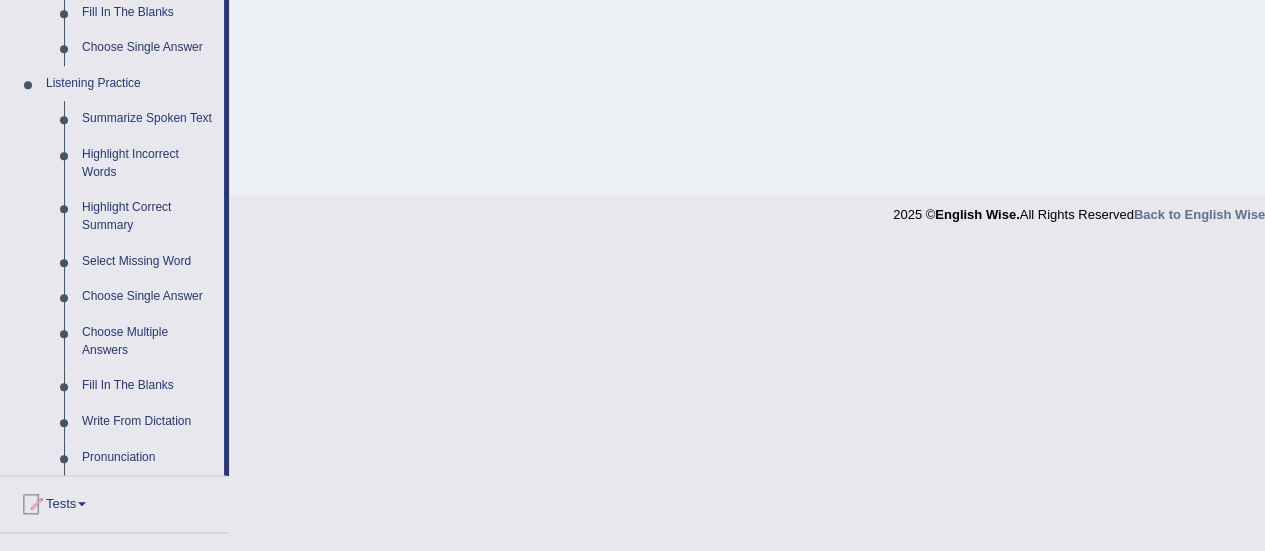 scroll, scrollTop: 803, scrollLeft: 0, axis: vertical 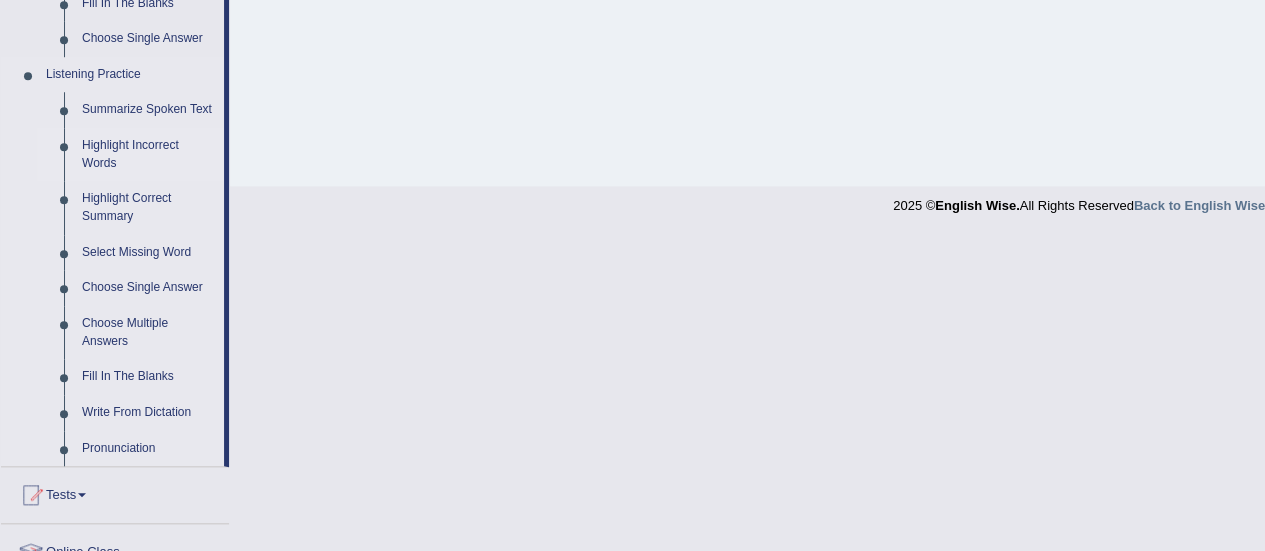 click on "Highlight Incorrect Words" at bounding box center (148, 154) 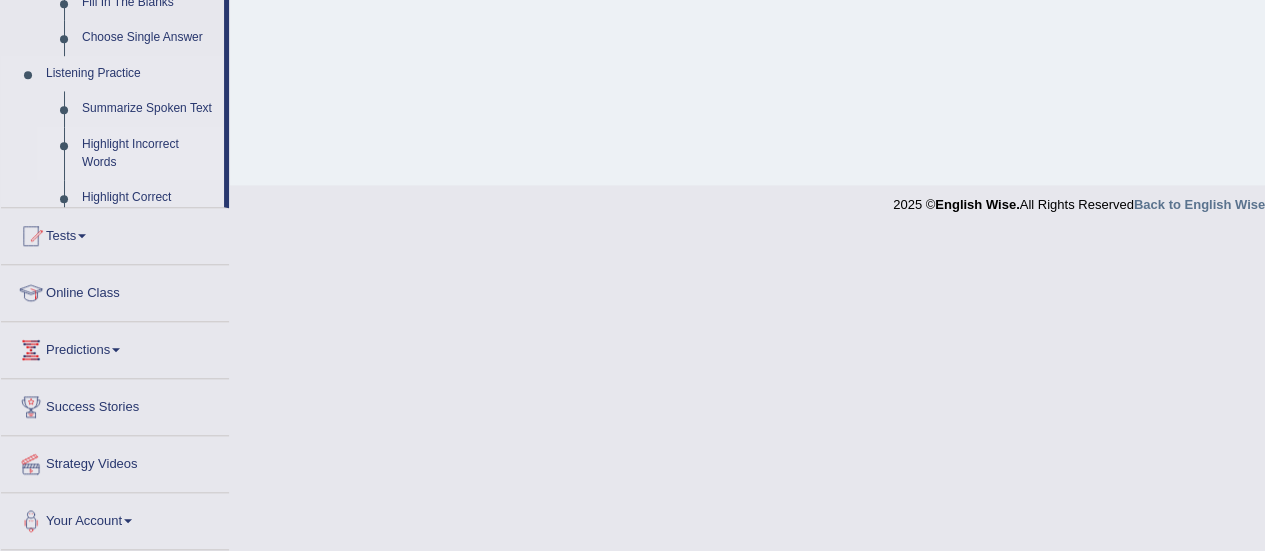 scroll, scrollTop: 696, scrollLeft: 0, axis: vertical 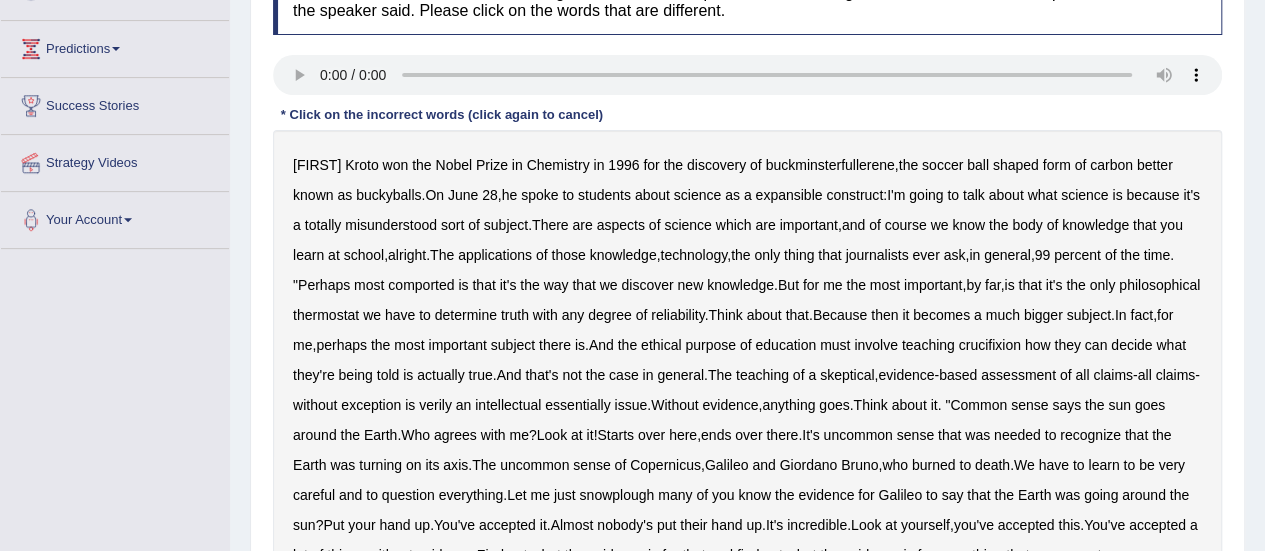 click on "the" at bounding box center [421, 165] 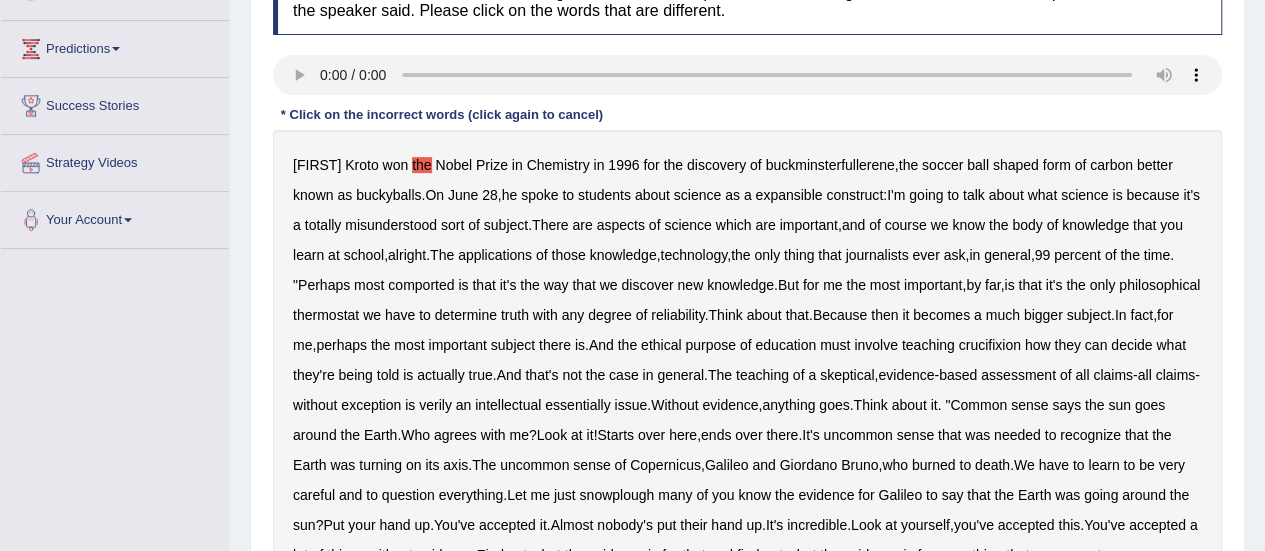 click on "the" at bounding box center (421, 165) 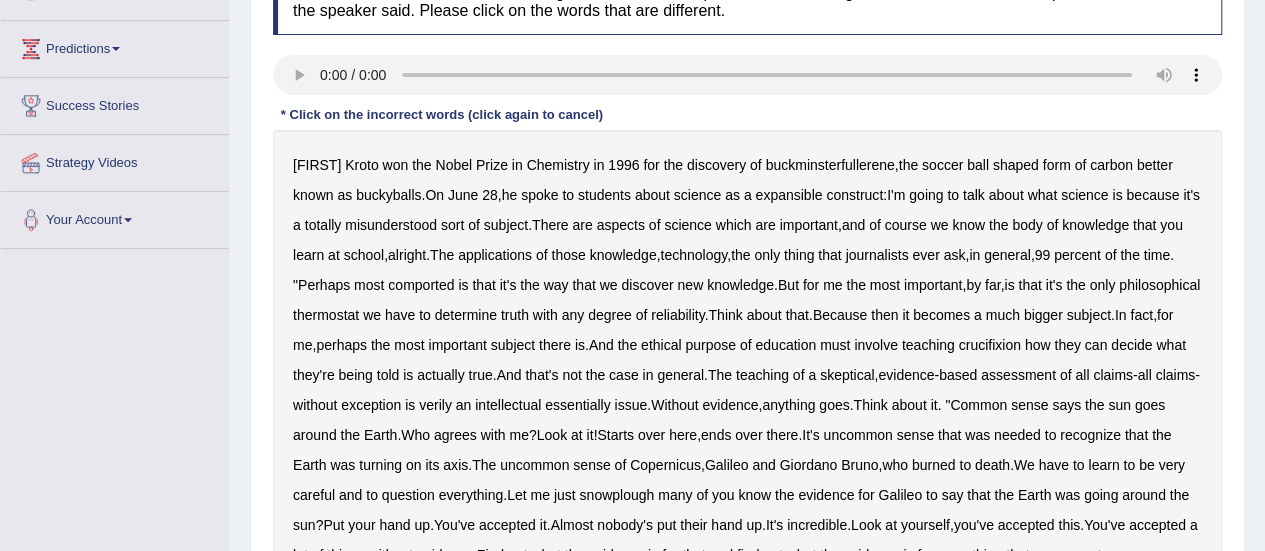 drag, startPoint x: 826, startPoint y: 202, endPoint x: 794, endPoint y: 189, distance: 34.539833 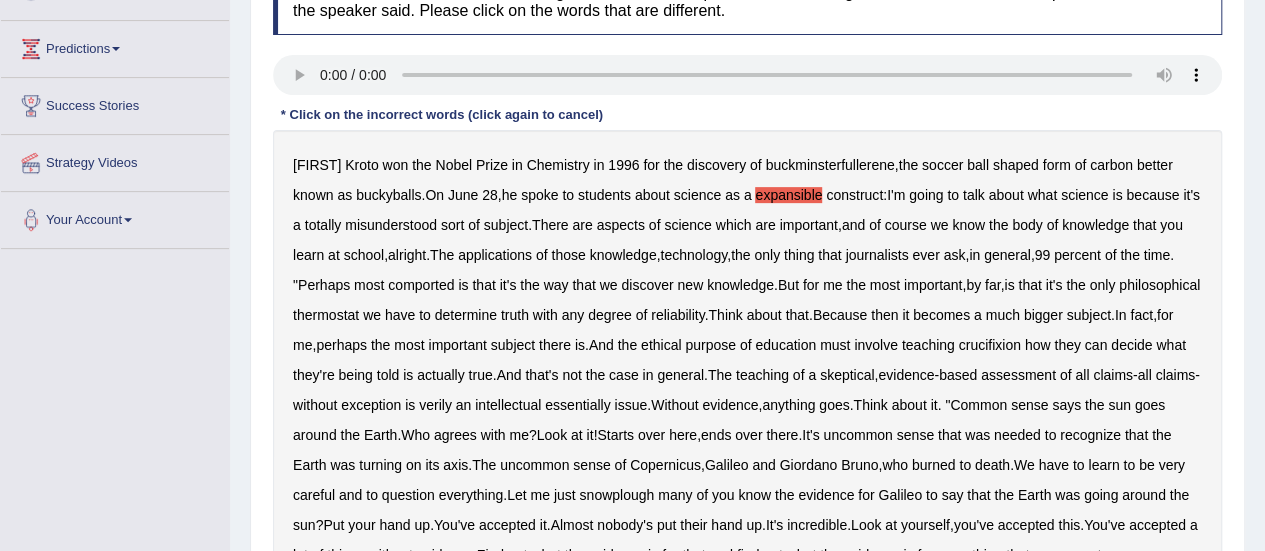 click on "sort" at bounding box center (452, 225) 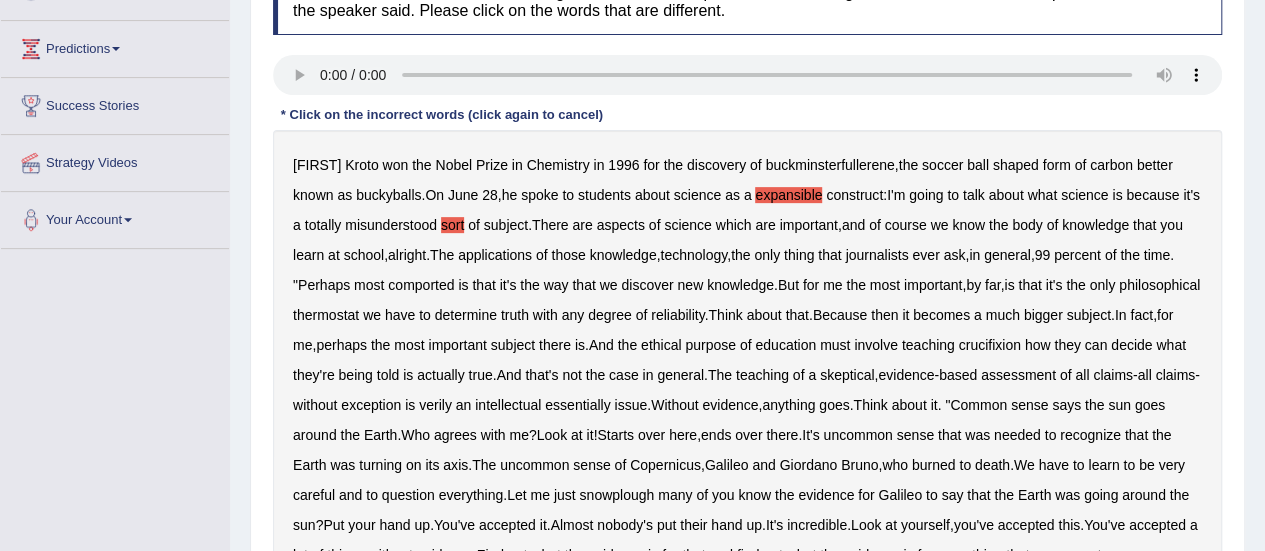 click on "general" at bounding box center [1007, 255] 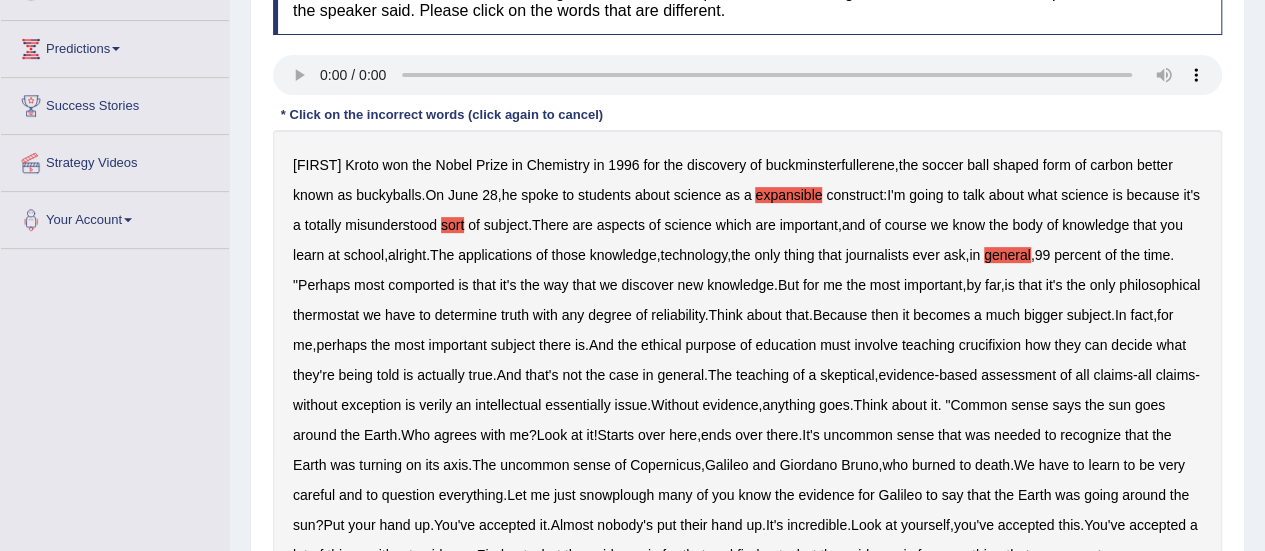 click on "general" at bounding box center (1007, 255) 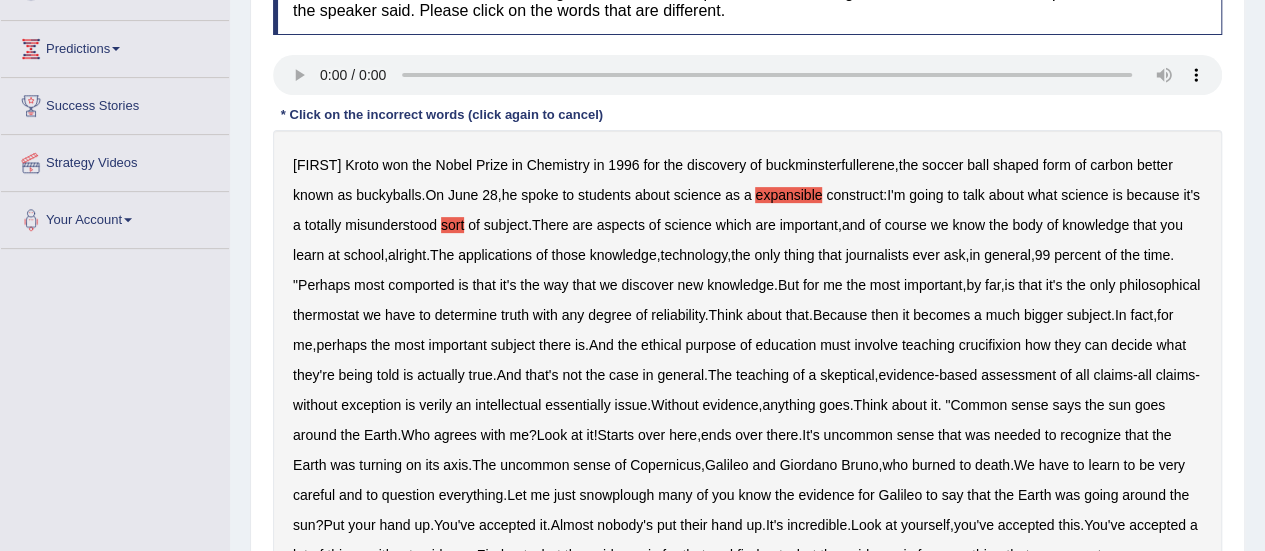 click on "thermostat" at bounding box center [326, 315] 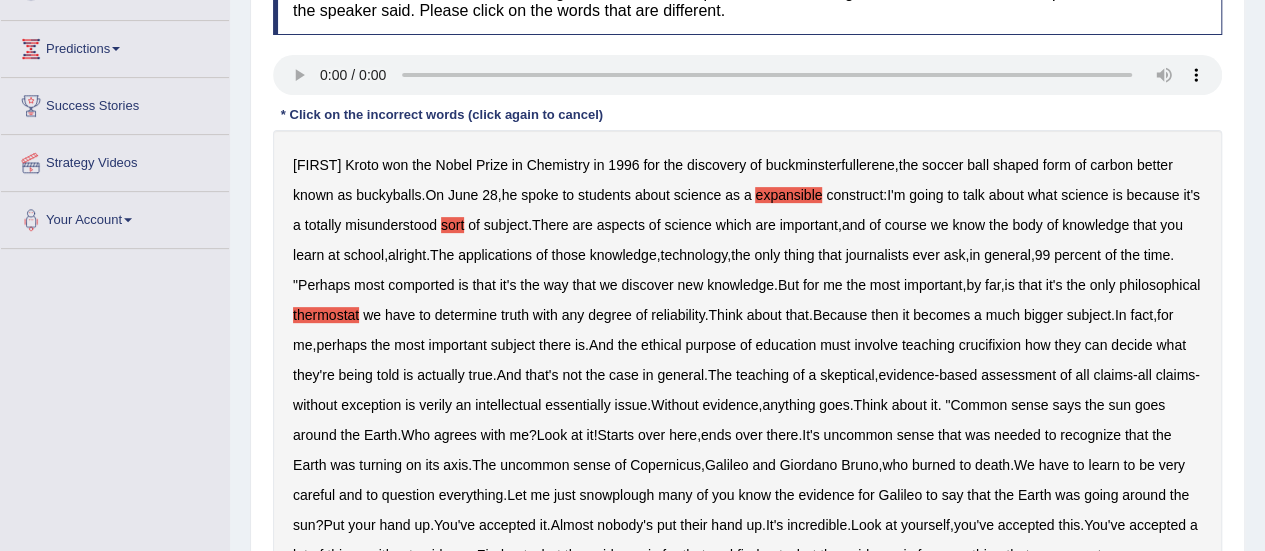 click on "crucifixion" at bounding box center (990, 345) 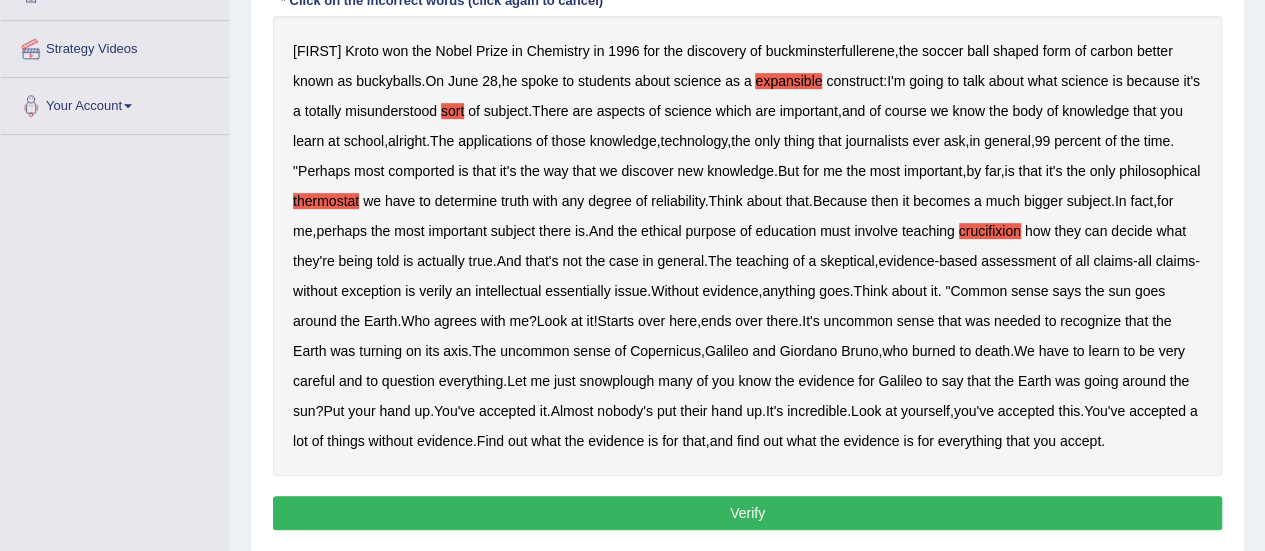 scroll, scrollTop: 424, scrollLeft: 0, axis: vertical 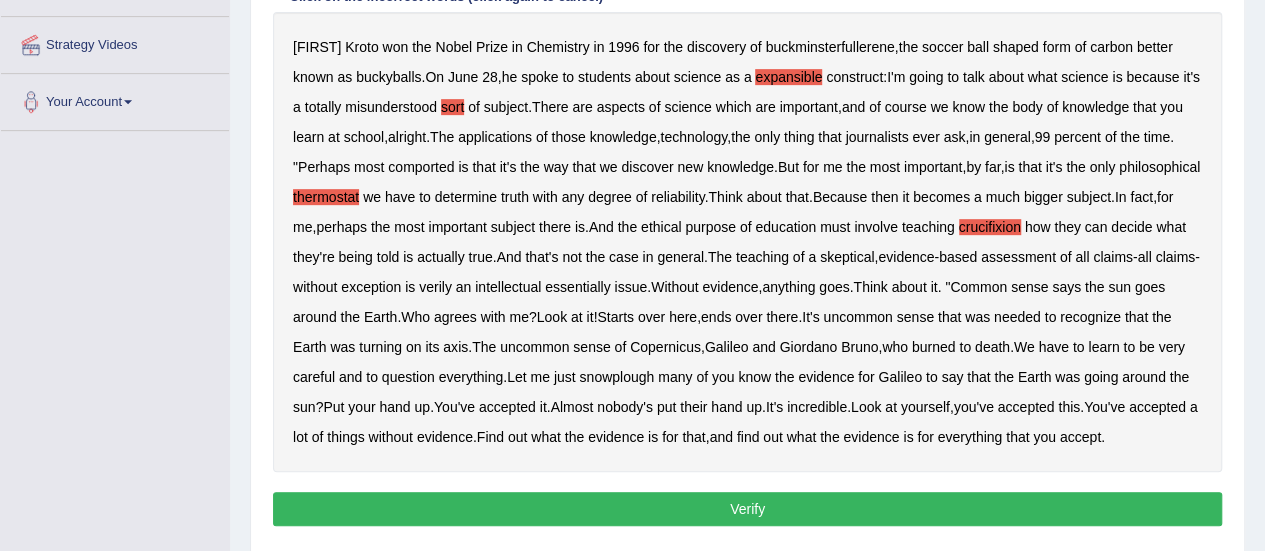 click on "verily" at bounding box center (435, 287) 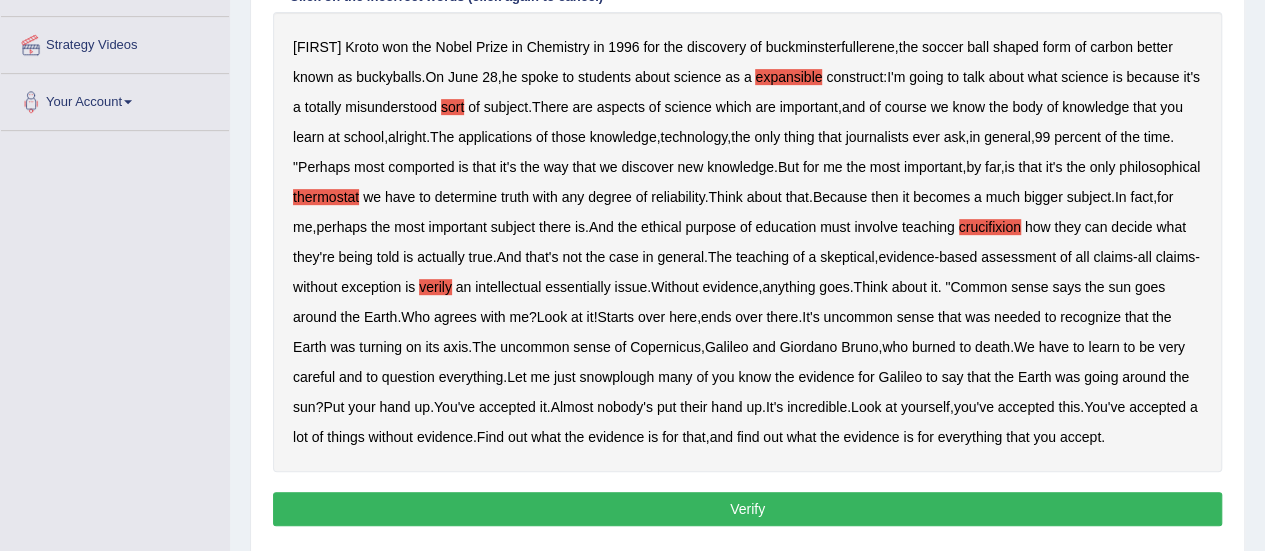 click on "essentially" at bounding box center [577, 287] 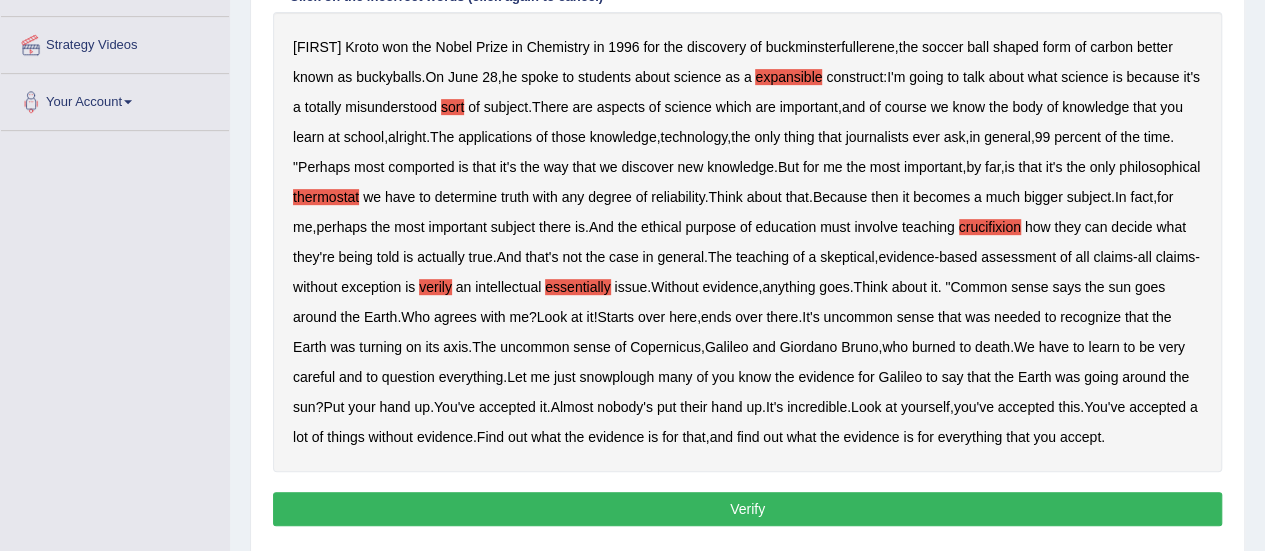 click on "uncommon" at bounding box center [857, 317] 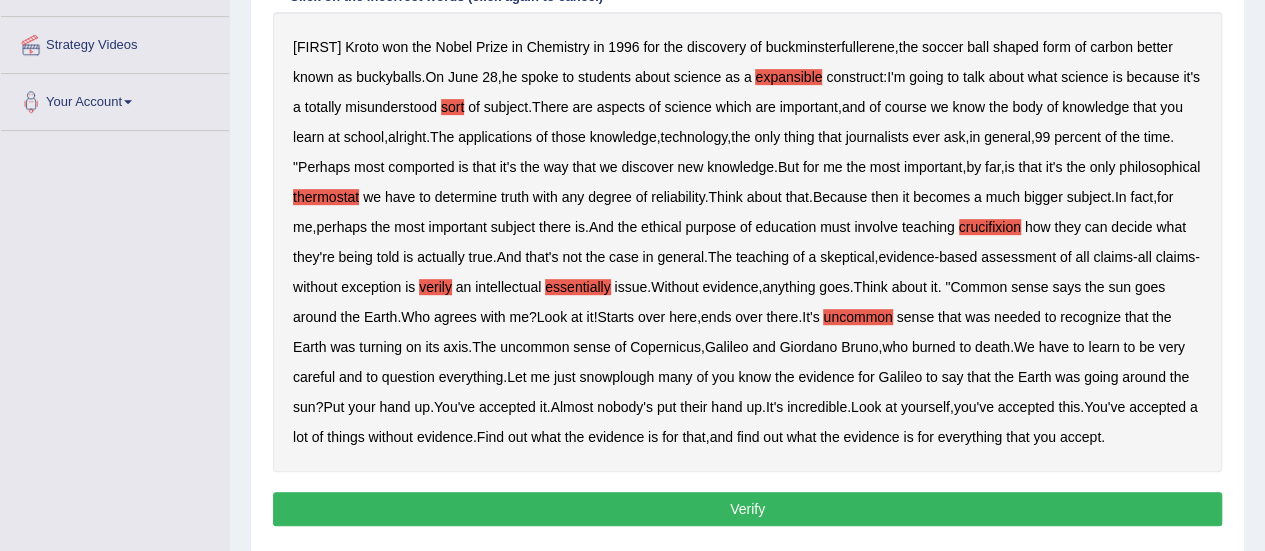 click on "uncommon" at bounding box center (857, 317) 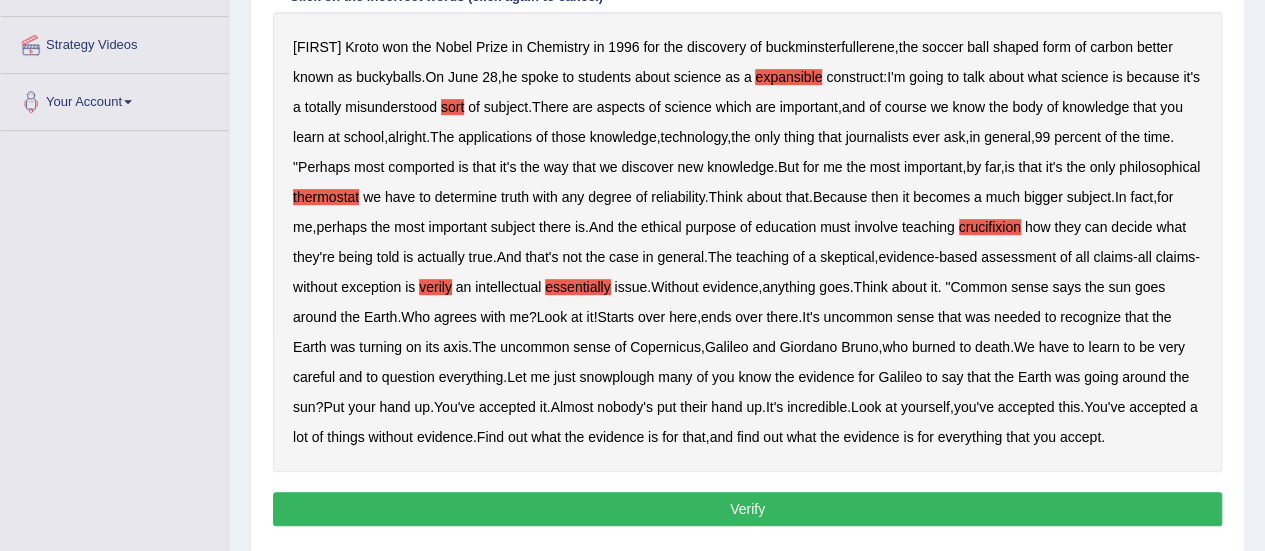 click on "snowplough" at bounding box center [616, 377] 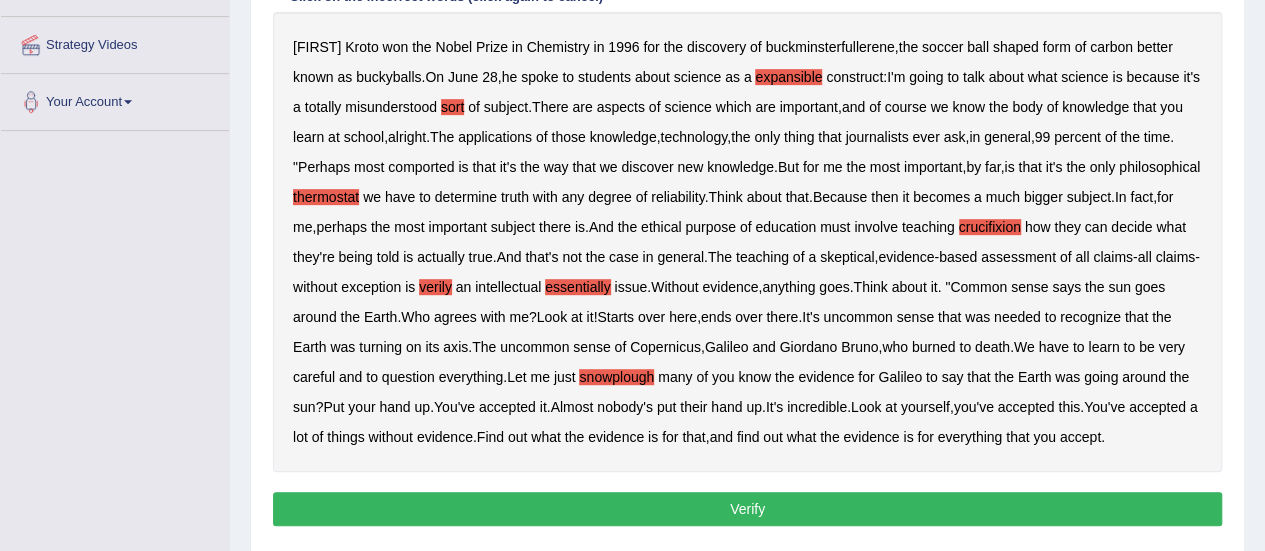 click on "Verify" at bounding box center [747, 509] 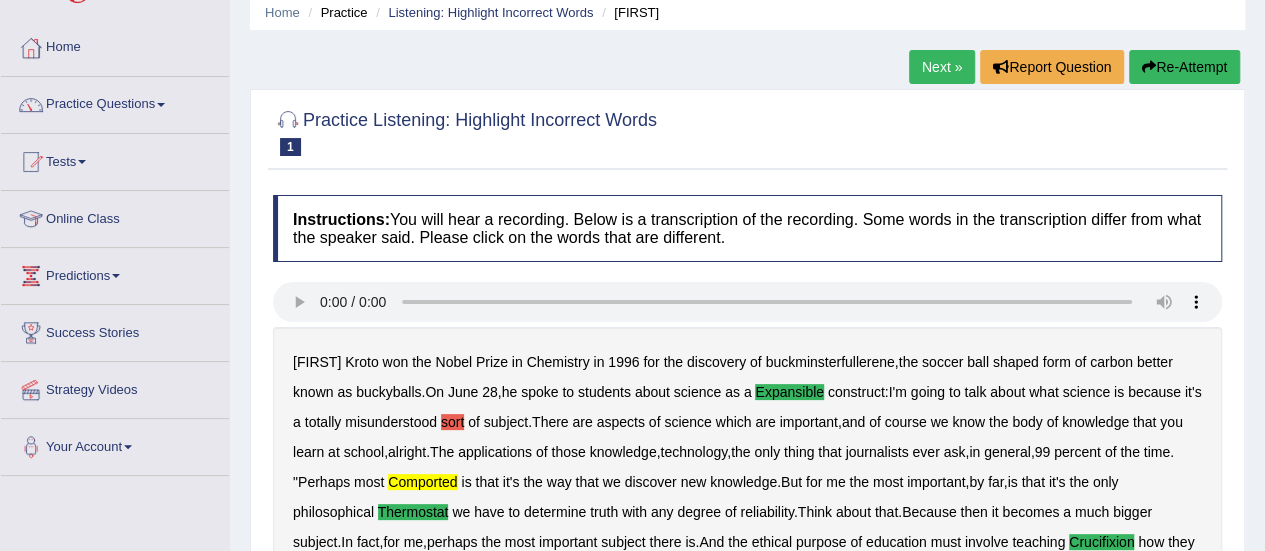 scroll, scrollTop: 0, scrollLeft: 0, axis: both 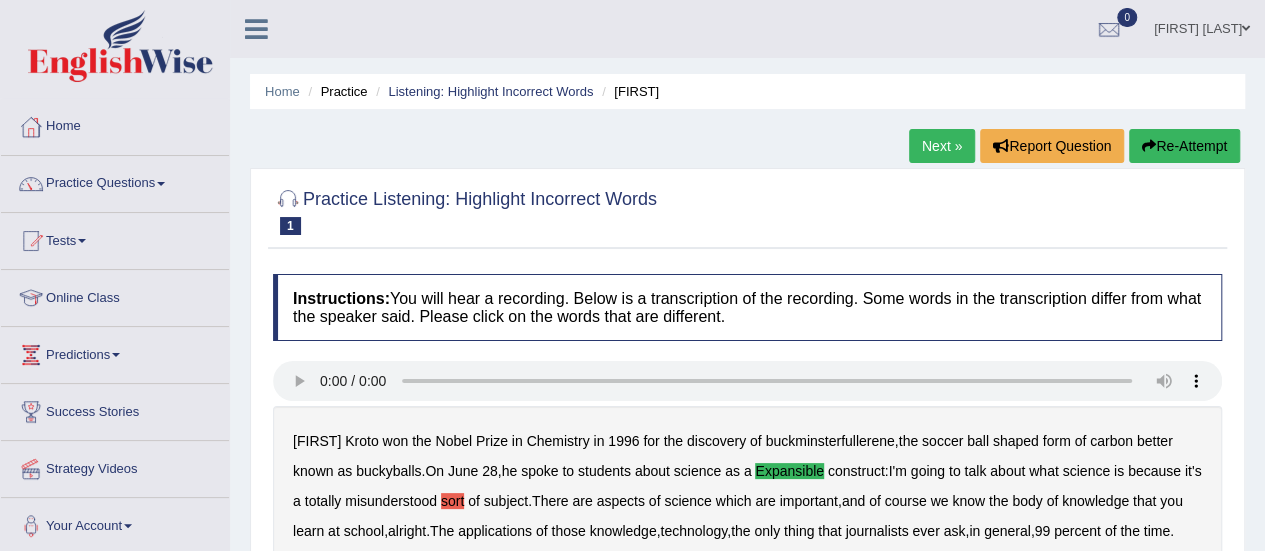 click on "Next »" at bounding box center [942, 146] 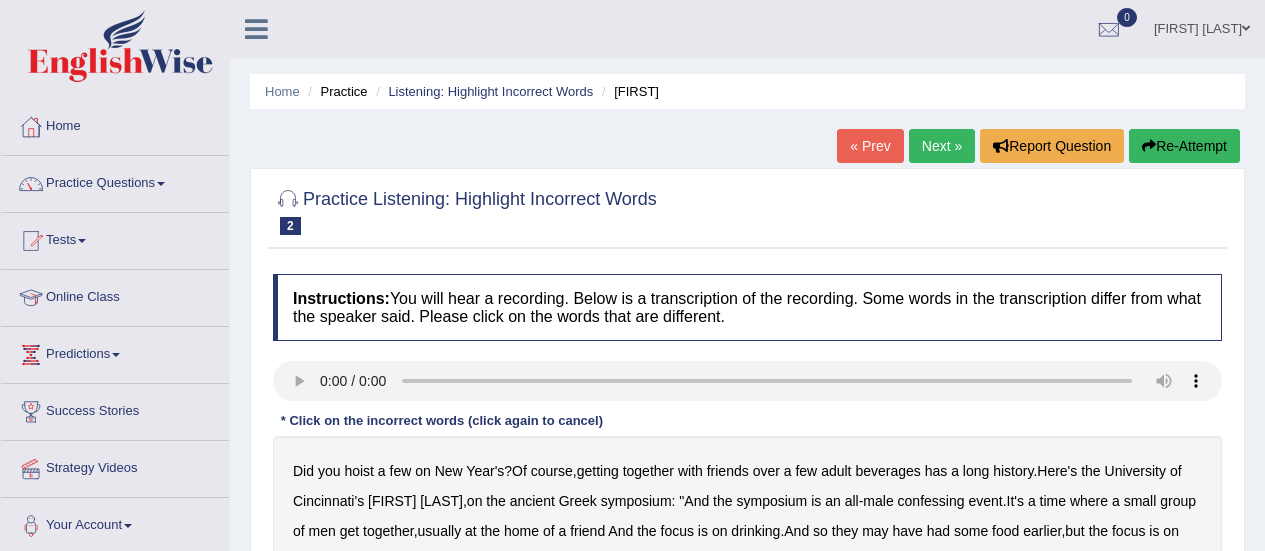 scroll, scrollTop: 0, scrollLeft: 0, axis: both 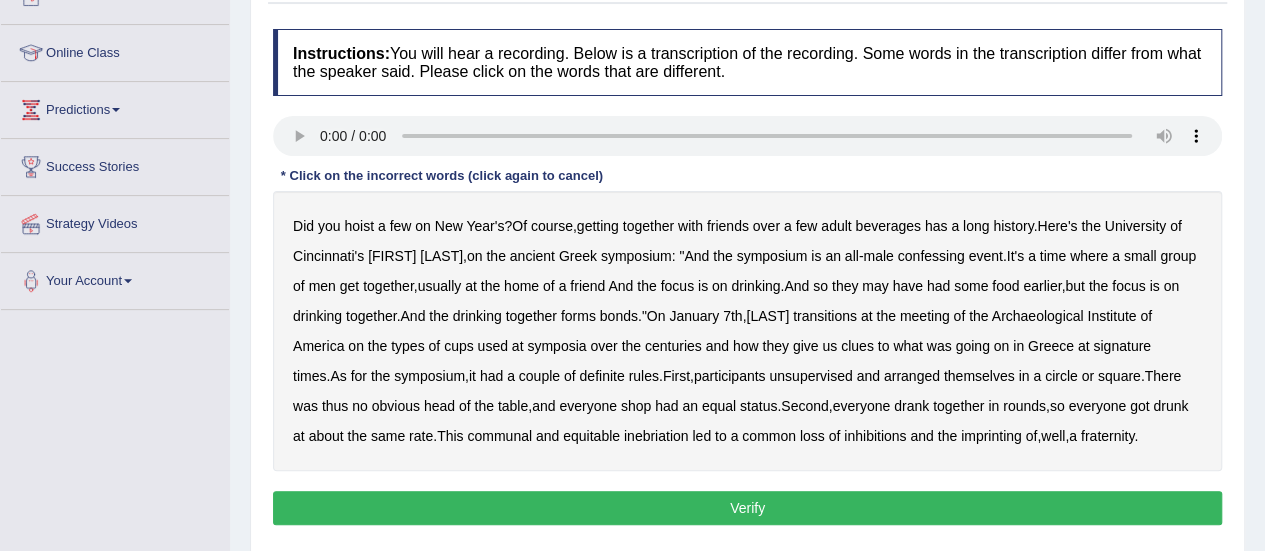 click on "confessing" at bounding box center (931, 256) 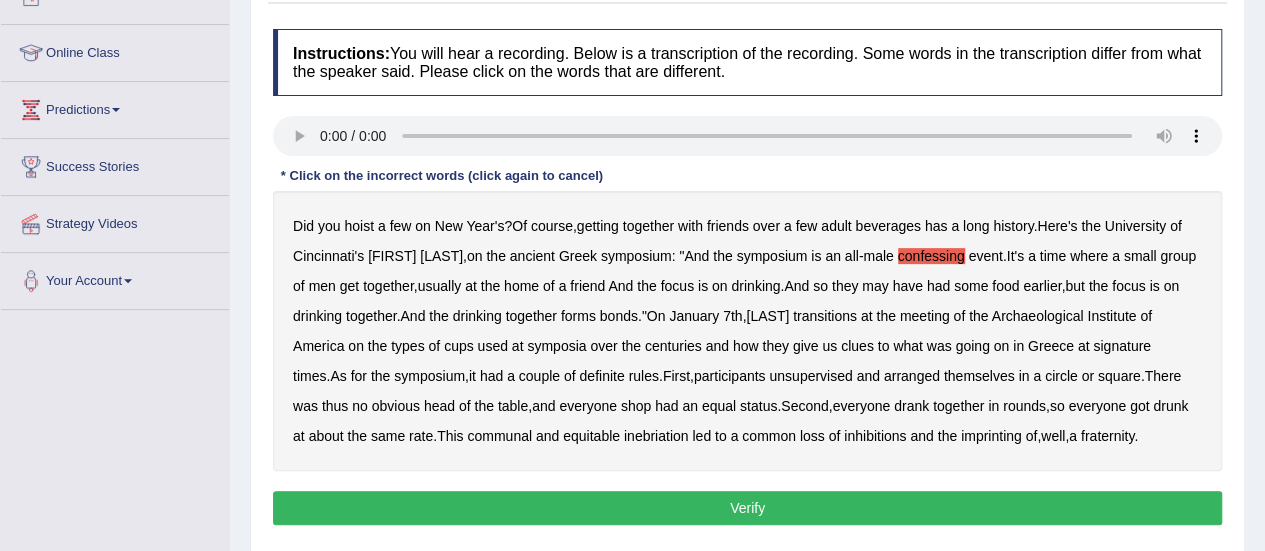 click on "transitions" at bounding box center [825, 316] 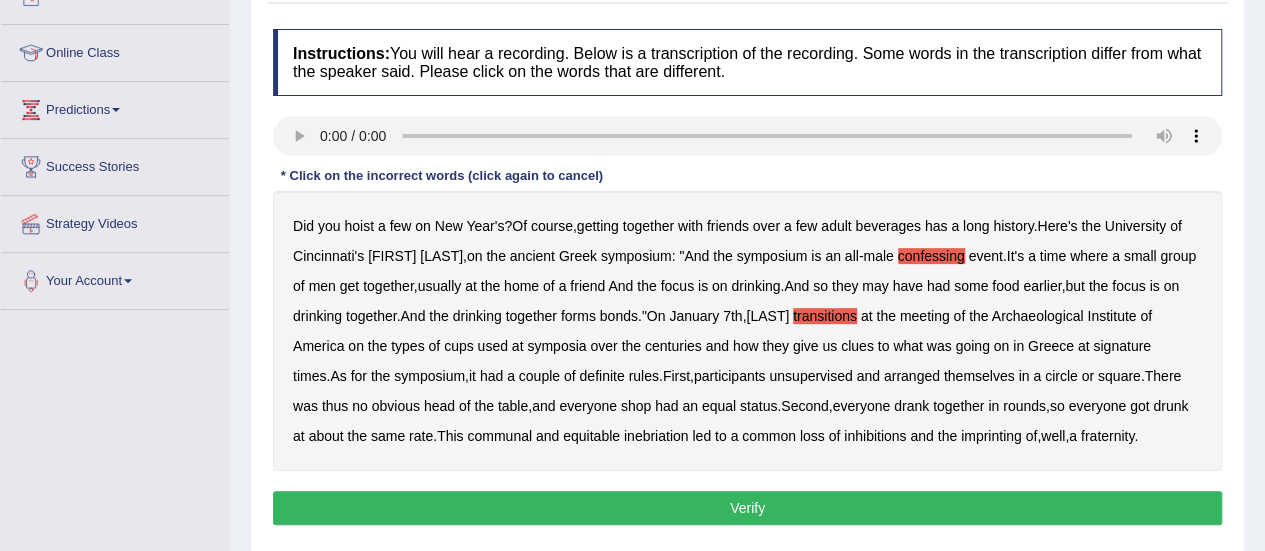 click on "signature" at bounding box center (1122, 346) 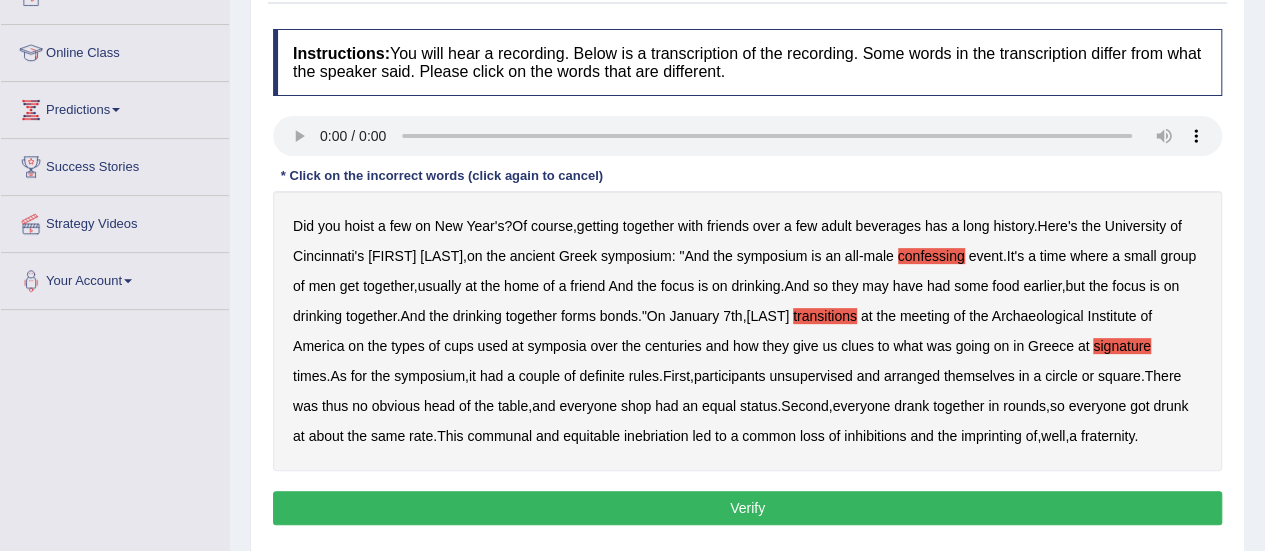 click on "unsupervised" at bounding box center [810, 376] 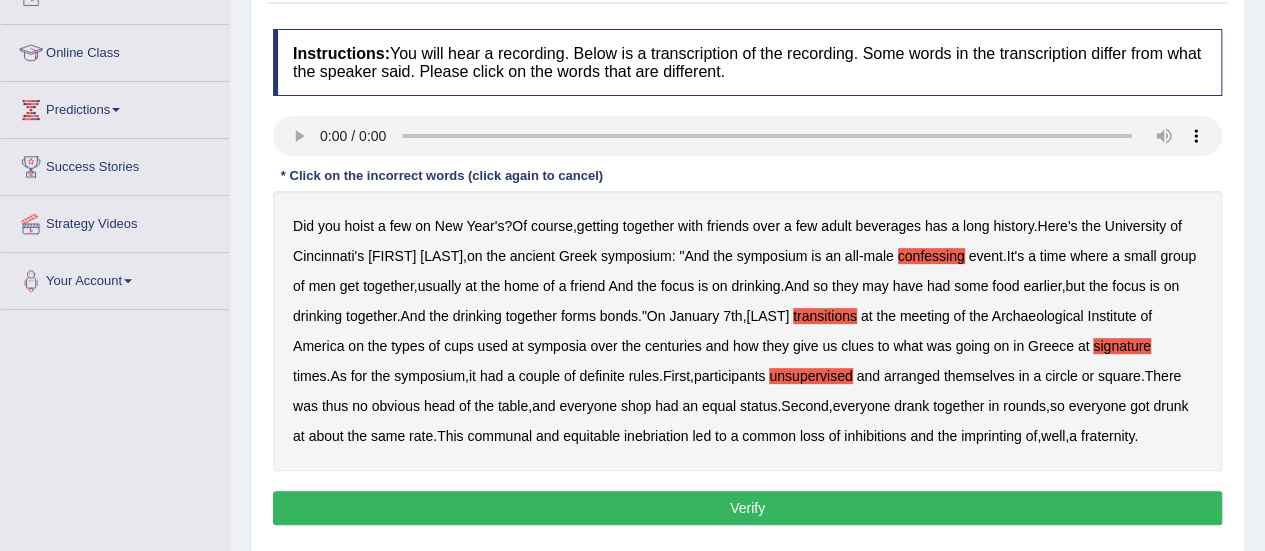 click on "shop" at bounding box center [636, 406] 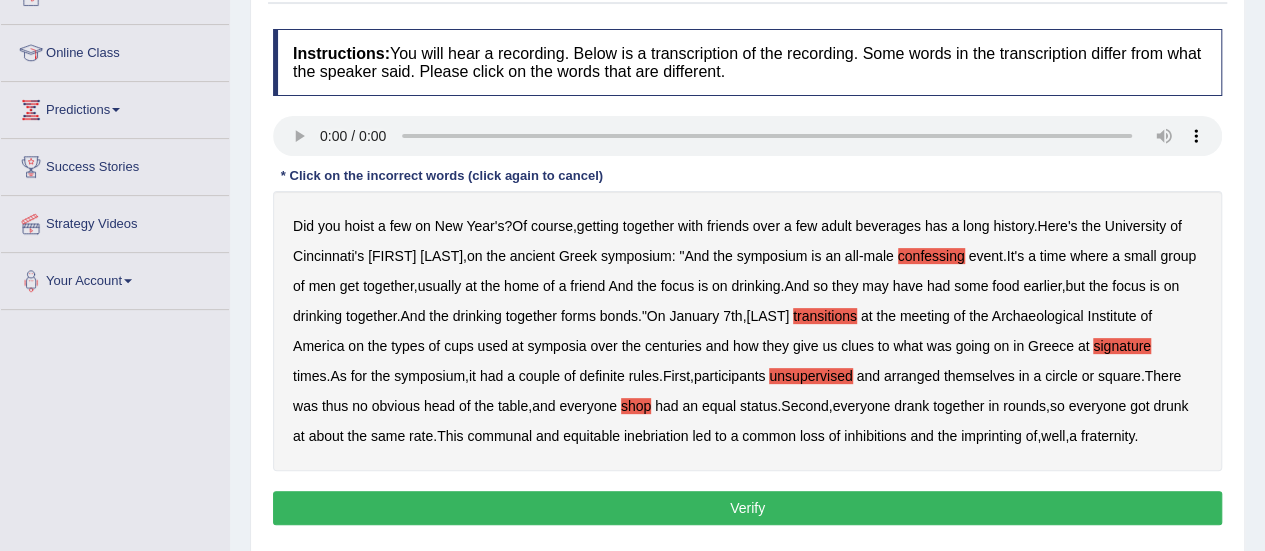 click on "imprinting" at bounding box center (991, 436) 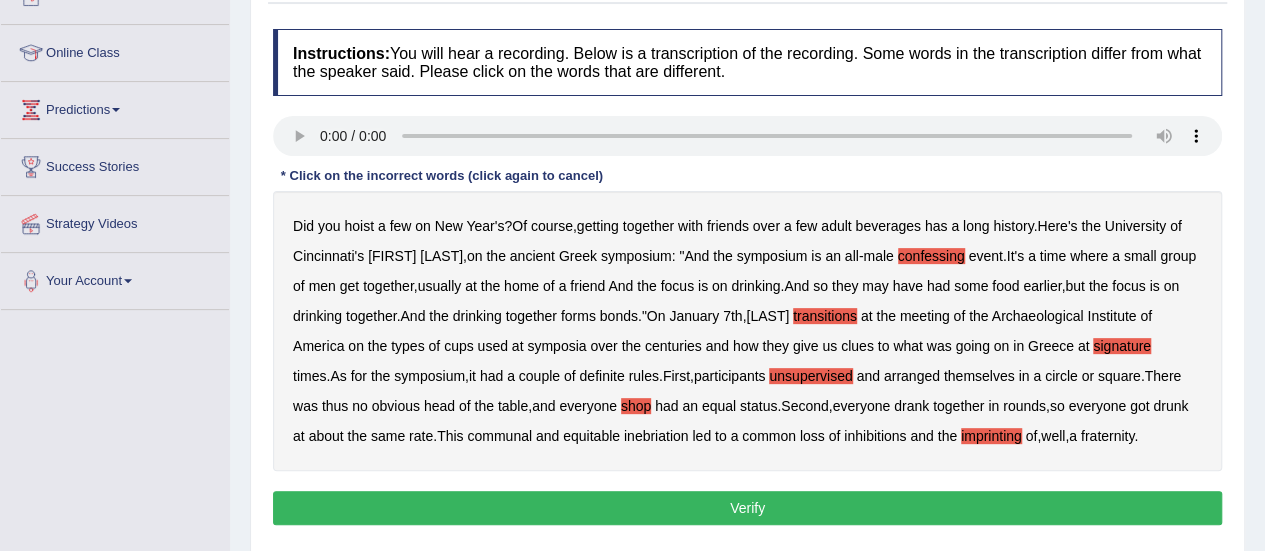 click on "Verify" at bounding box center (747, 508) 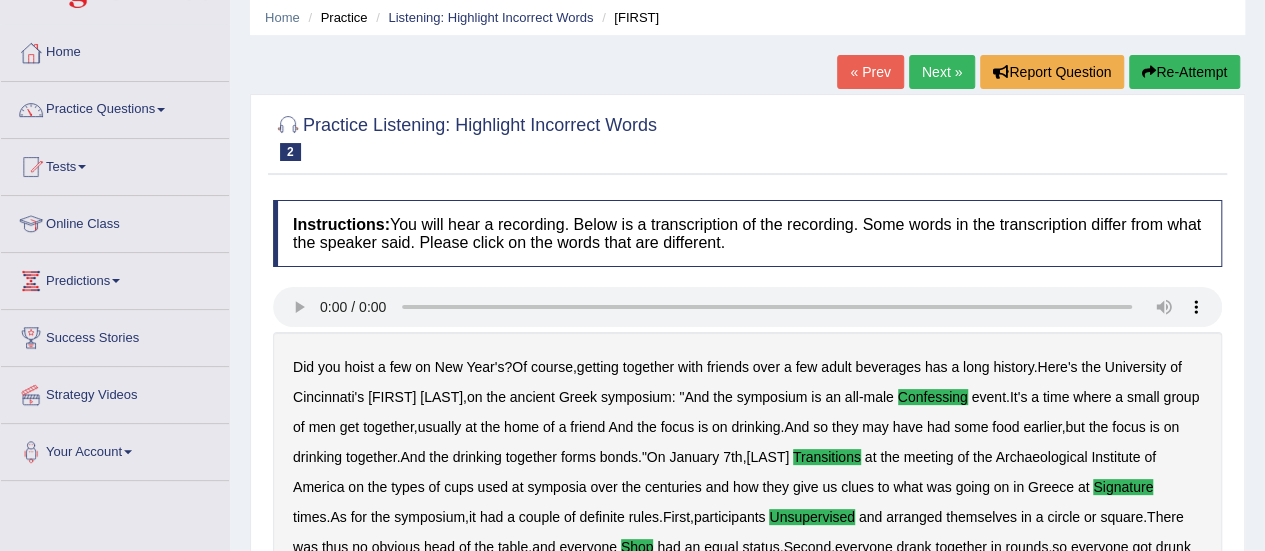 scroll, scrollTop: 0, scrollLeft: 0, axis: both 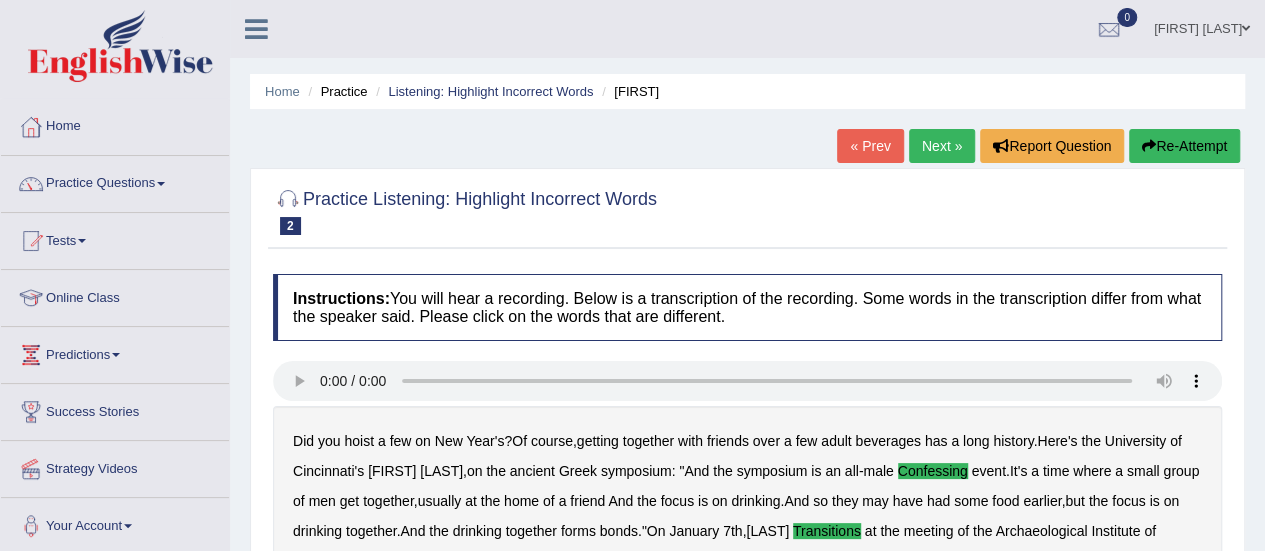 click on "Practice Questions" at bounding box center [115, 181] 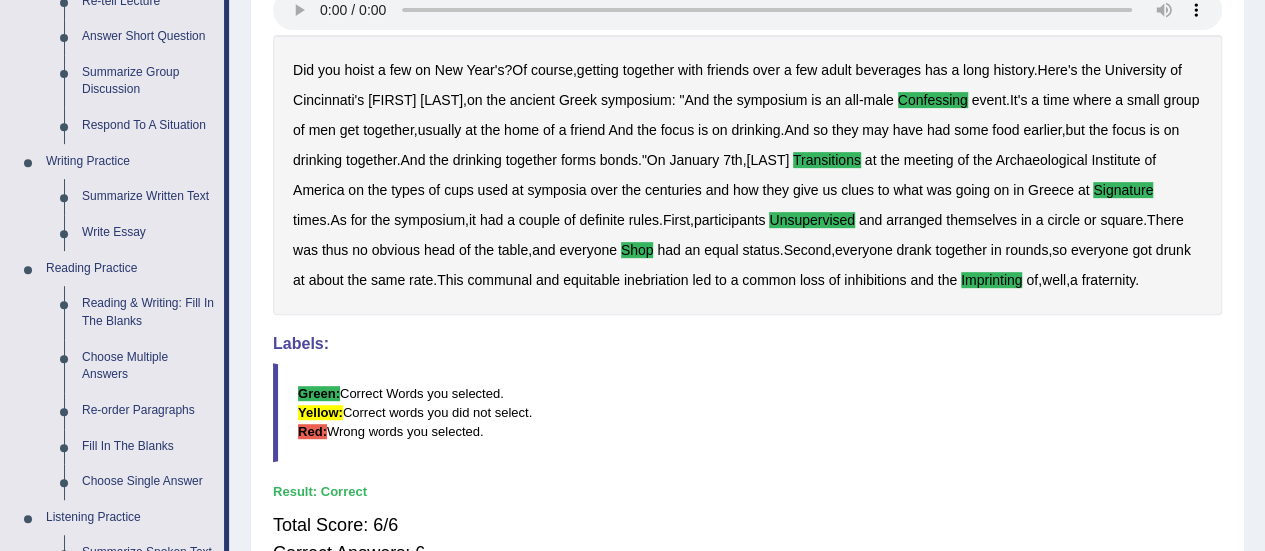 scroll, scrollTop: 374, scrollLeft: 0, axis: vertical 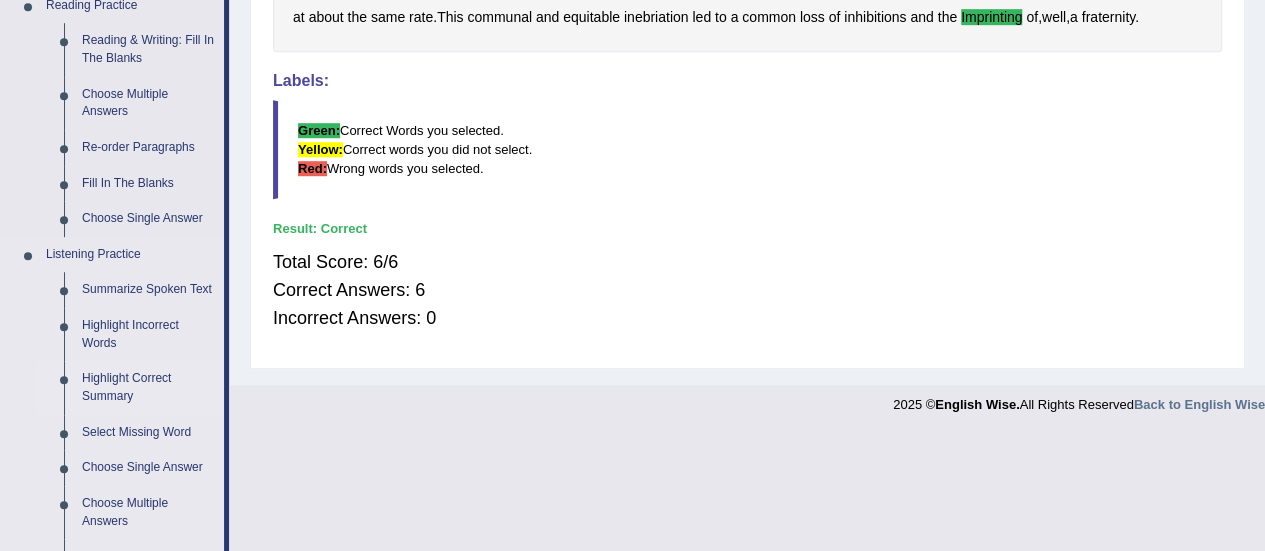 click on "Highlight Correct Summary" at bounding box center [148, 387] 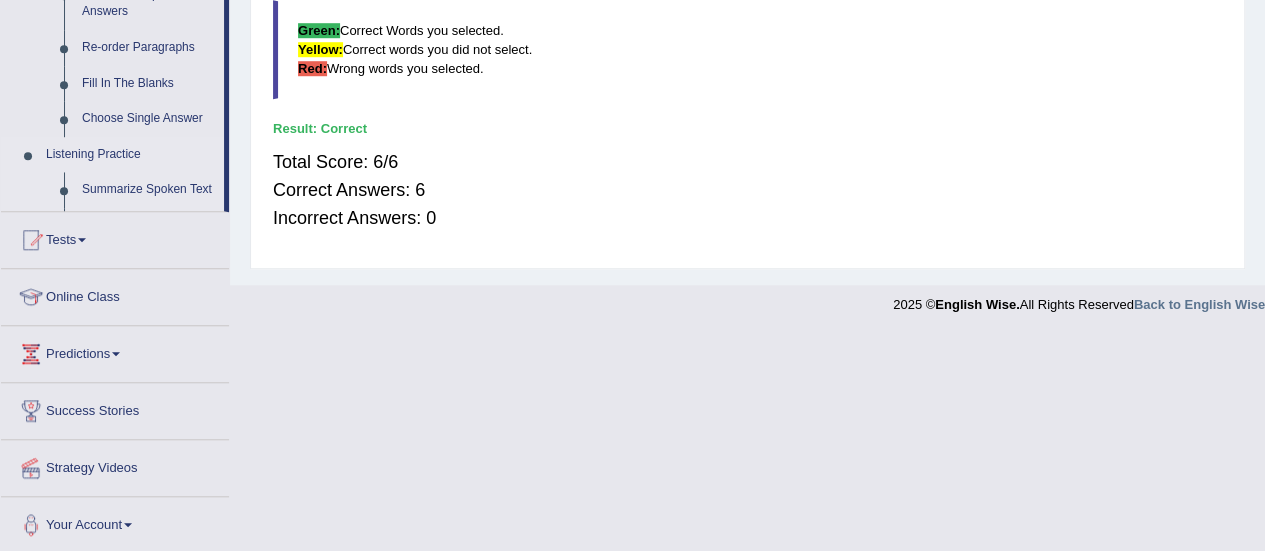 scroll, scrollTop: 702, scrollLeft: 0, axis: vertical 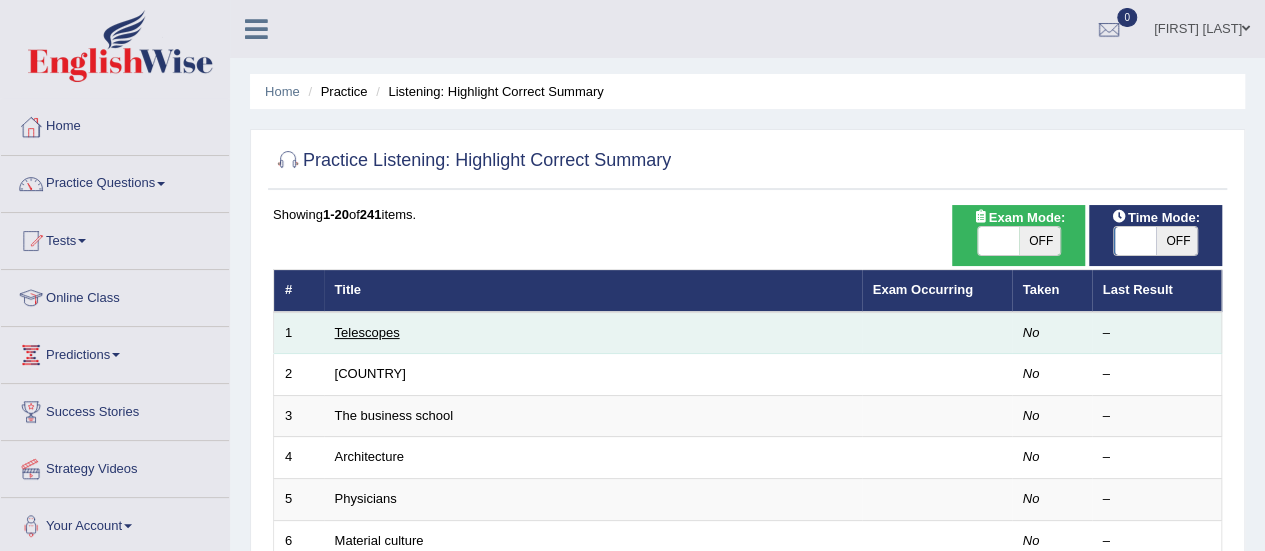 click on "Telescopes" at bounding box center (367, 332) 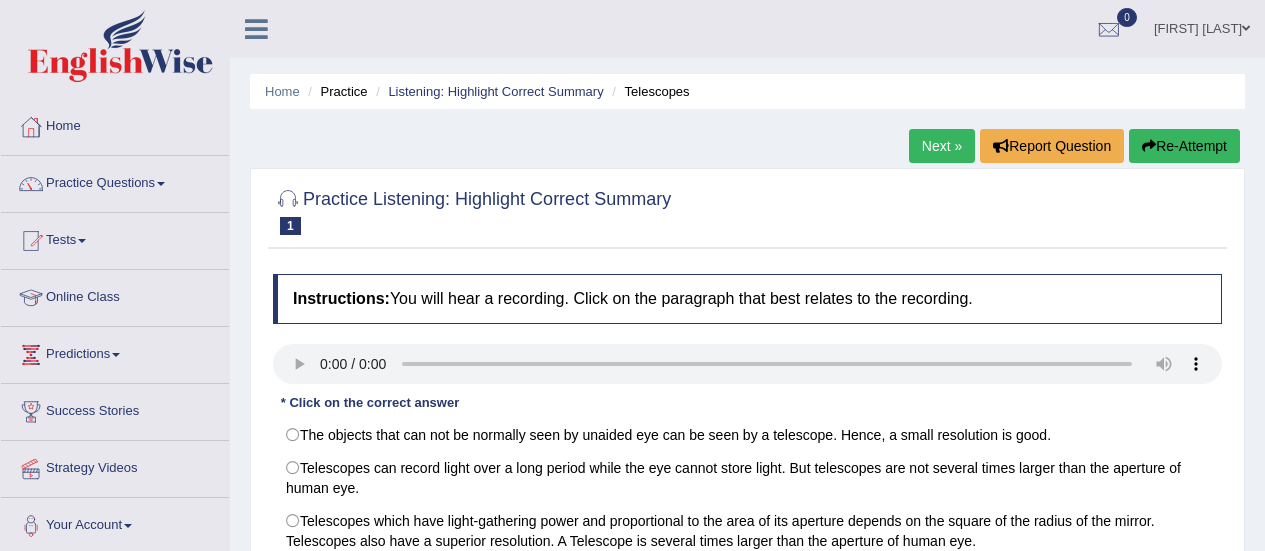 scroll, scrollTop: 0, scrollLeft: 0, axis: both 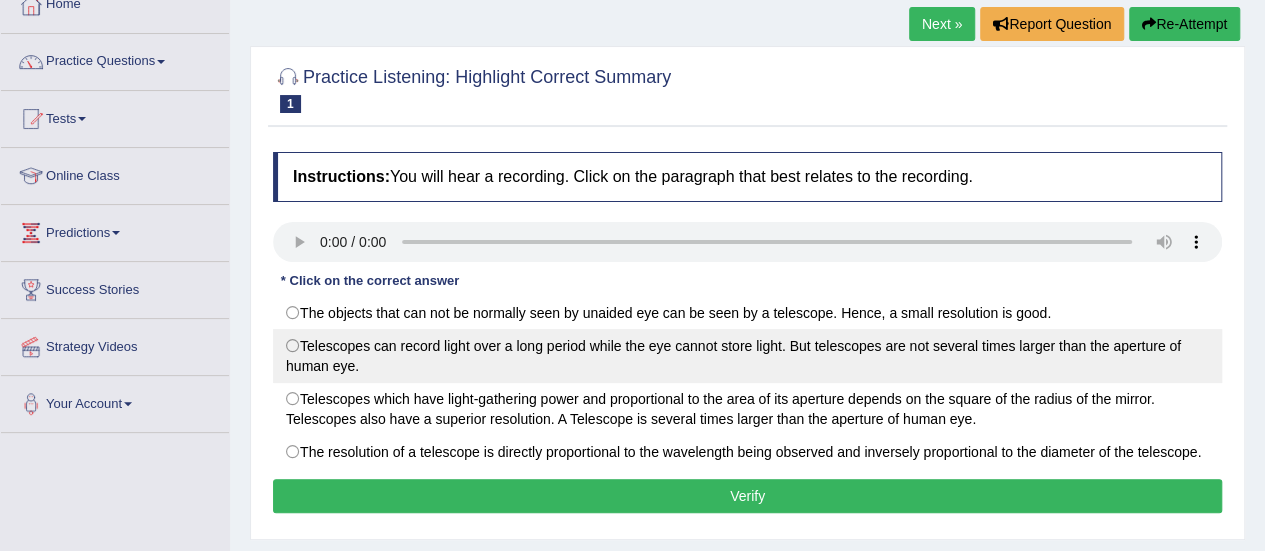 click on "Telescopes can record light over a long period while the eye cannot store light. But telescopes are not several times larger than the aperture of human eye." at bounding box center (747, 356) 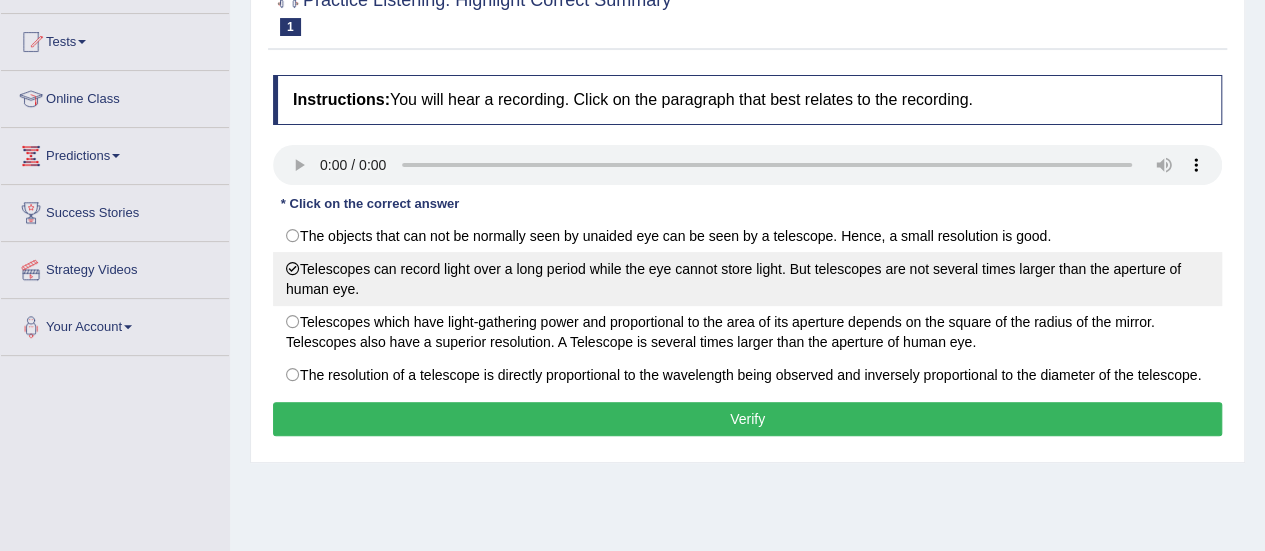 scroll, scrollTop: 206, scrollLeft: 0, axis: vertical 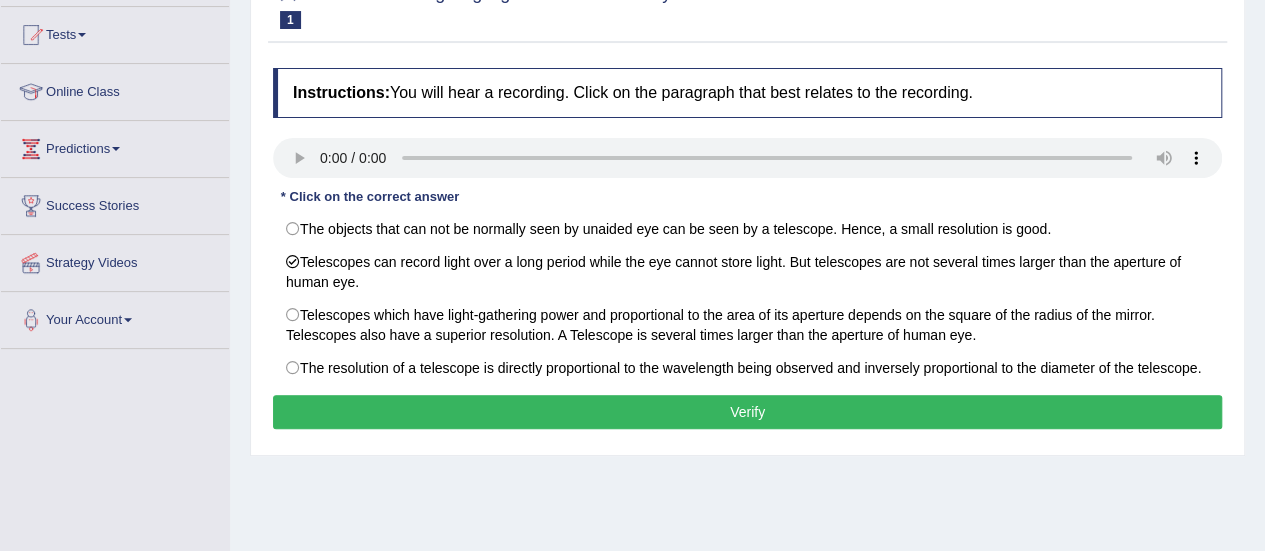 click on "Verify" at bounding box center [747, 412] 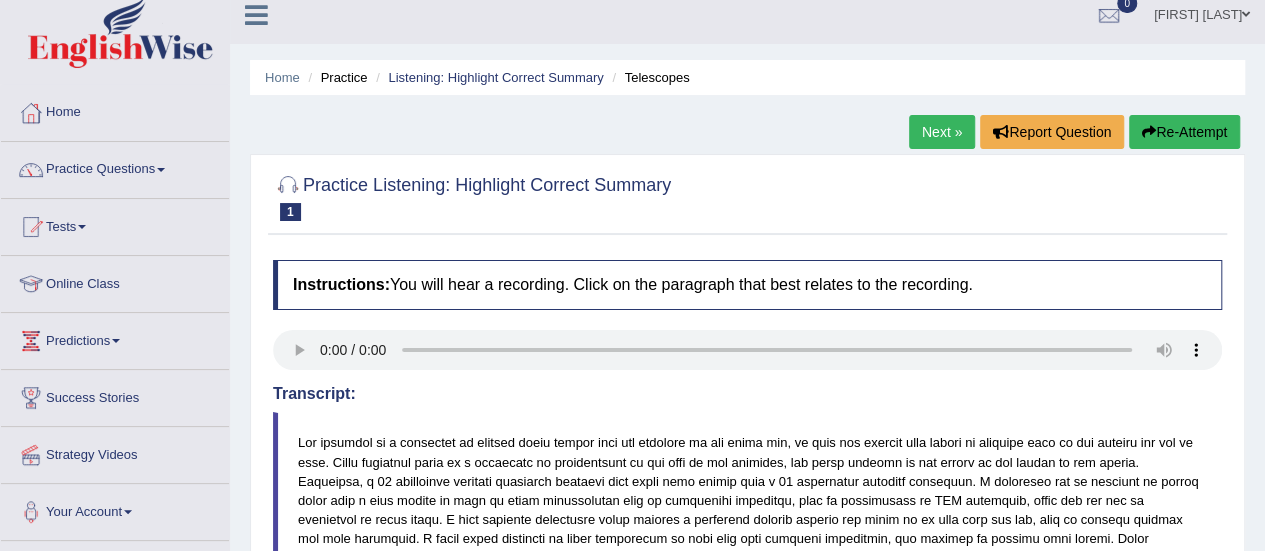 scroll, scrollTop: 0, scrollLeft: 0, axis: both 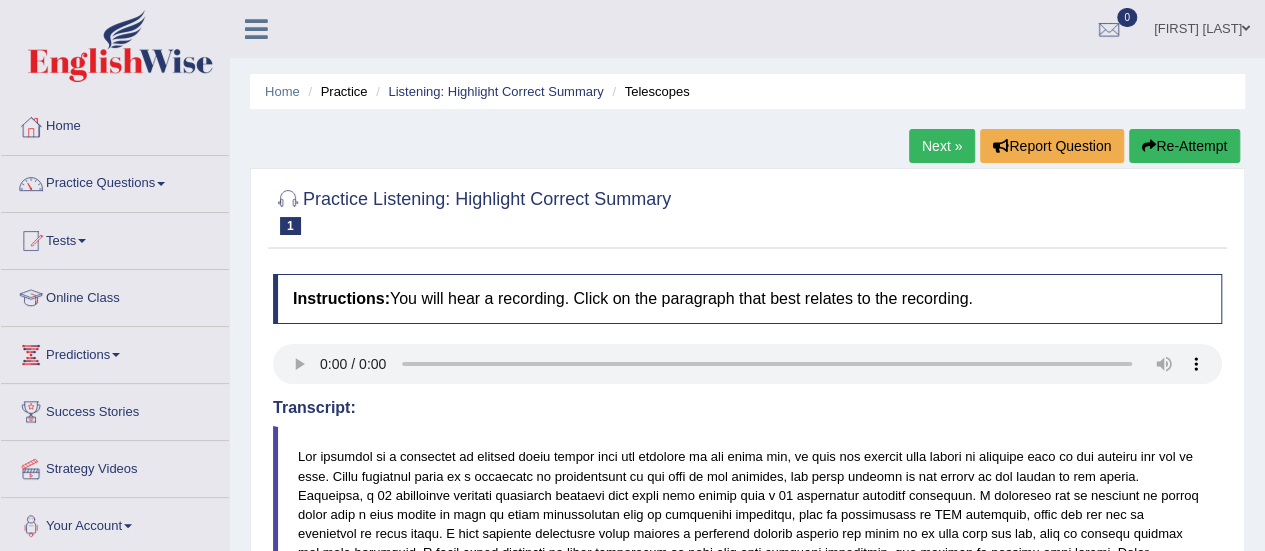 click on "Next »" at bounding box center (942, 146) 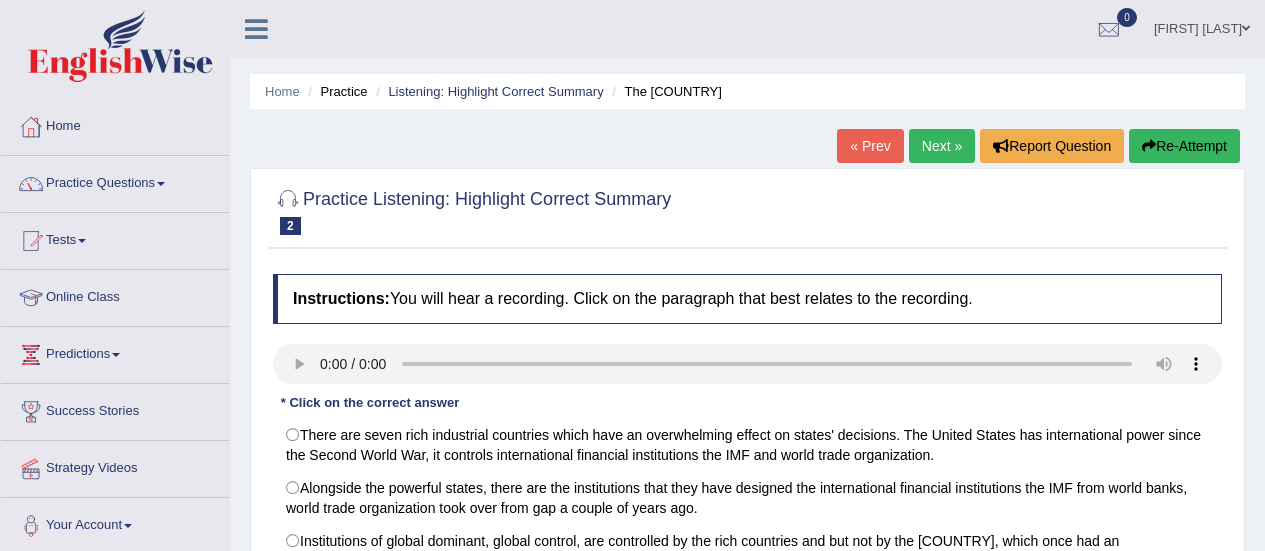scroll, scrollTop: 126, scrollLeft: 0, axis: vertical 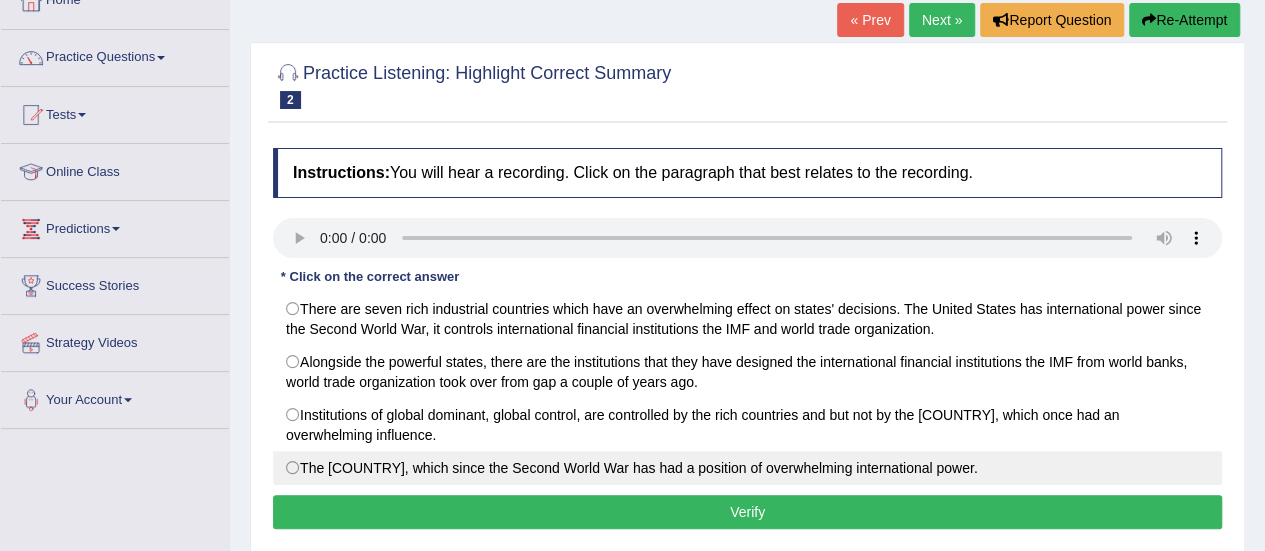 click on "The United States, which since the Second World War has had a position of overwhelming international power." at bounding box center (747, 468) 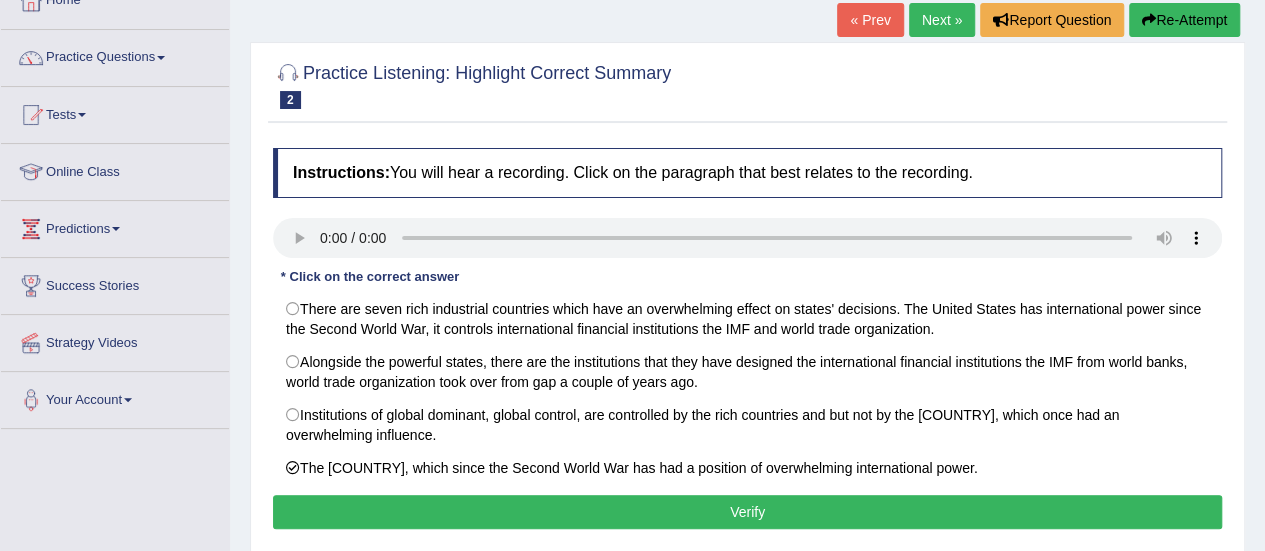 click on "Verify" at bounding box center (747, 512) 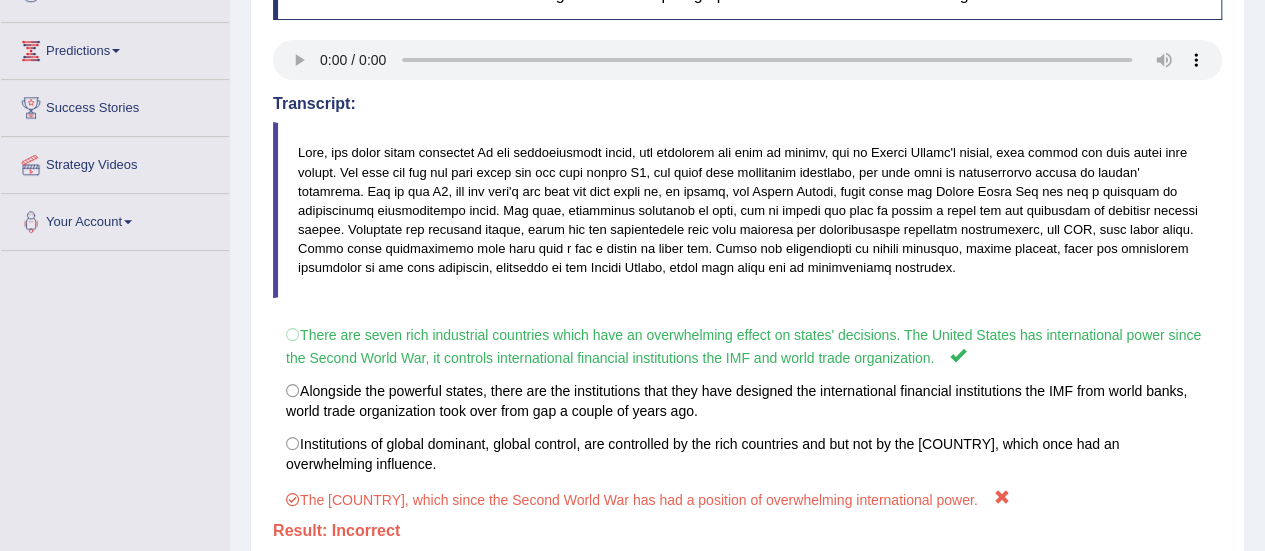 scroll, scrollTop: 301, scrollLeft: 0, axis: vertical 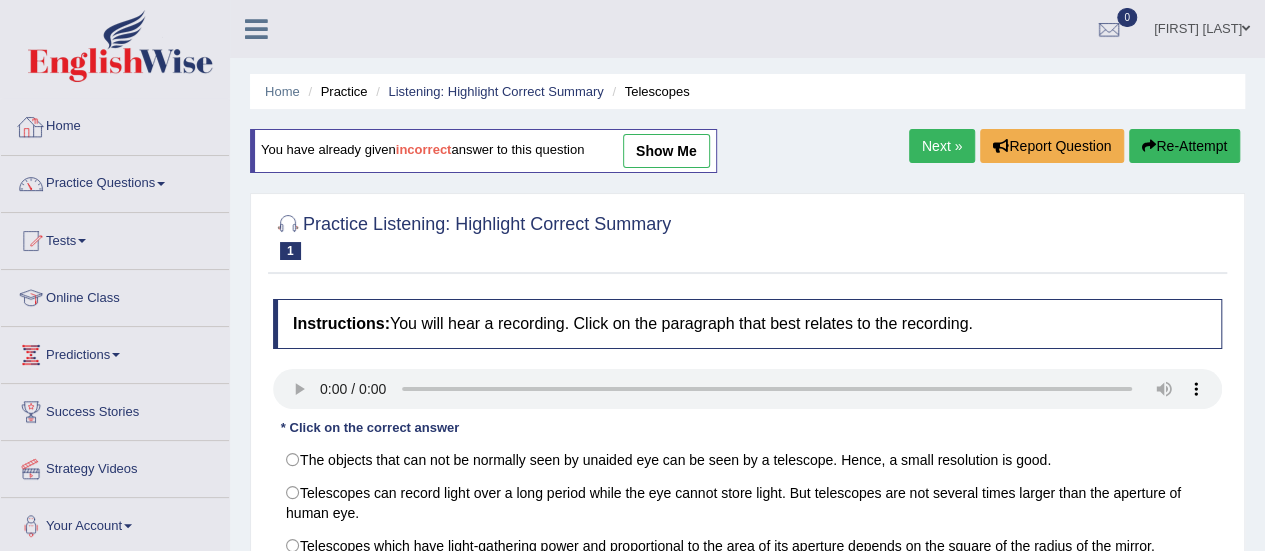 click on "Practice Questions" at bounding box center [115, 181] 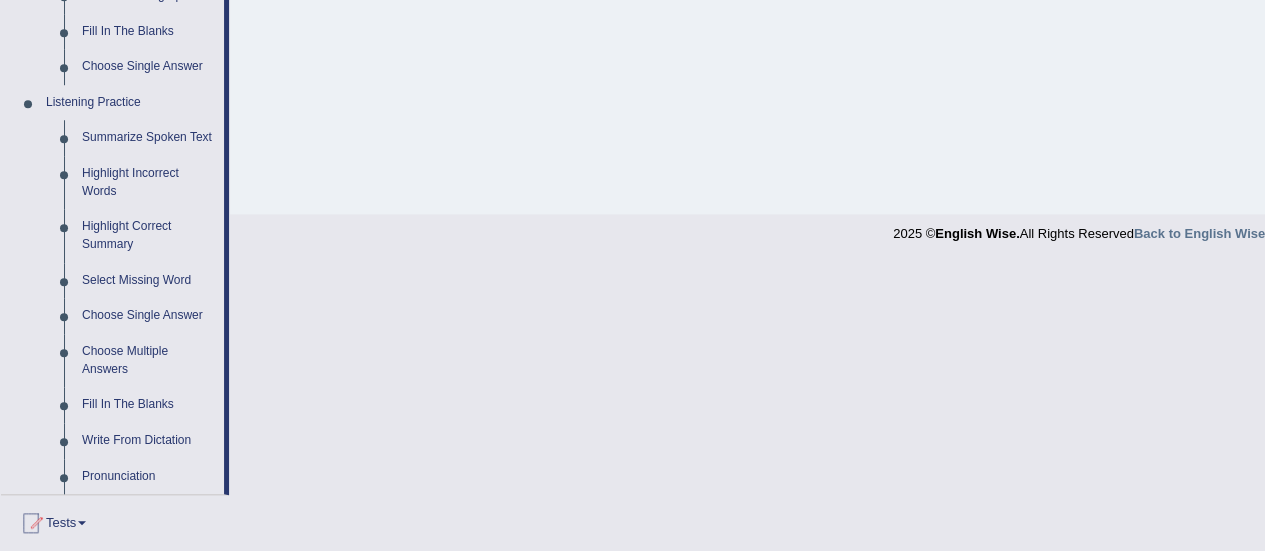 scroll, scrollTop: 796, scrollLeft: 0, axis: vertical 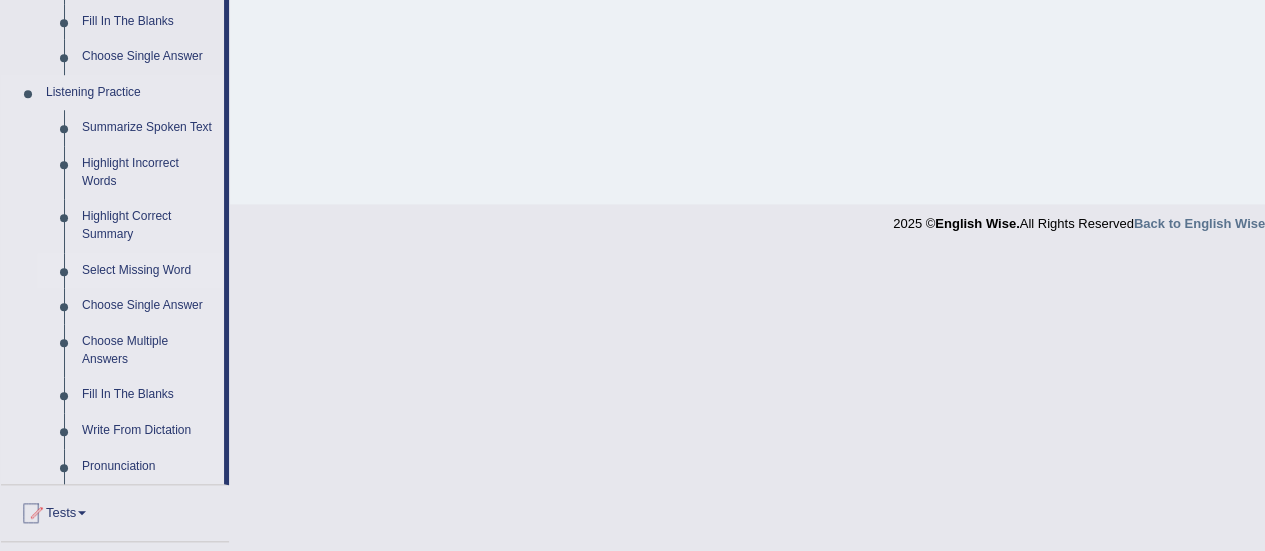click on "Select Missing Word" at bounding box center (148, 271) 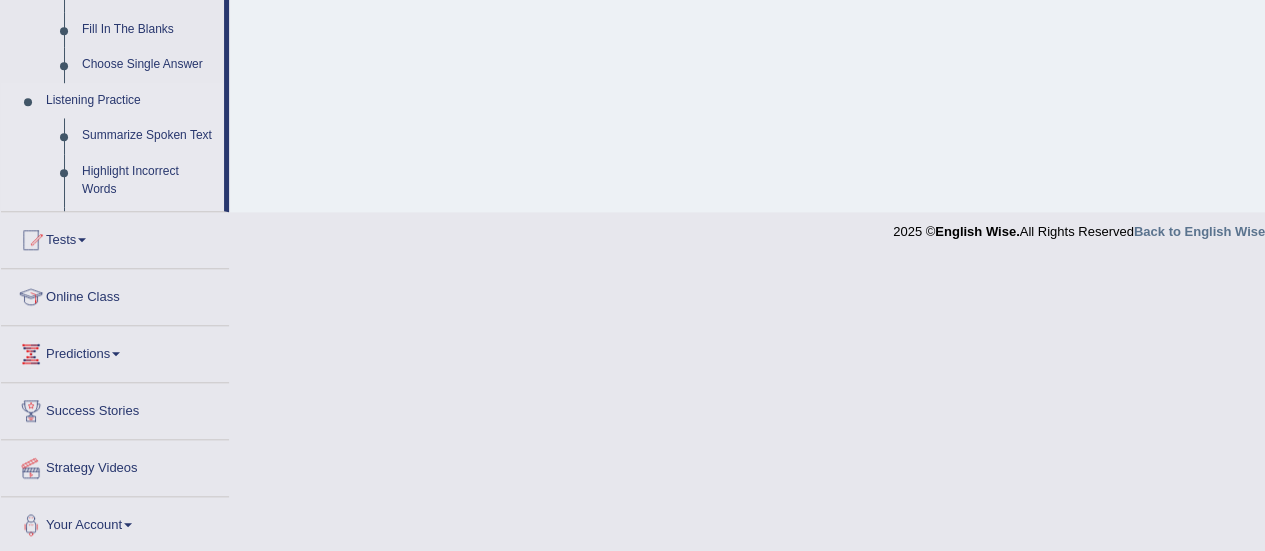 scroll, scrollTop: 856, scrollLeft: 0, axis: vertical 